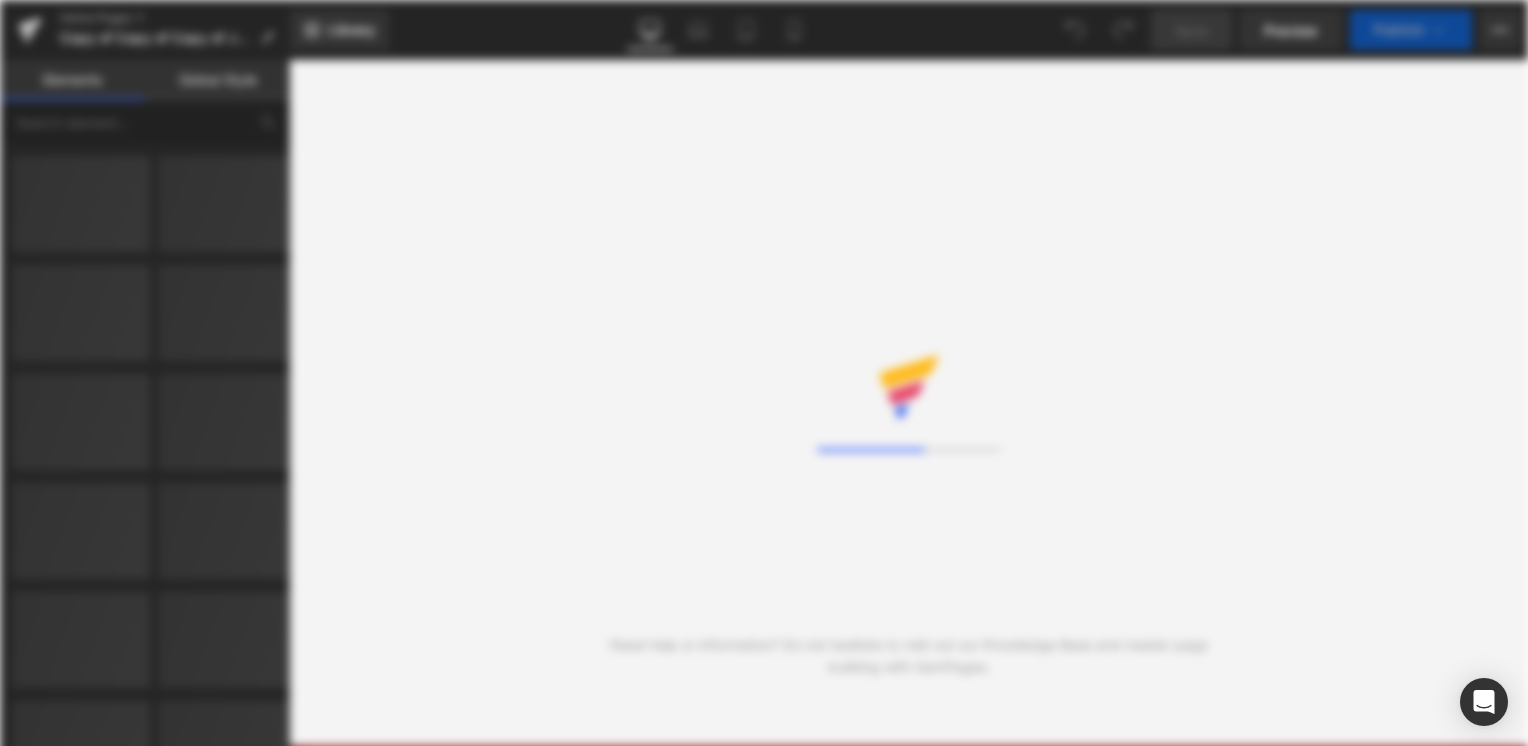 scroll, scrollTop: 0, scrollLeft: 0, axis: both 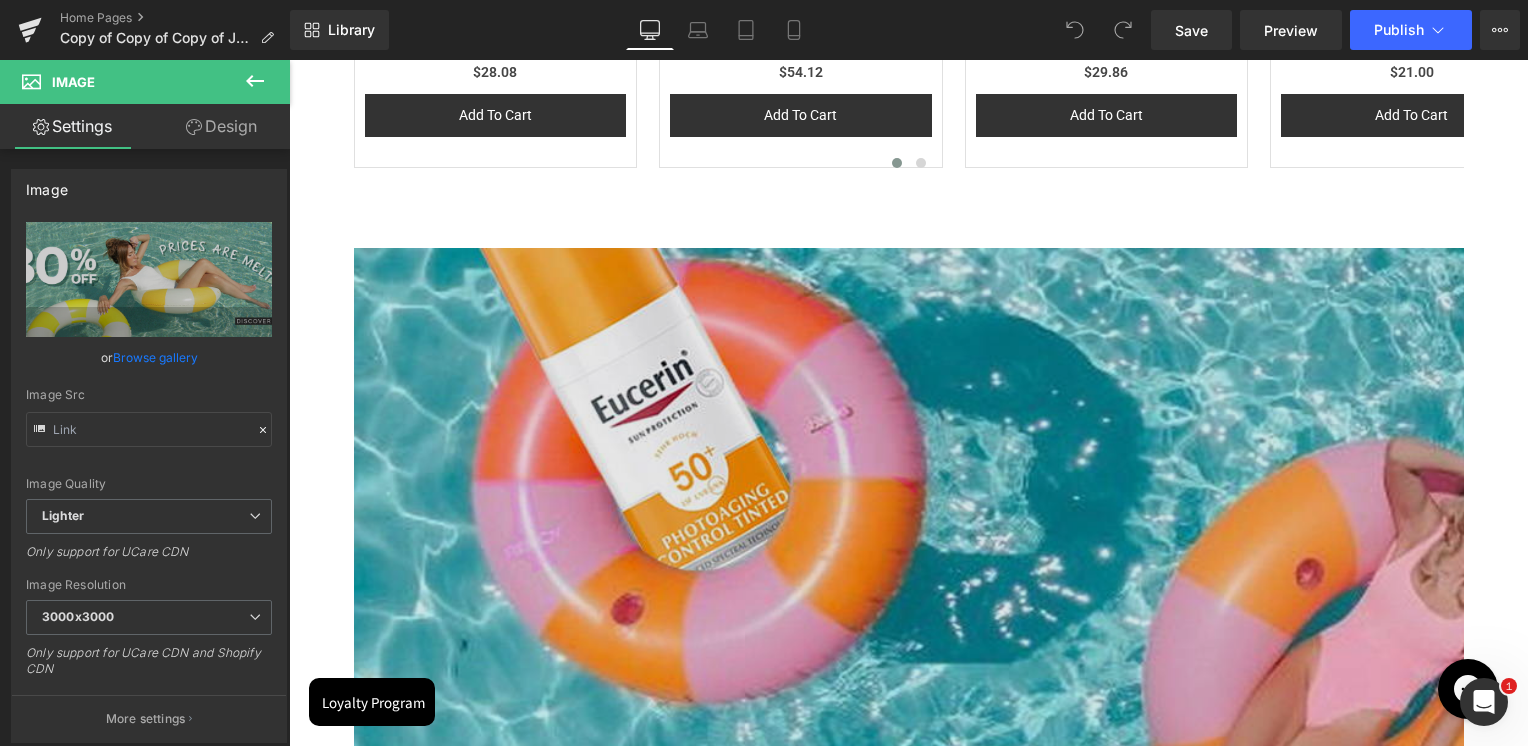 click at bounding box center (1576, 671) 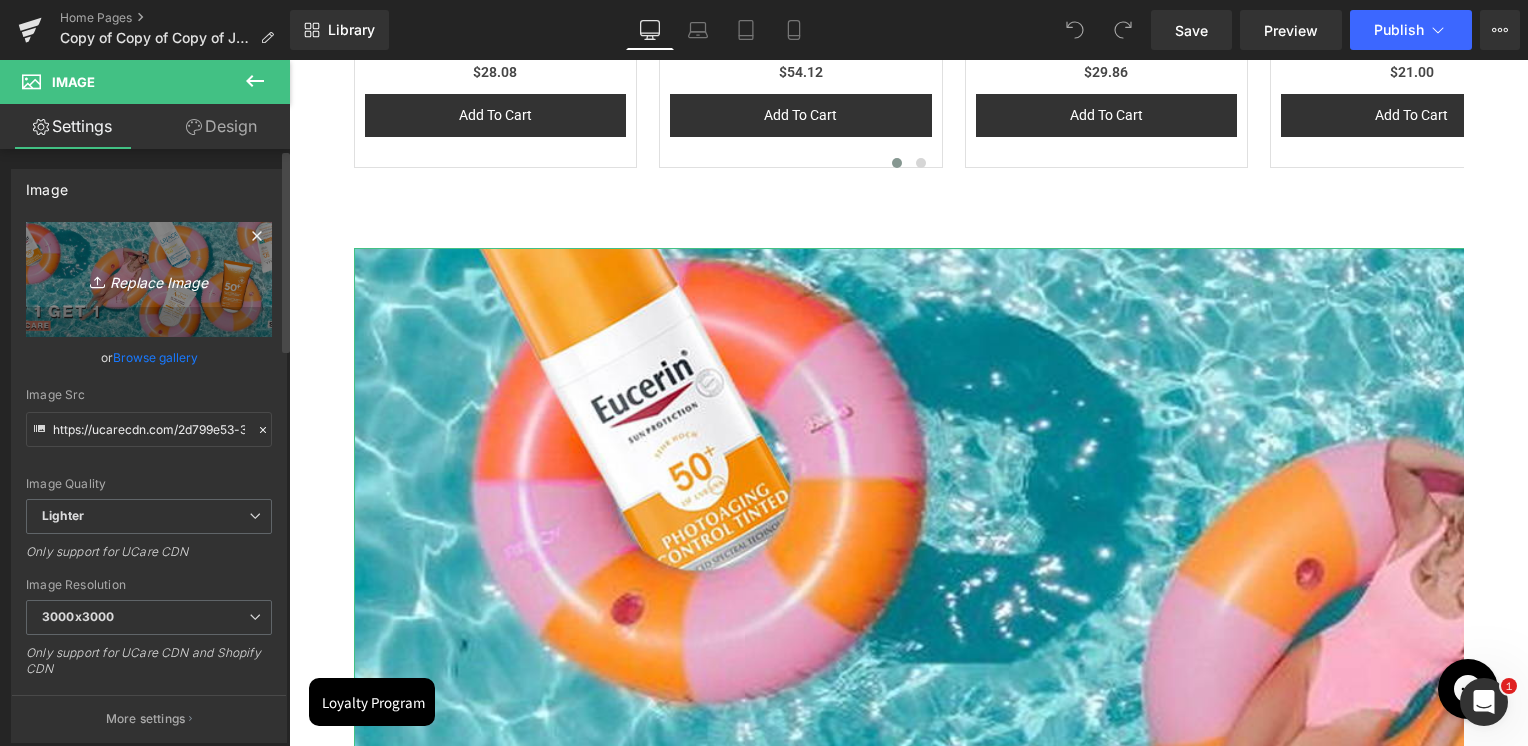 click on "Replace Image" at bounding box center [149, 279] 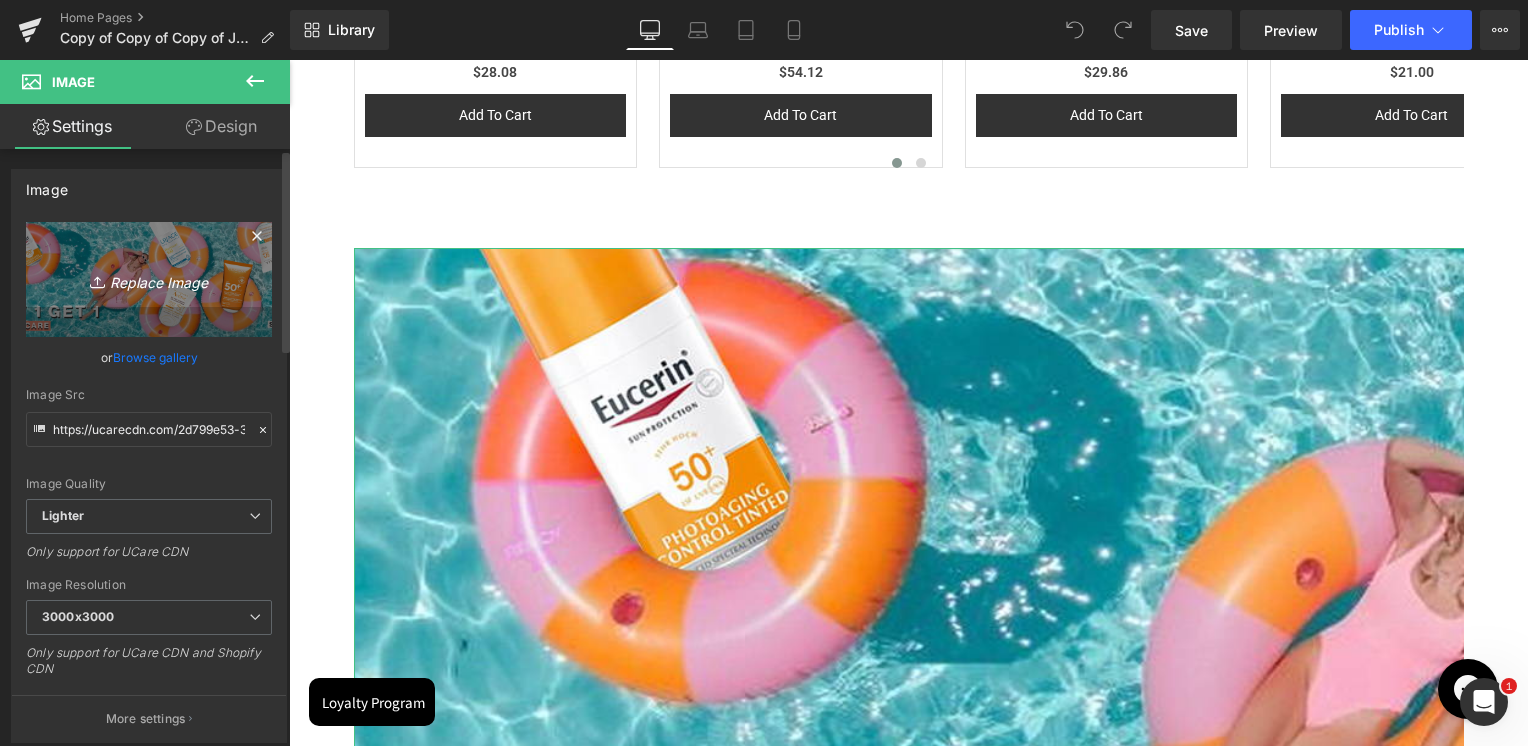 type on "C:\fakepath\Suncare banner Sale.jpg" 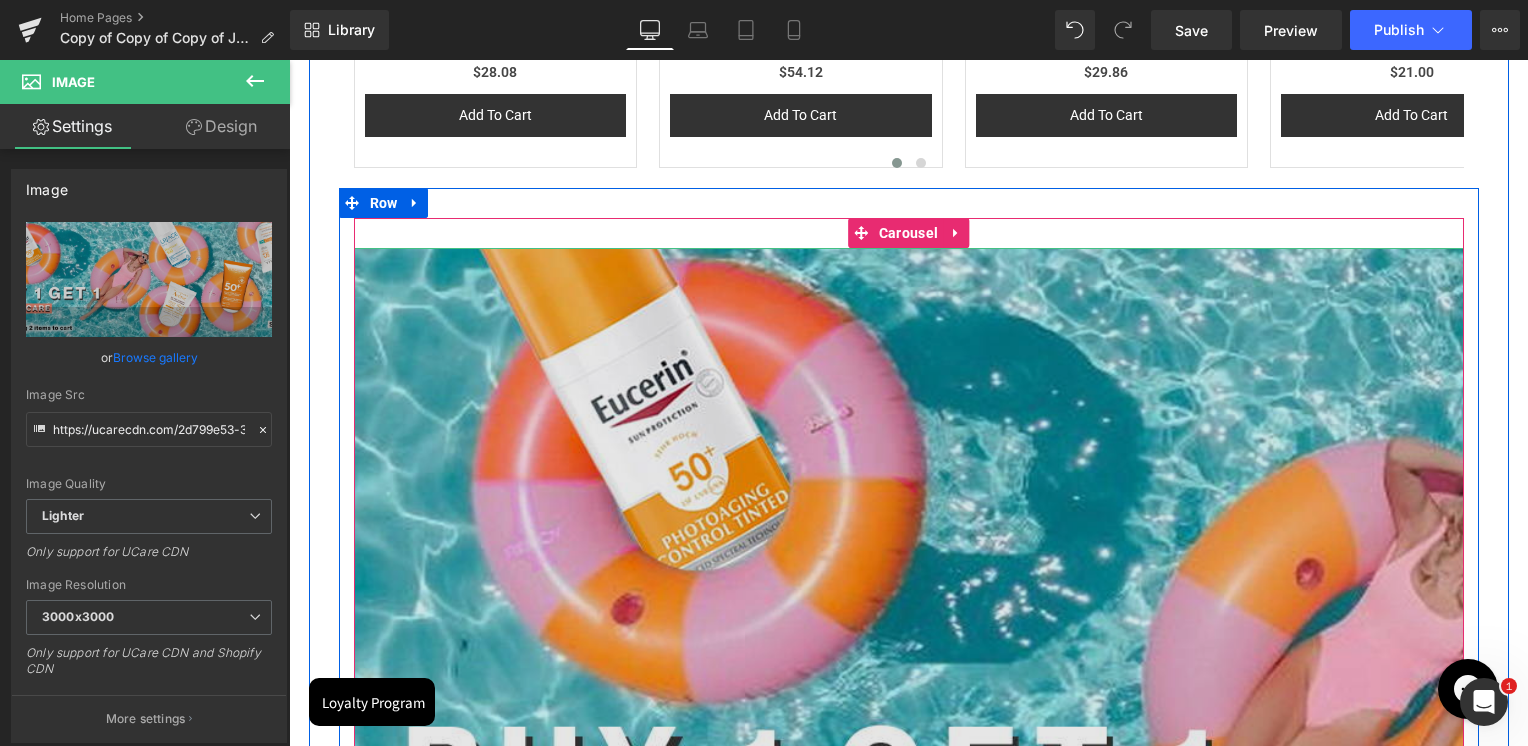 scroll, scrollTop: 1400, scrollLeft: 0, axis: vertical 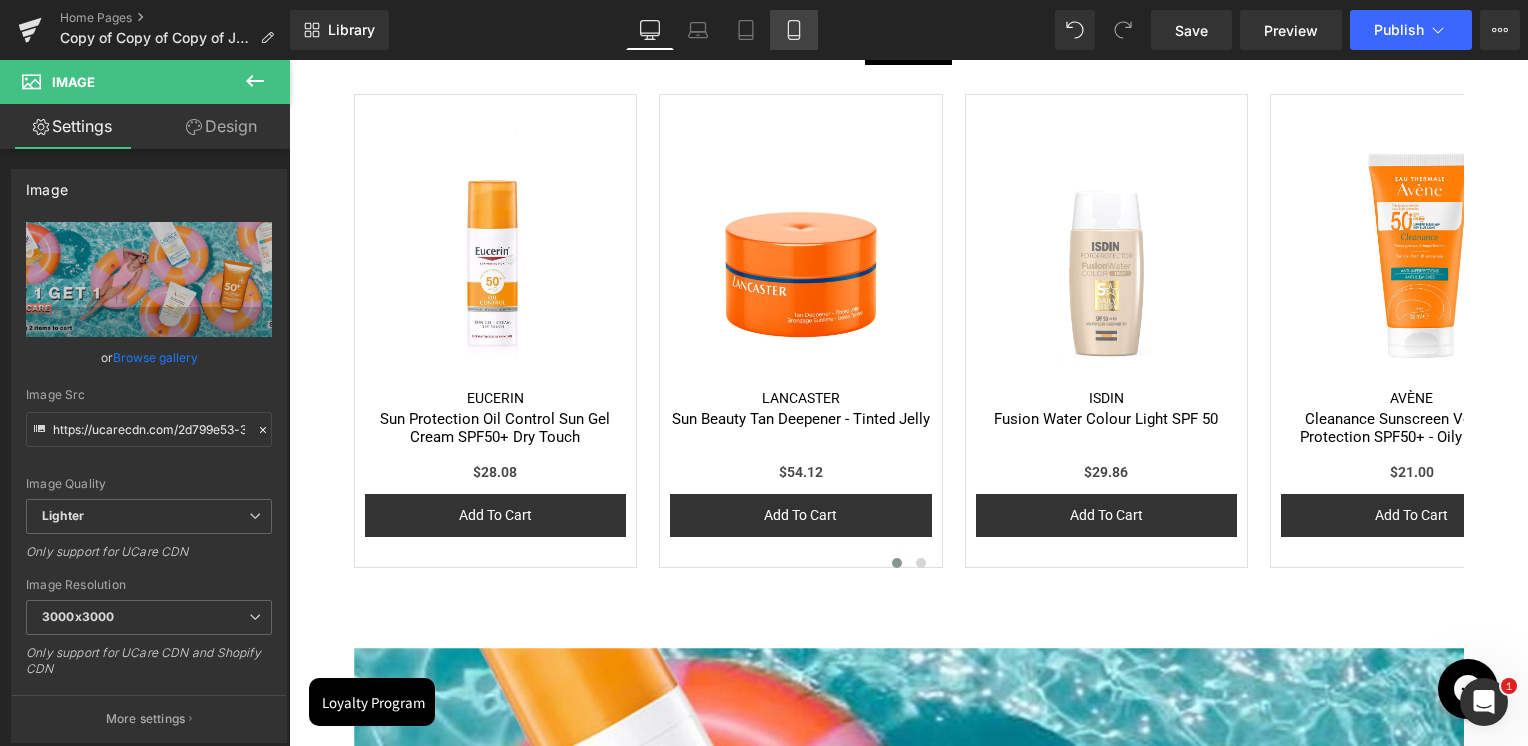 click on "Mobile" at bounding box center [794, 30] 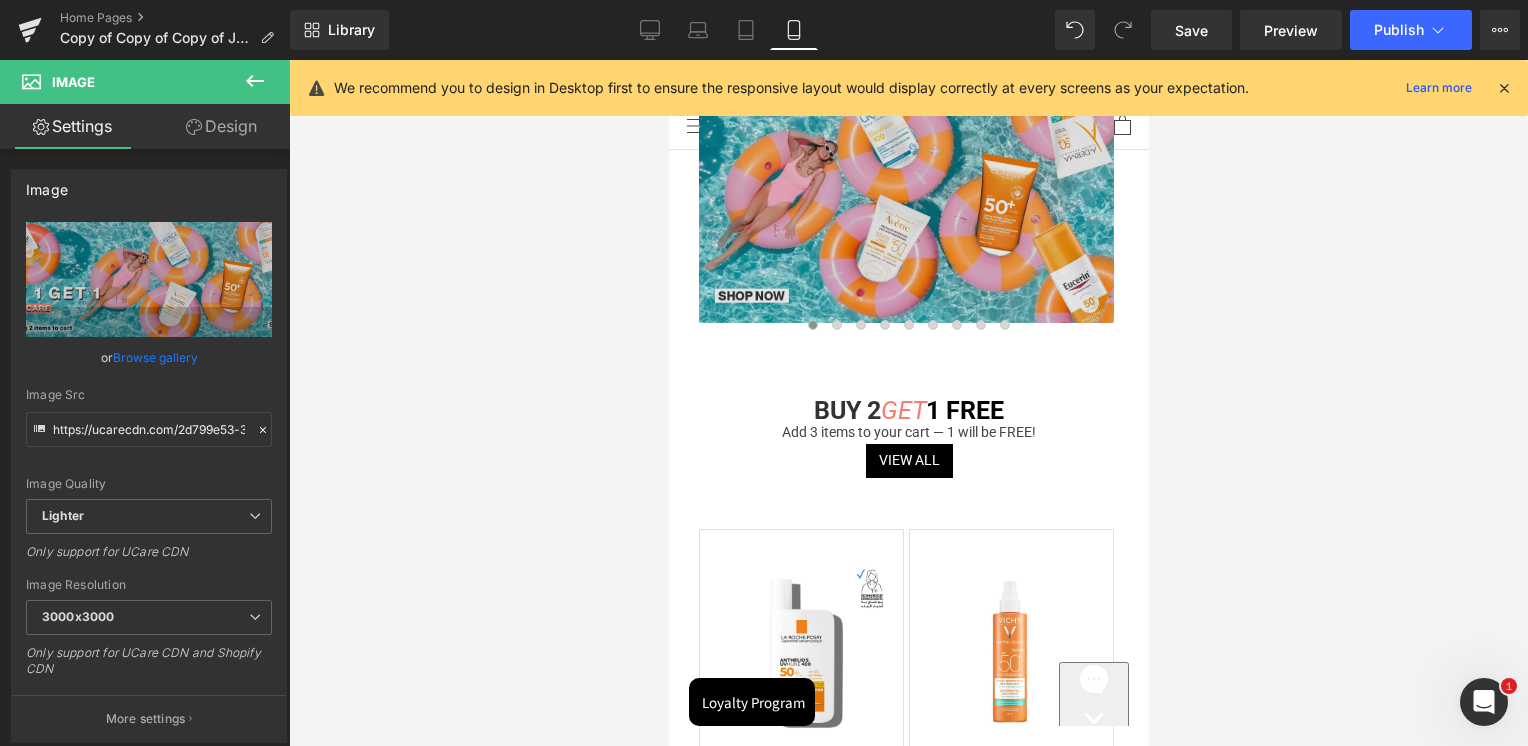 scroll, scrollTop: 1300, scrollLeft: 0, axis: vertical 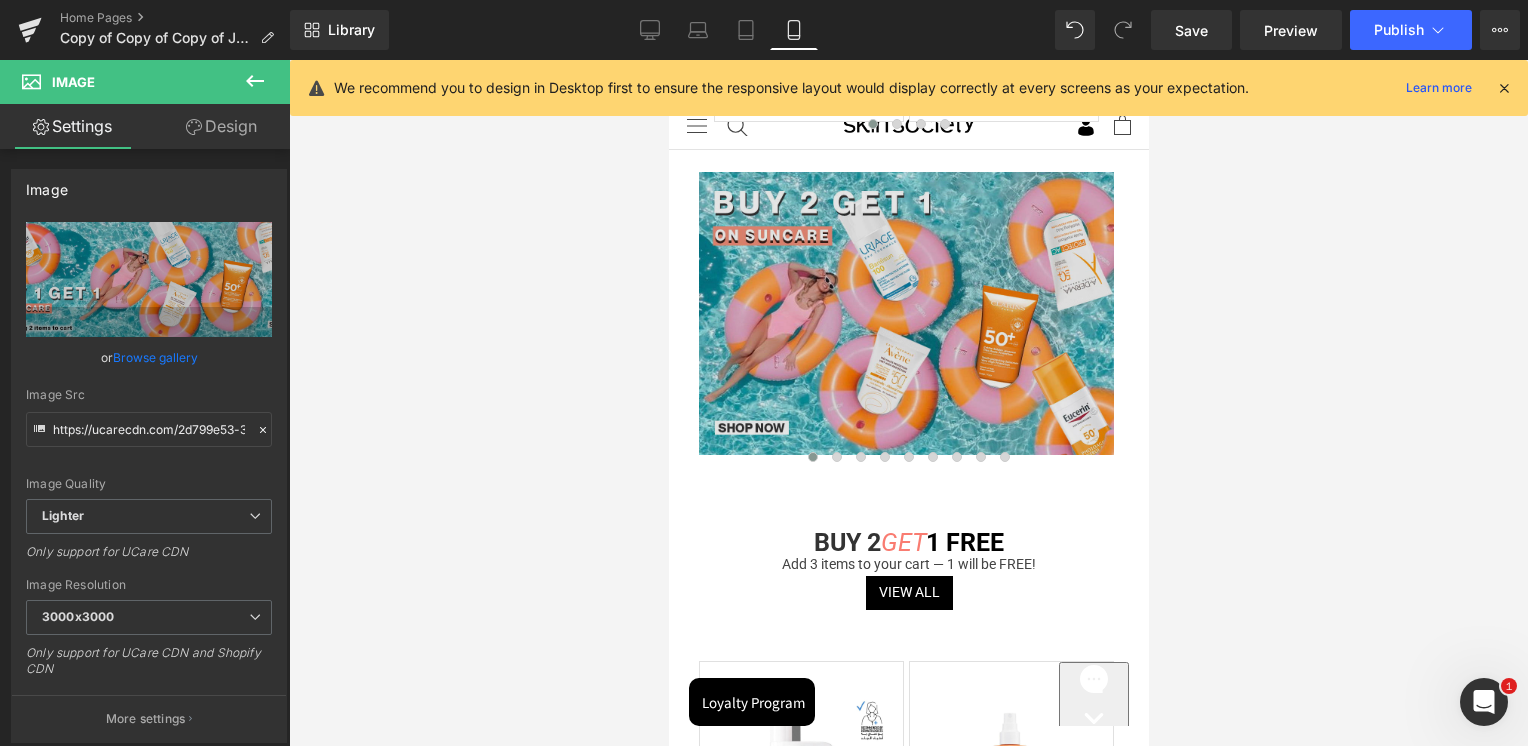 click at bounding box center (905, 313) 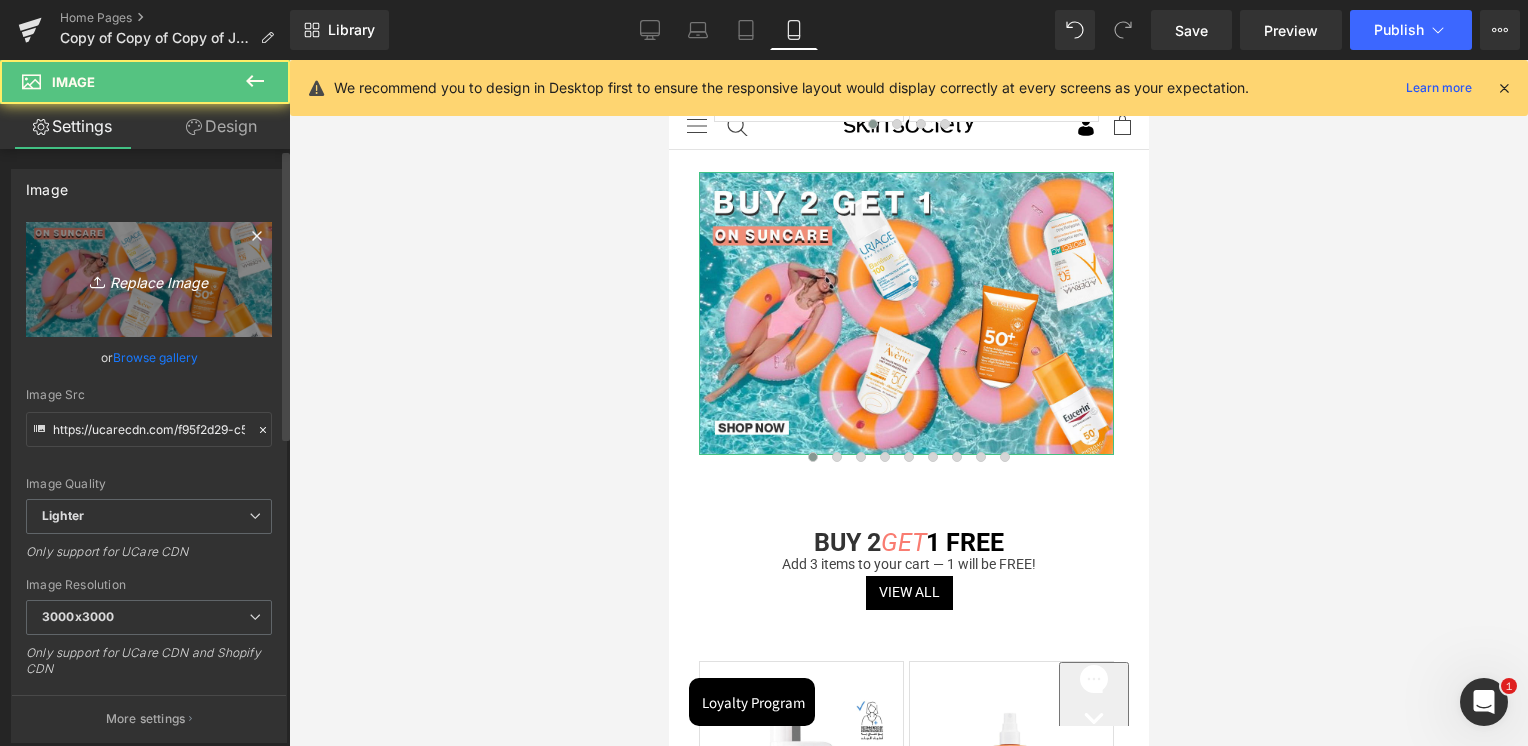 click on "Replace Image" at bounding box center (149, 279) 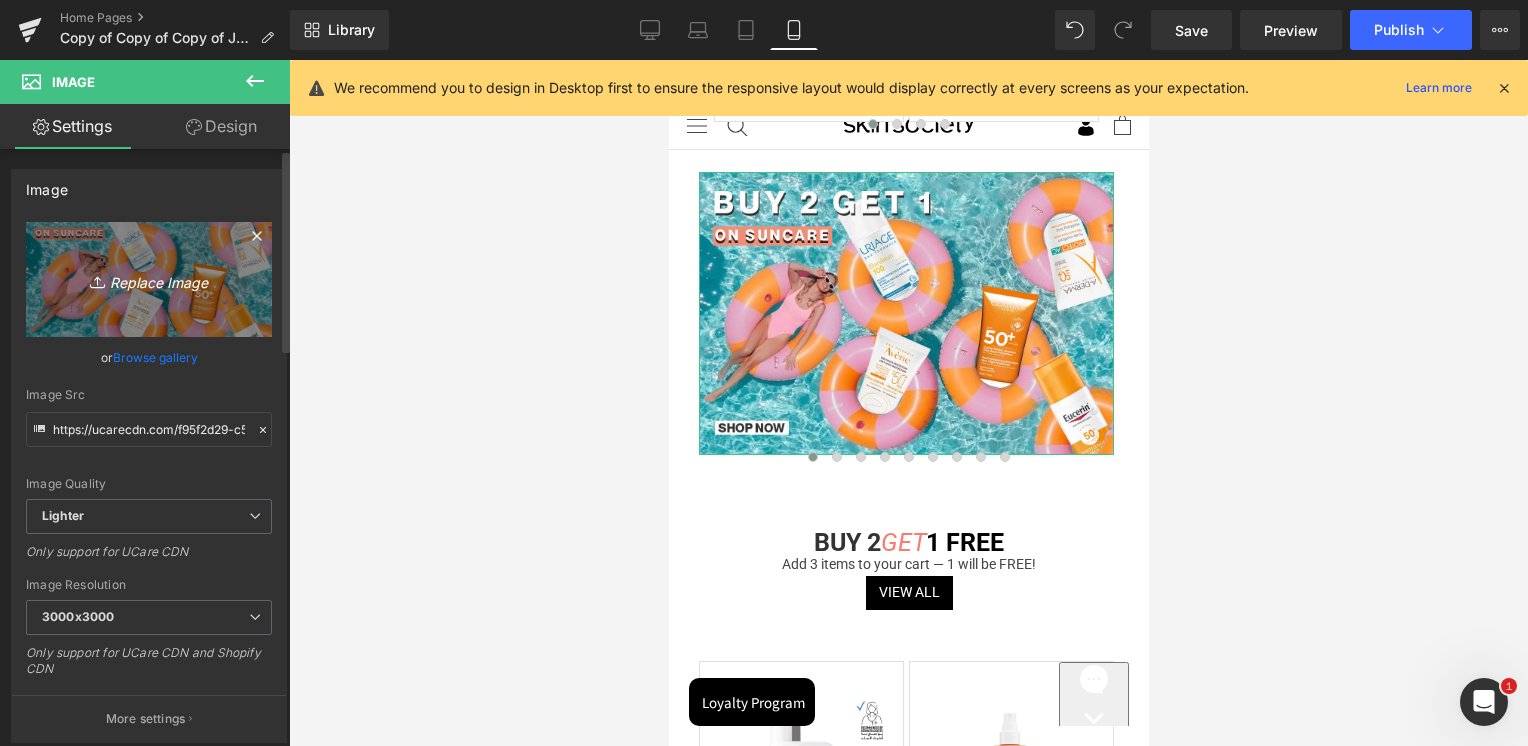 type on "C:\fakepath\Suncare banner Sale mobile.jpg" 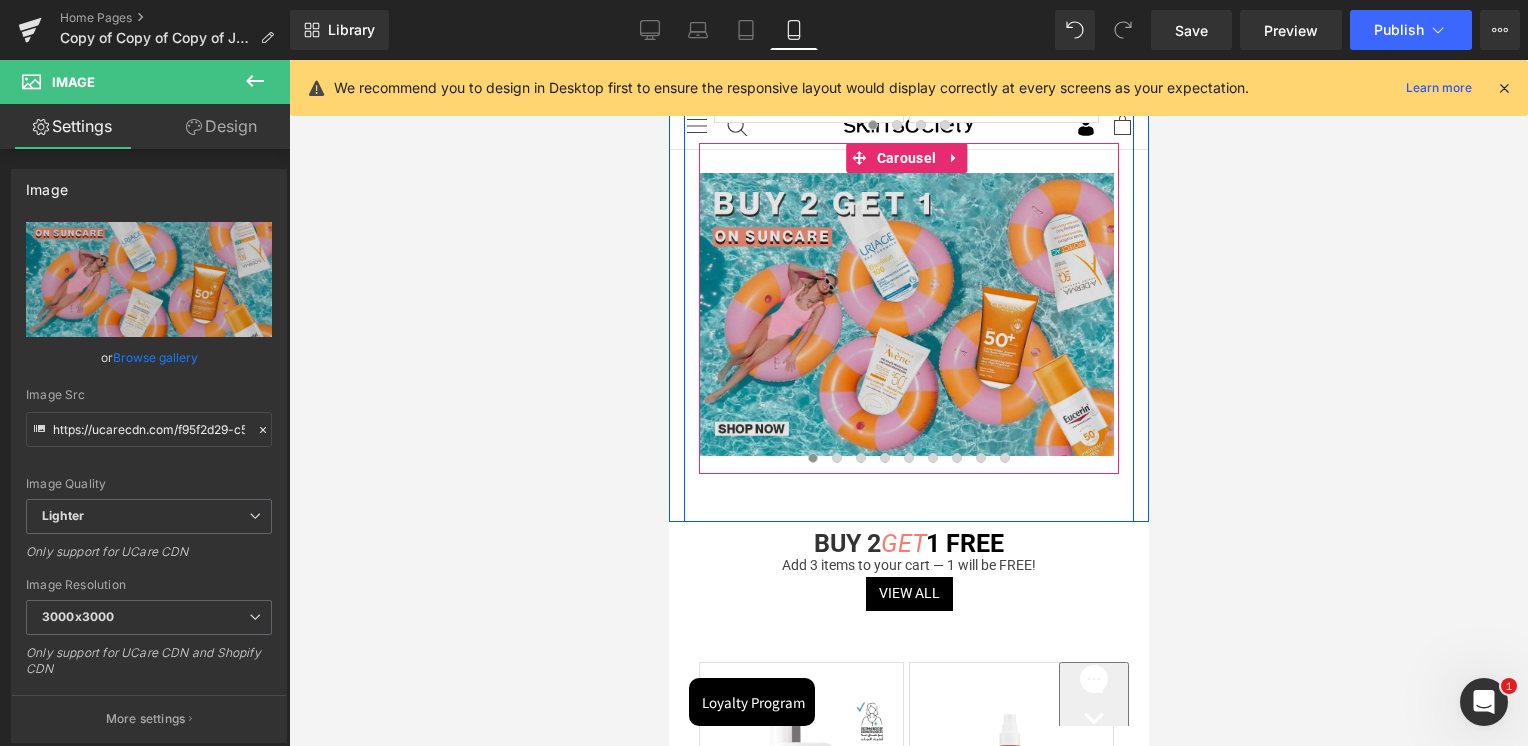 scroll, scrollTop: 1300, scrollLeft: 0, axis: vertical 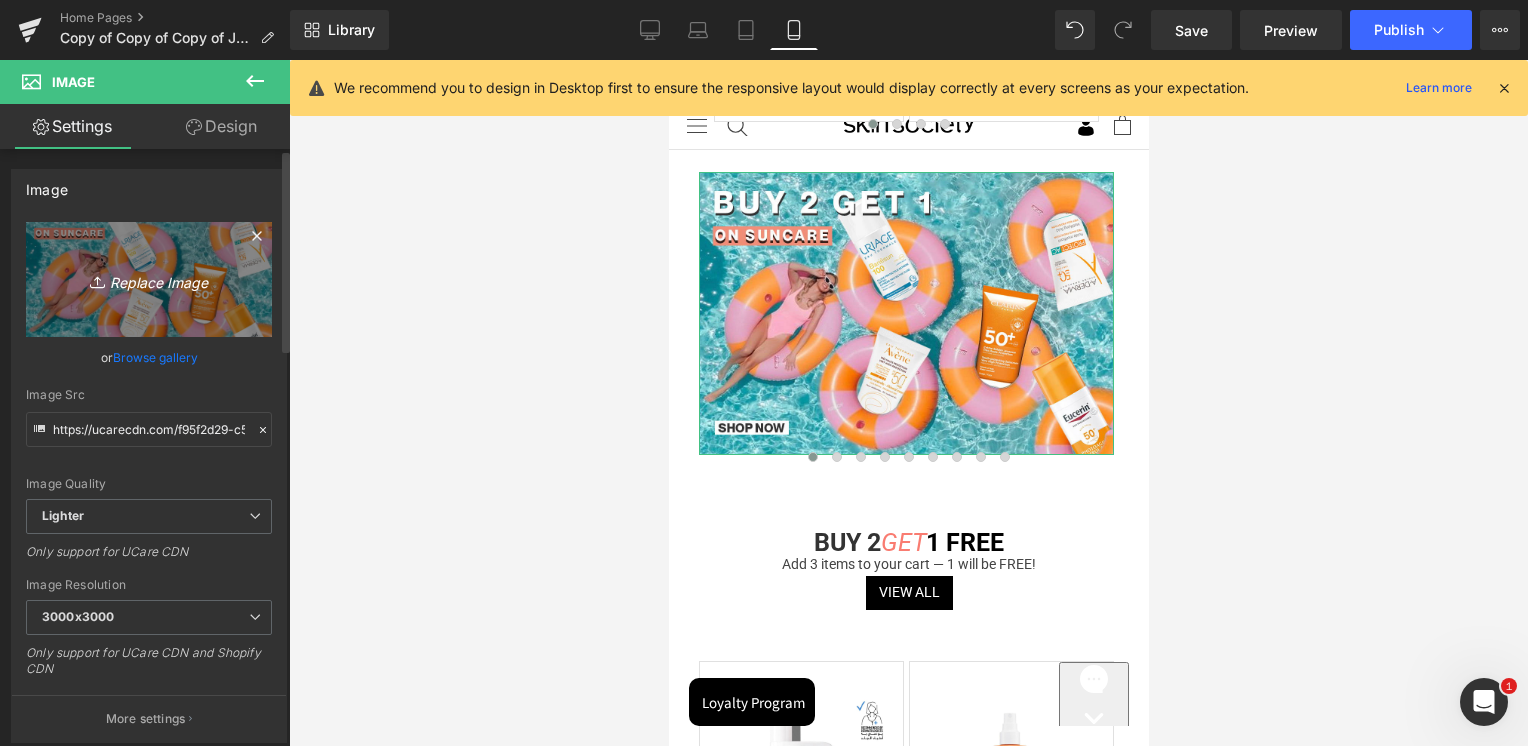 click on "Replace Image" at bounding box center (149, 279) 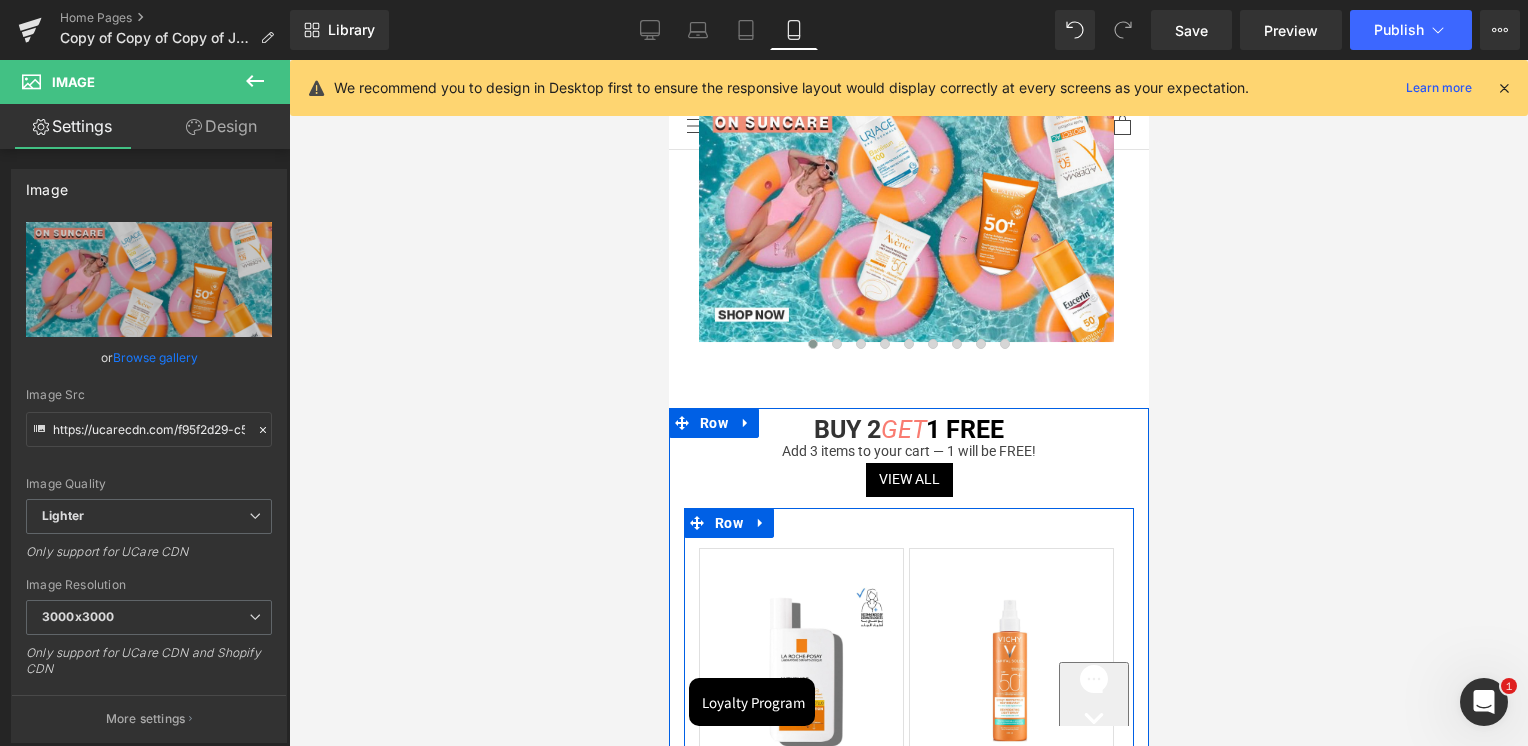 scroll, scrollTop: 1200, scrollLeft: 0, axis: vertical 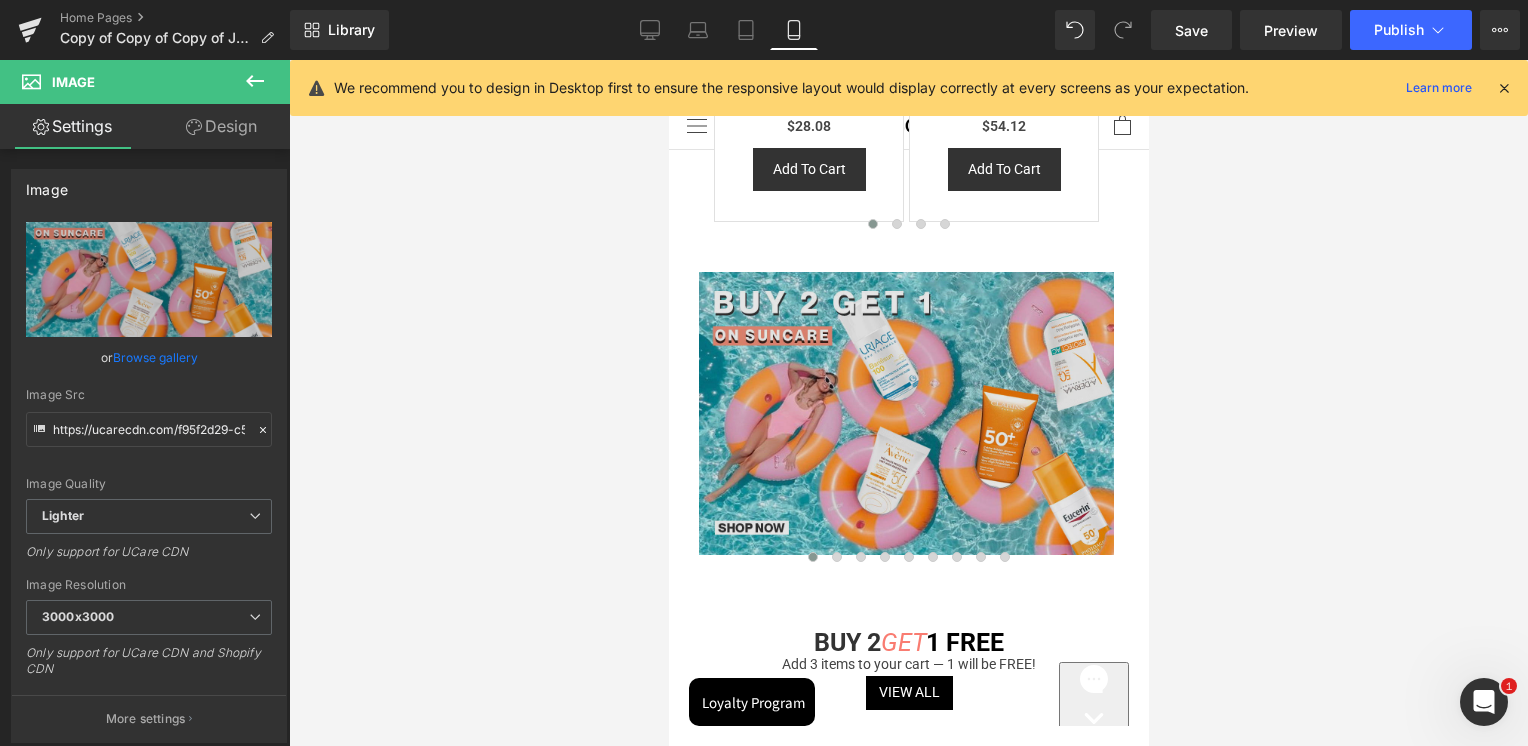 click at bounding box center (905, 413) 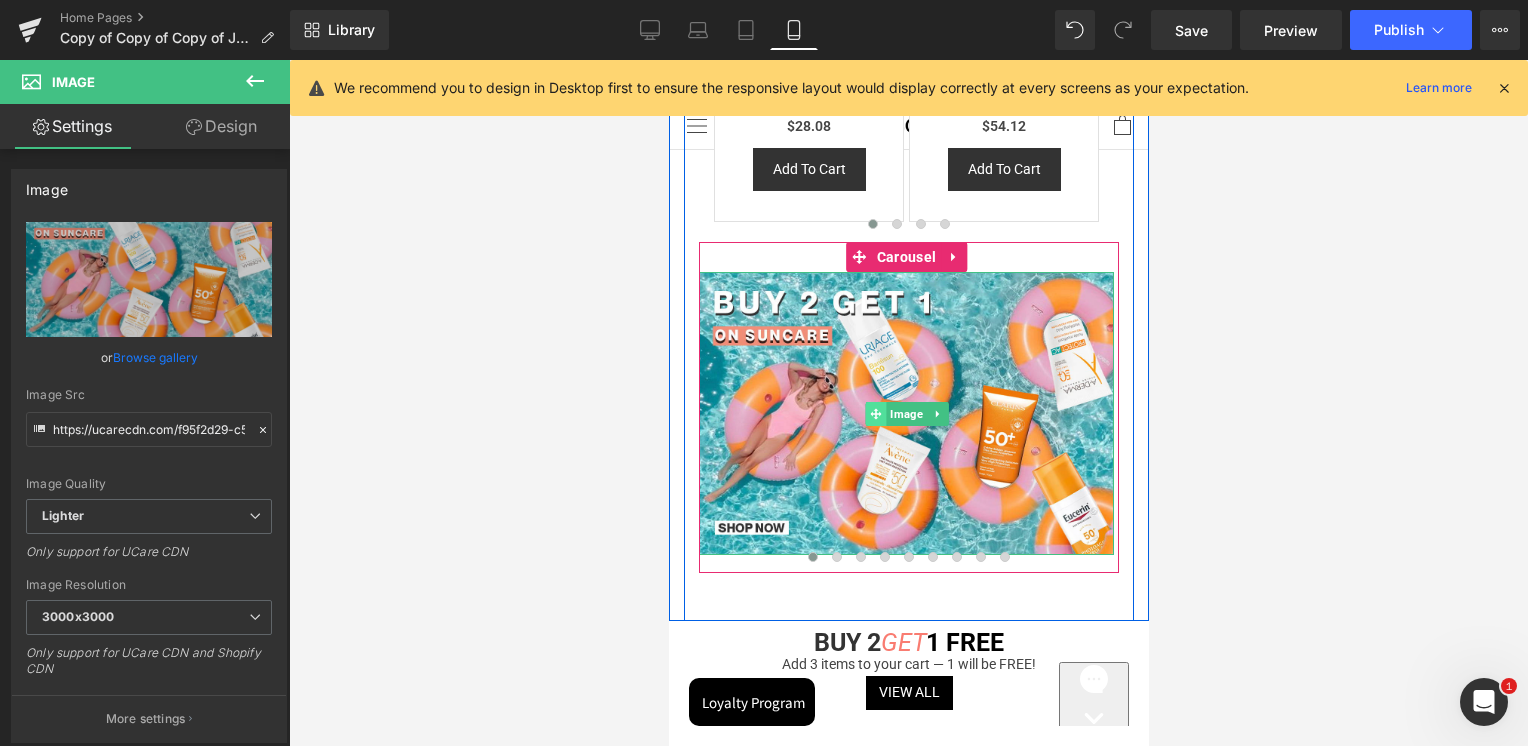 click at bounding box center (874, 414) 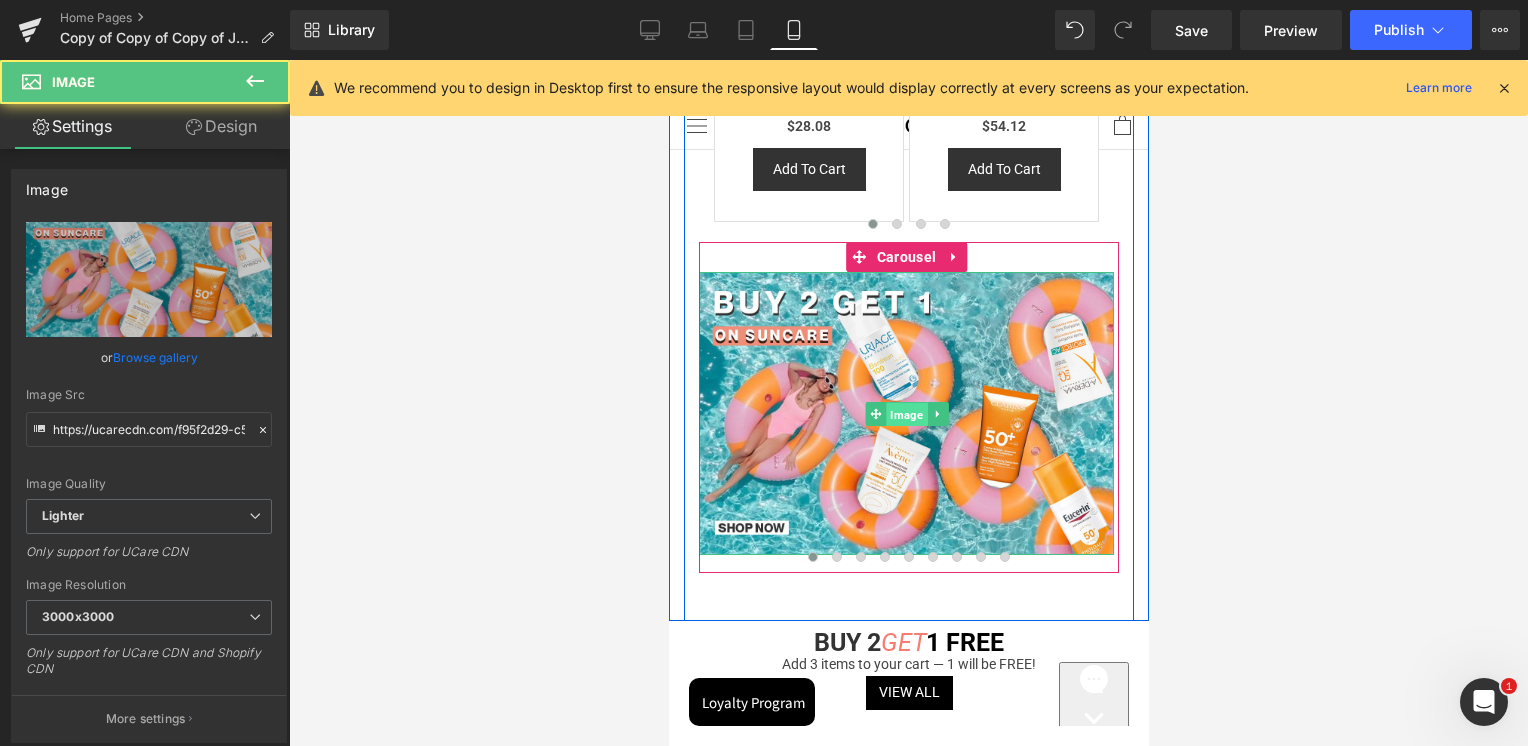 click on "Image" at bounding box center [905, 414] 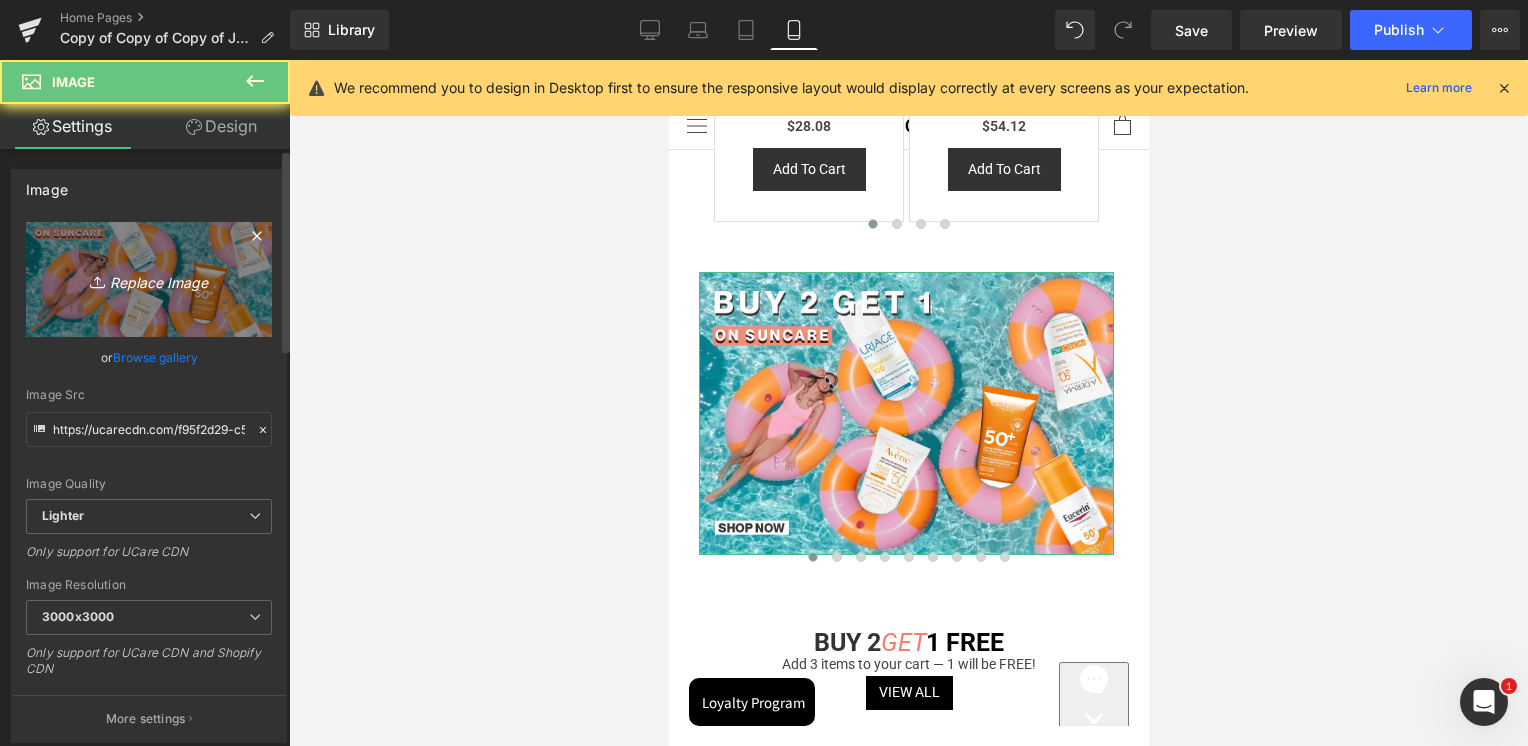 click on "Replace Image" at bounding box center [149, 279] 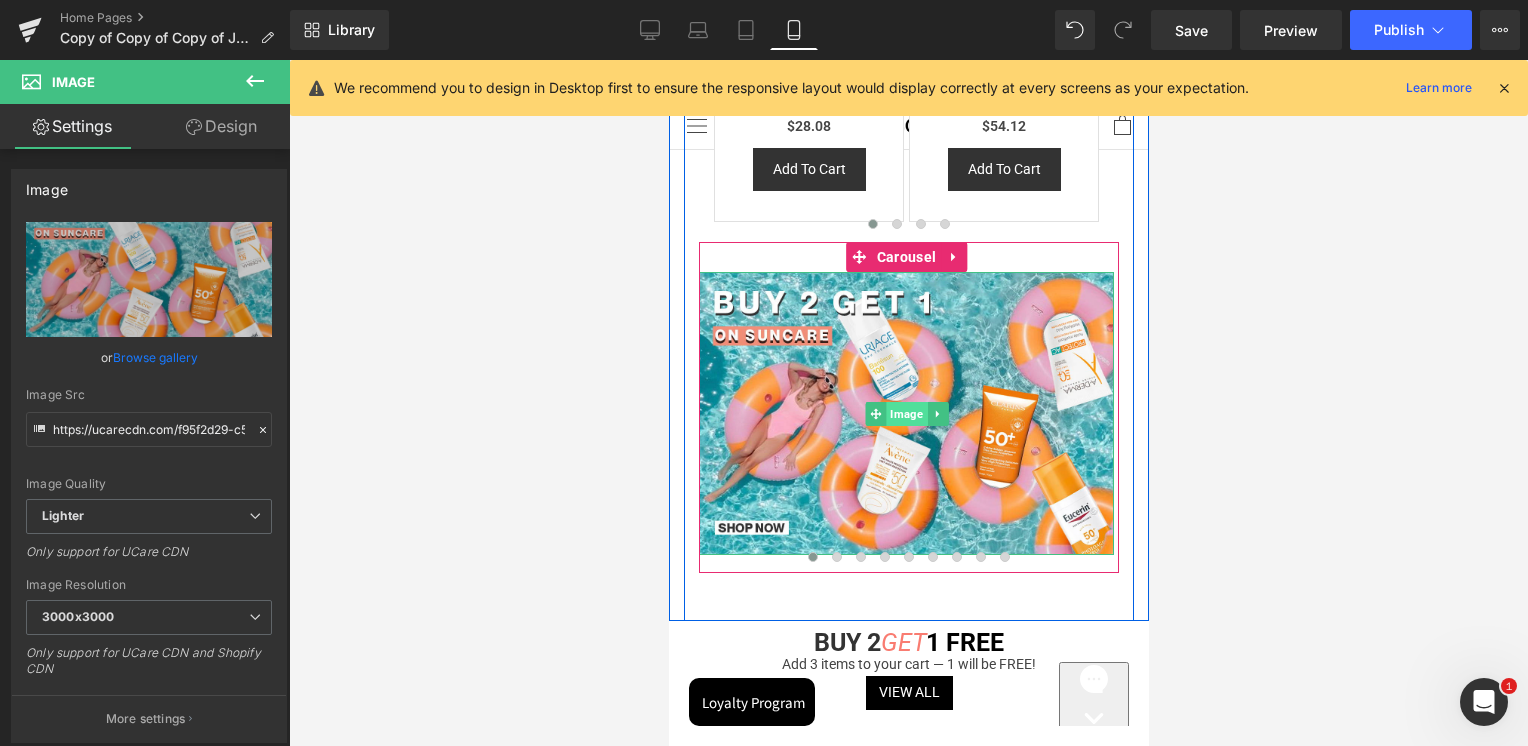 click on "Image" at bounding box center (905, 414) 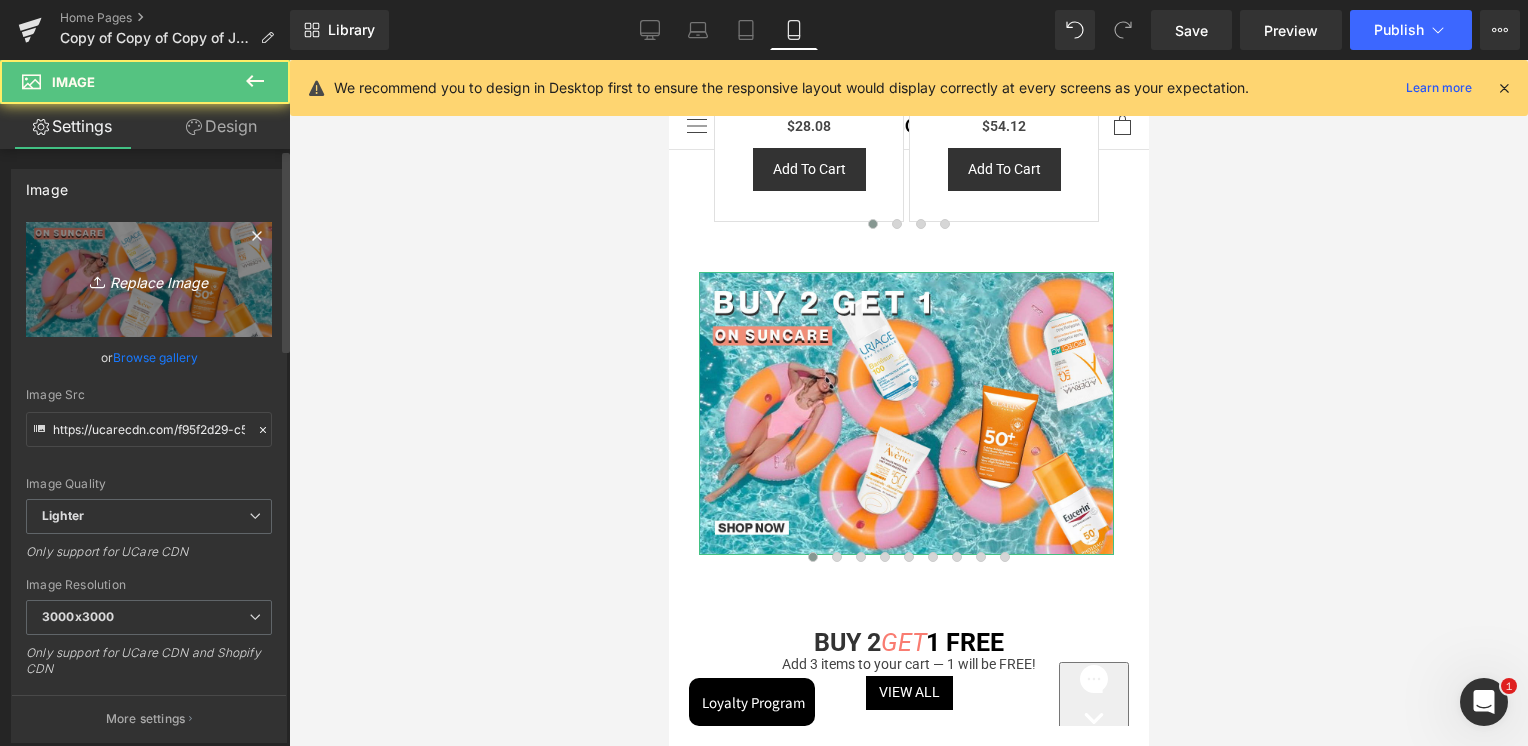 click on "Replace Image" at bounding box center (149, 279) 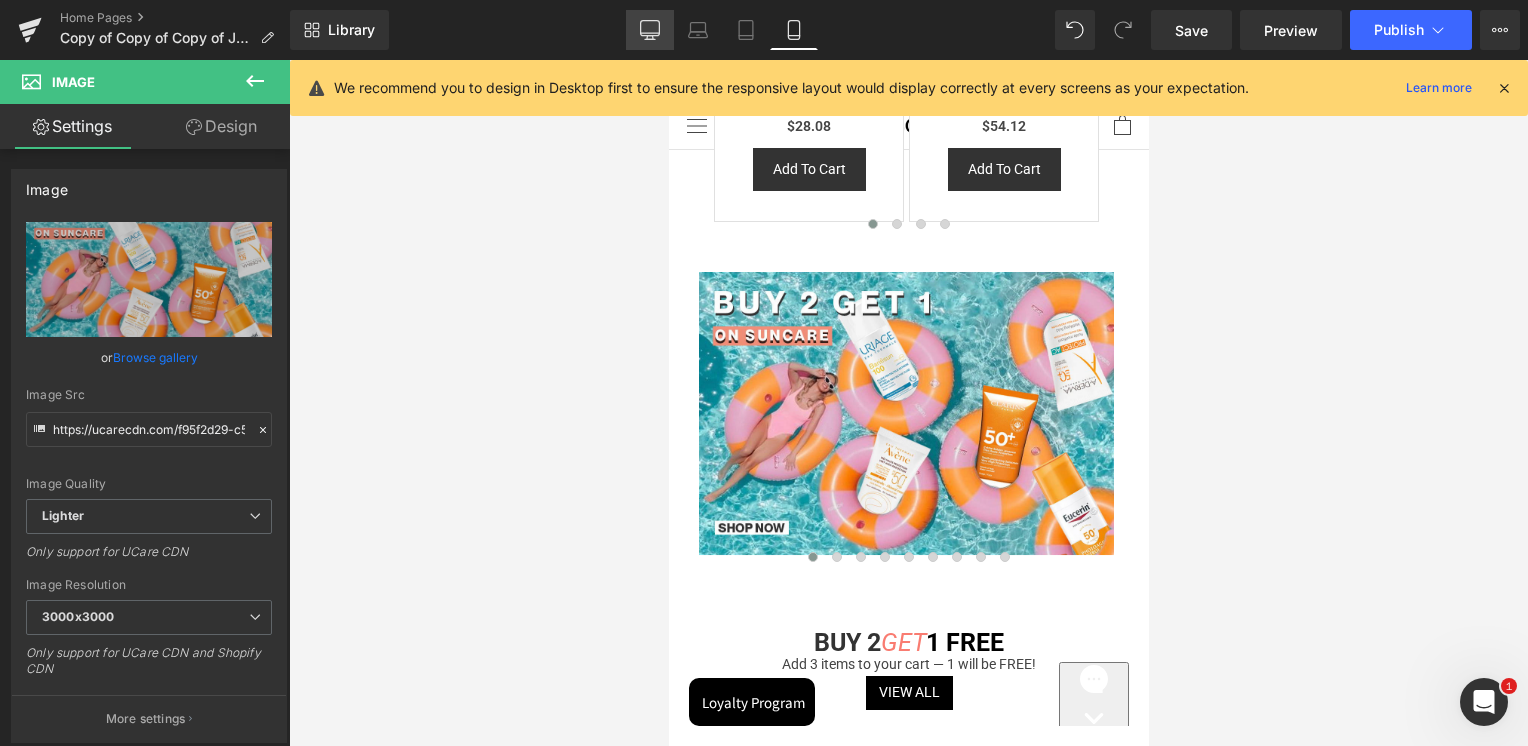 click on "Desktop" at bounding box center (650, 30) 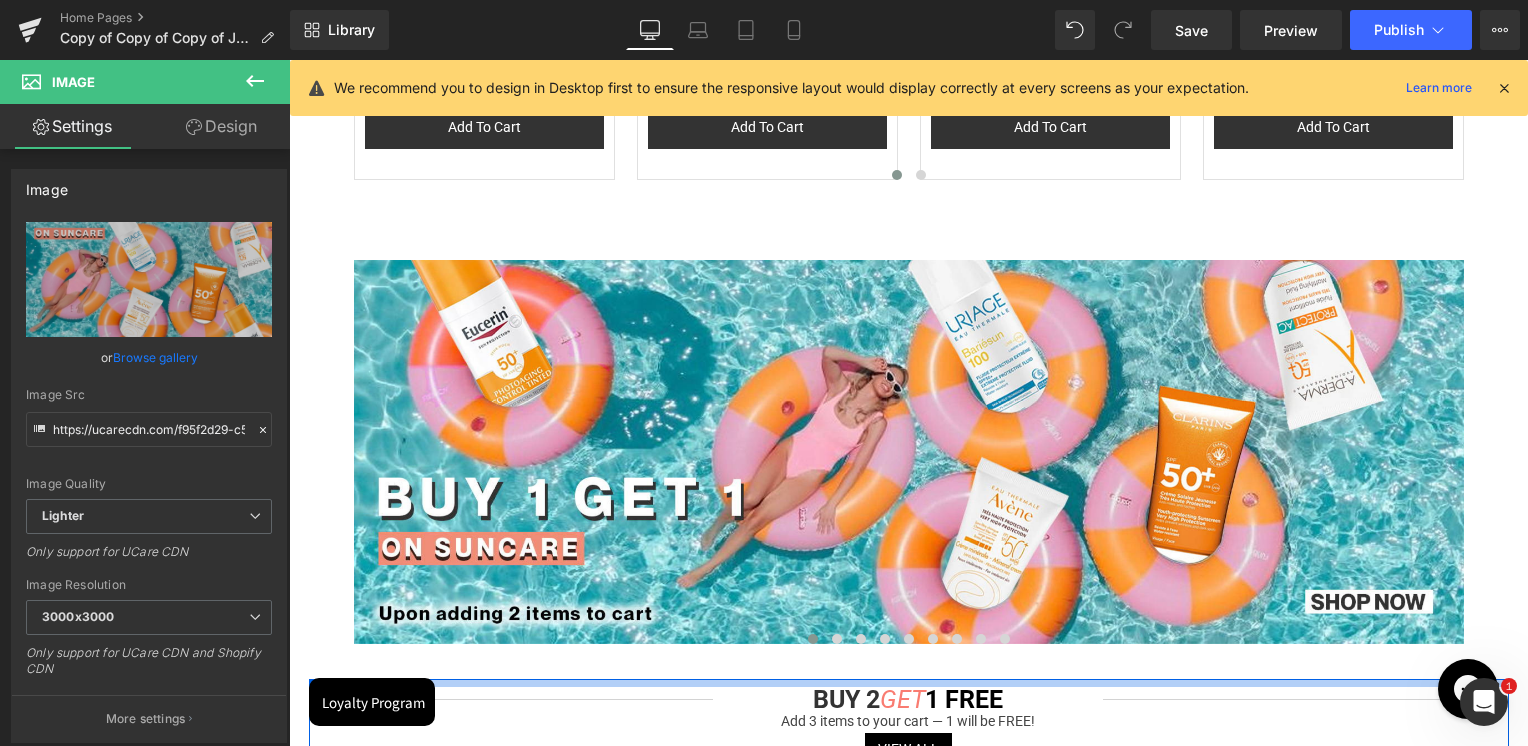 scroll, scrollTop: 1700, scrollLeft: 0, axis: vertical 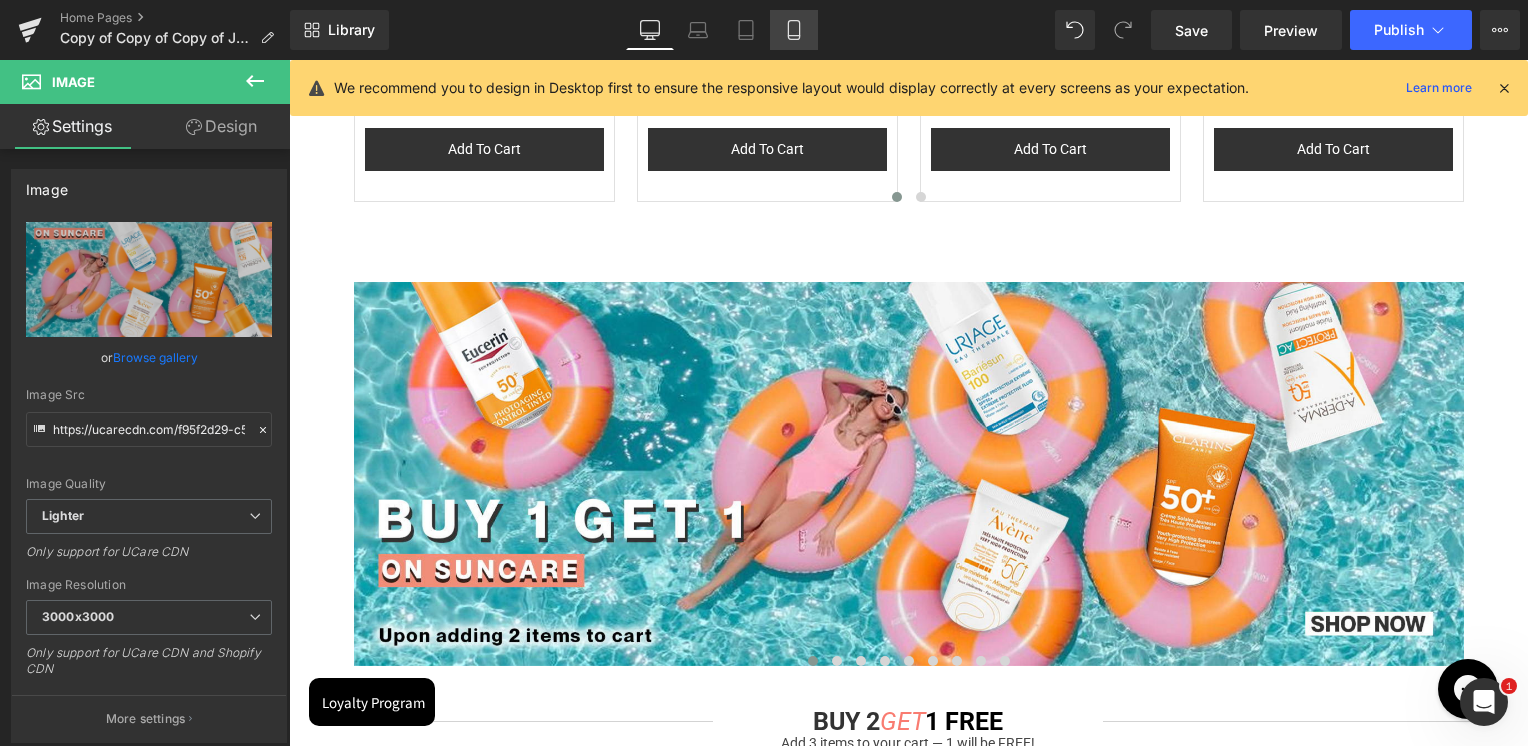 click 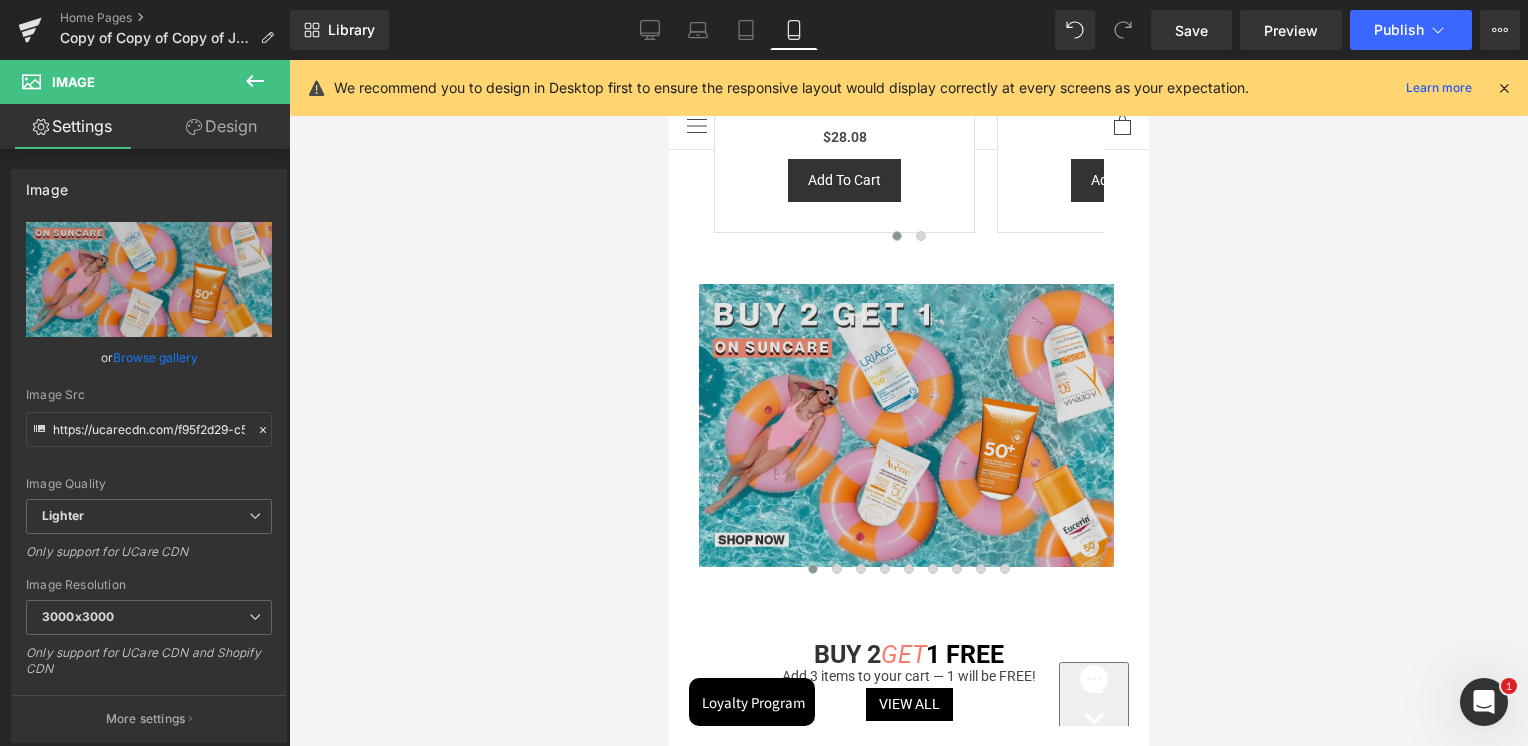click at bounding box center (905, 425) 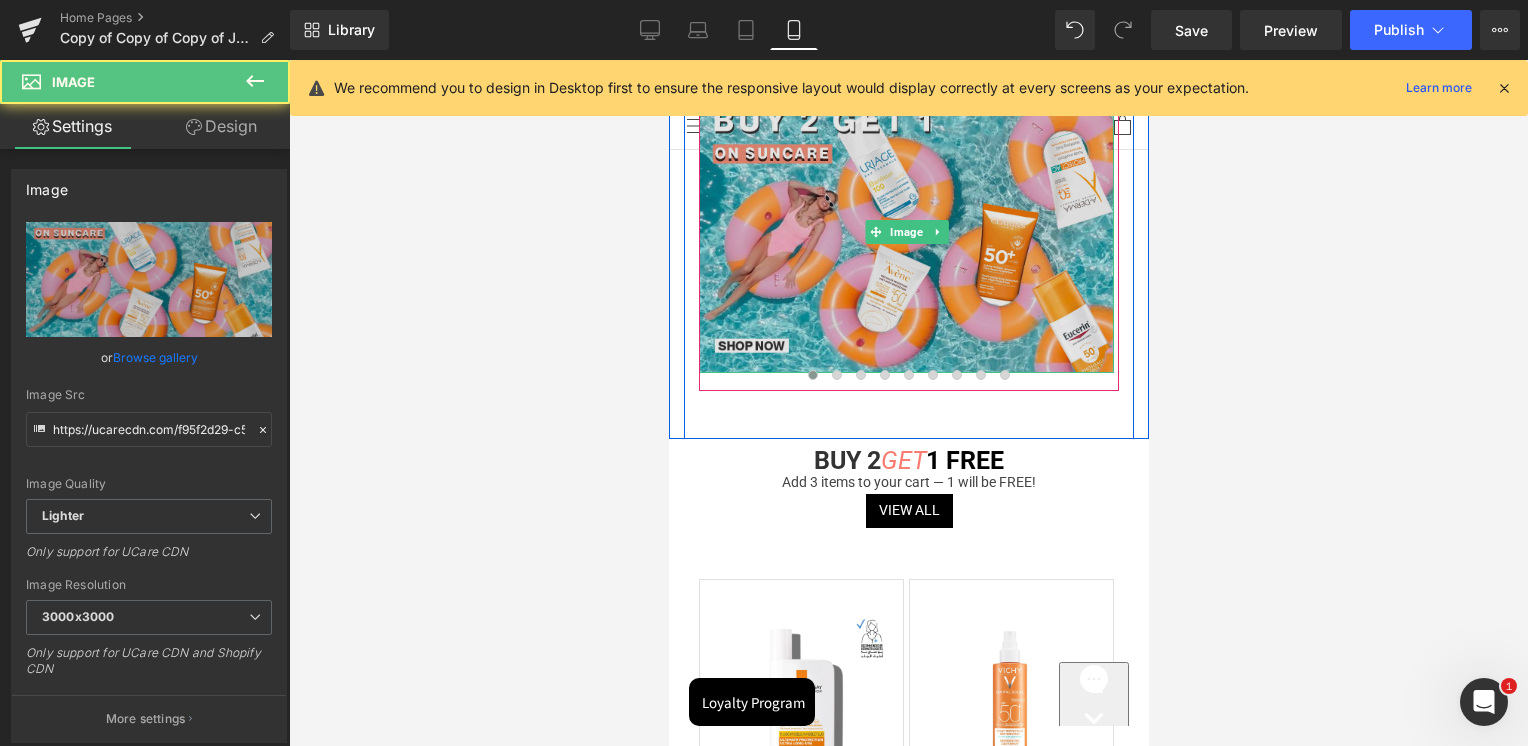 scroll, scrollTop: 1260, scrollLeft: 0, axis: vertical 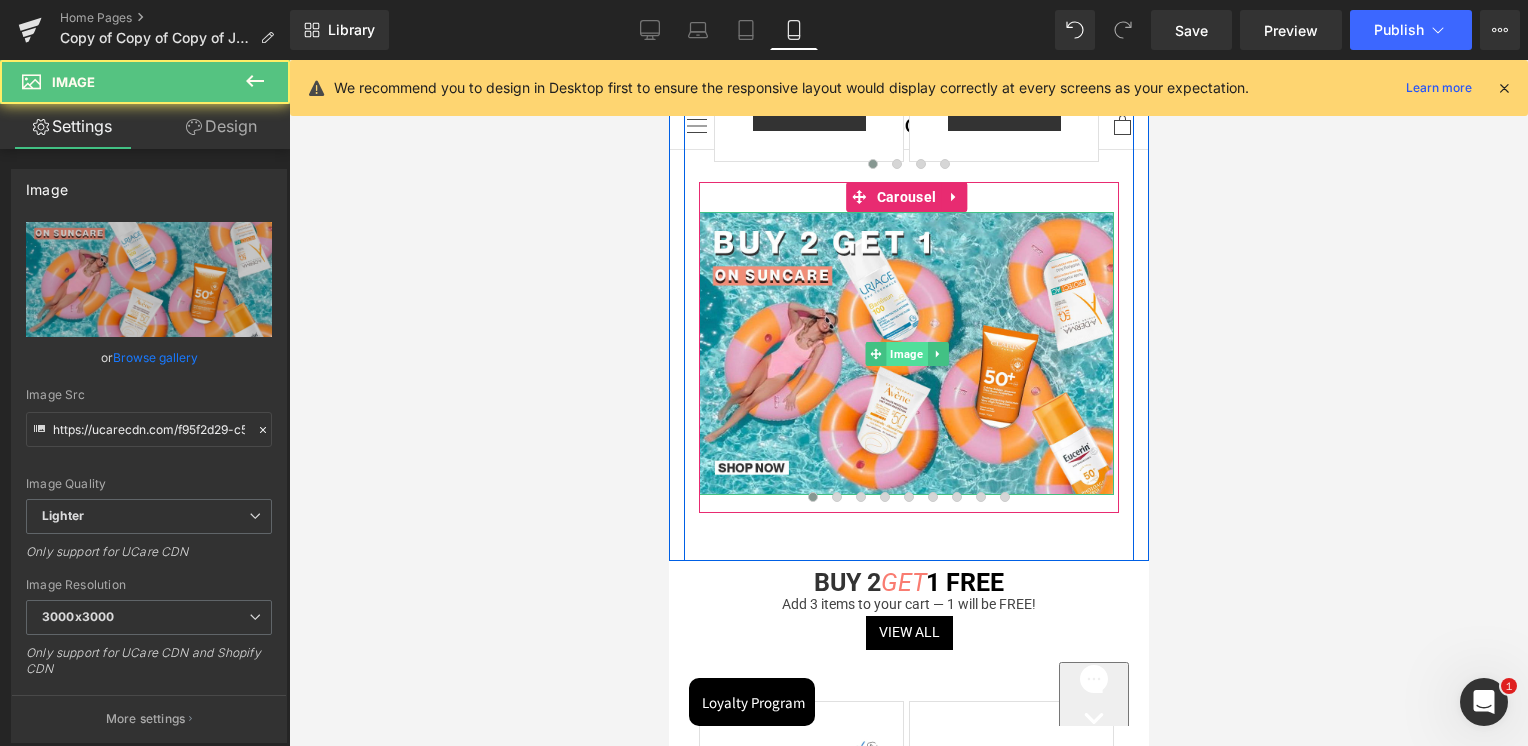 click on "Image" at bounding box center (905, 354) 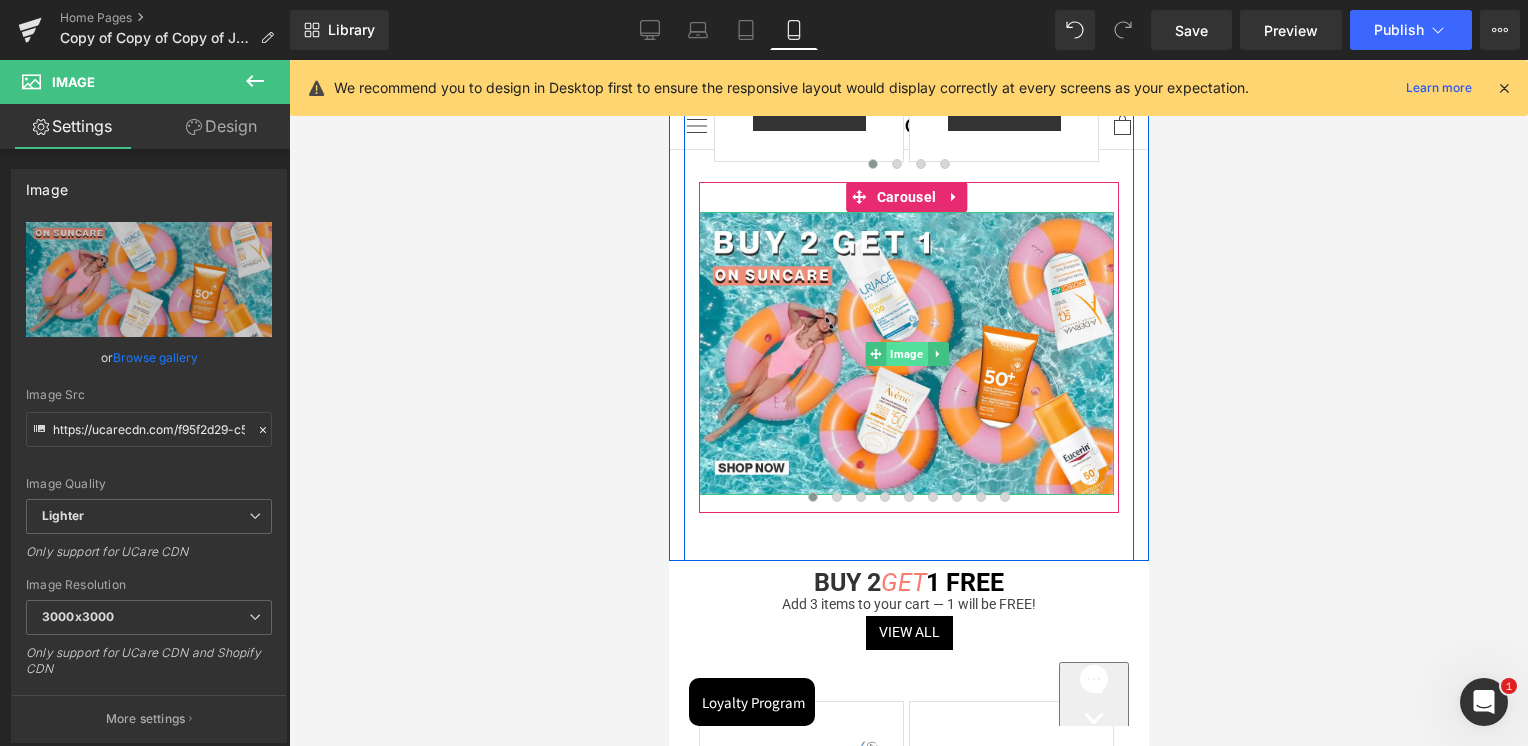 click on "Image" at bounding box center (905, 354) 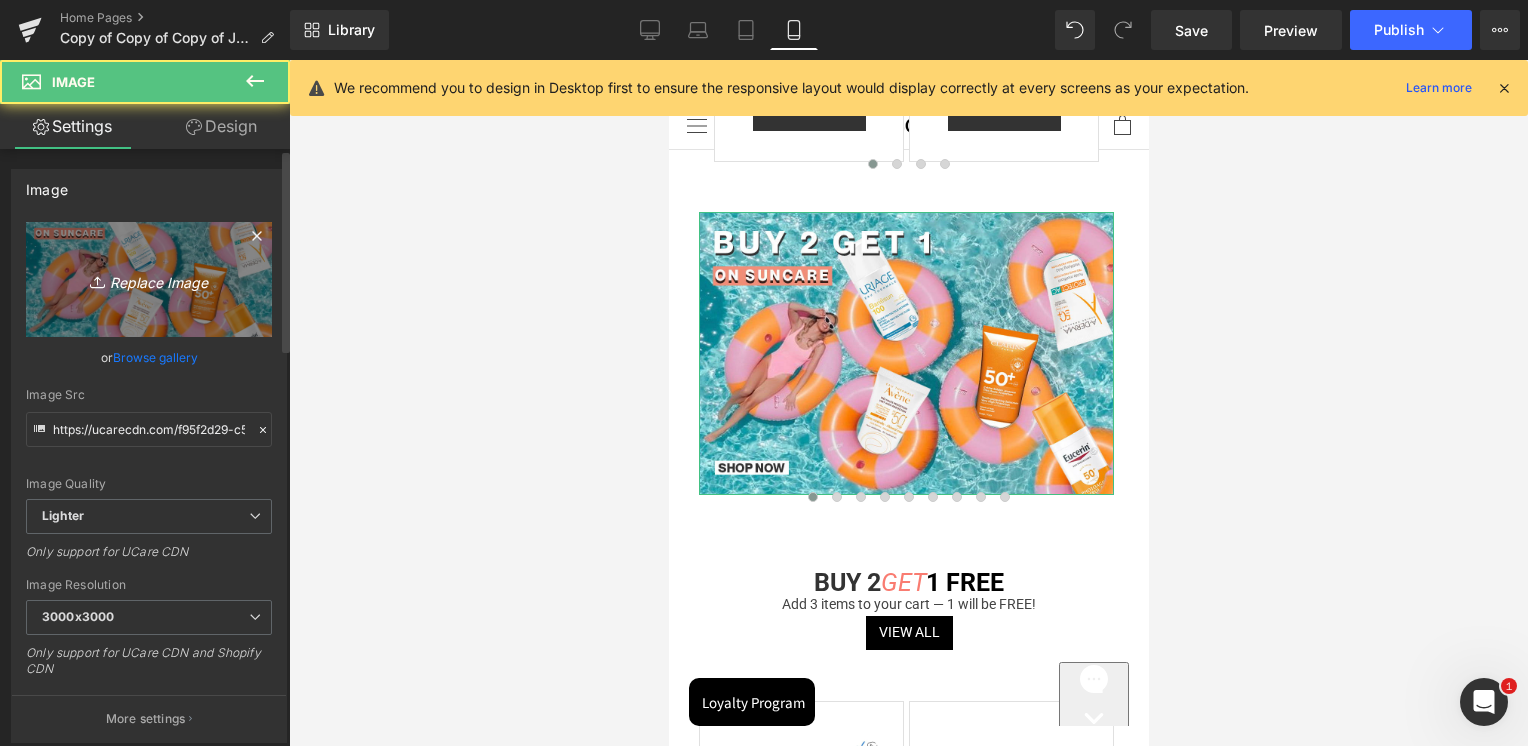 click on "Replace Image" at bounding box center [149, 279] 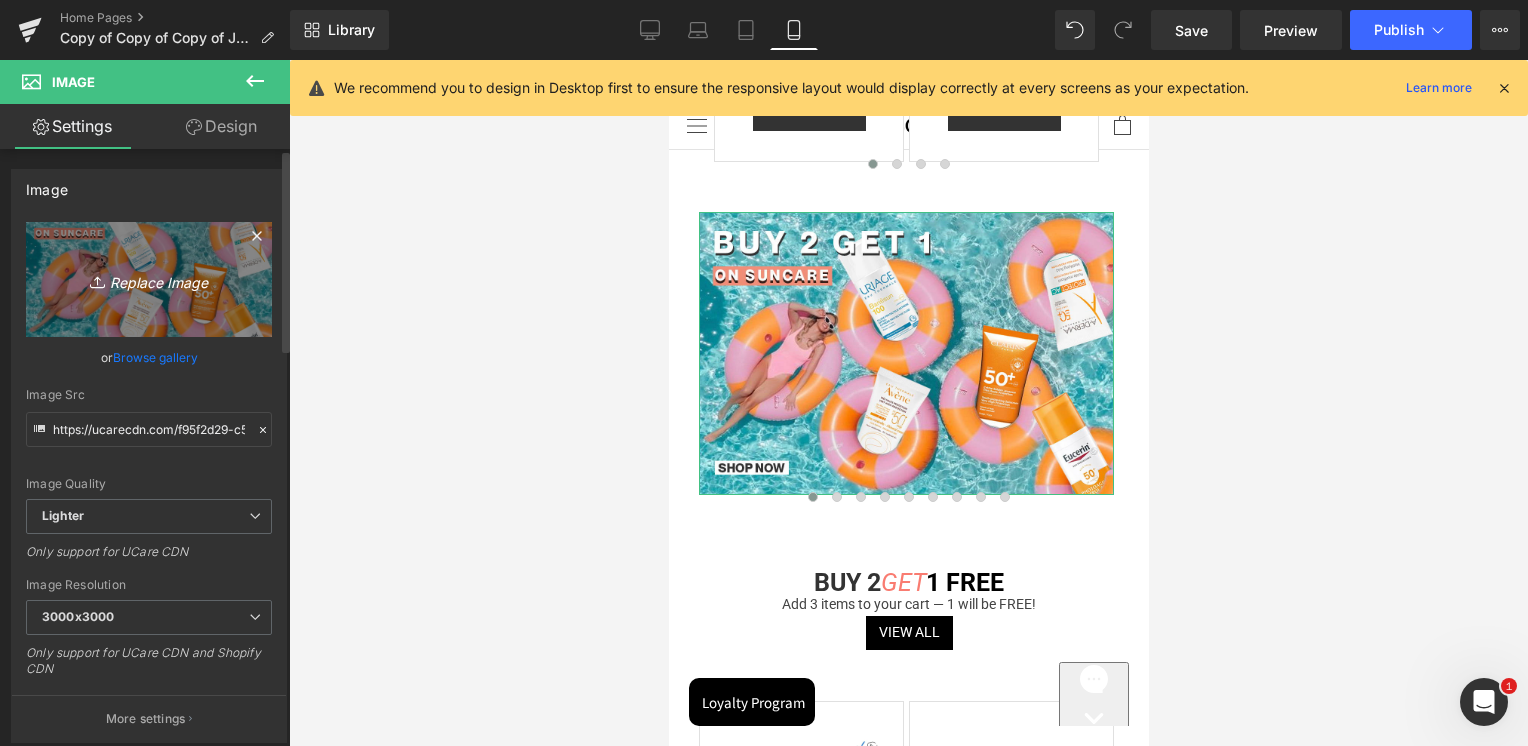 type on "C:\fakepath\Suncare banner Sale mobile copy.jpg" 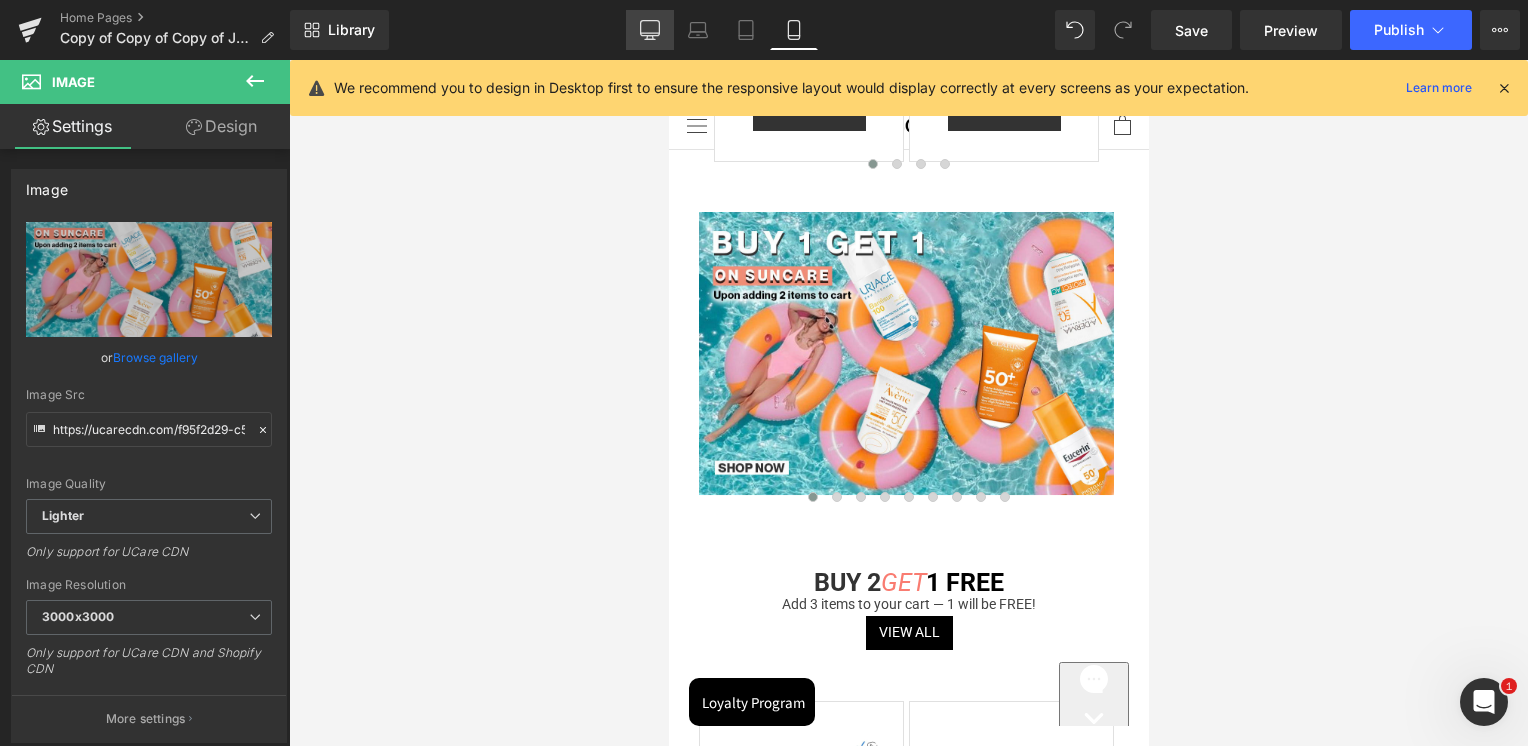 click 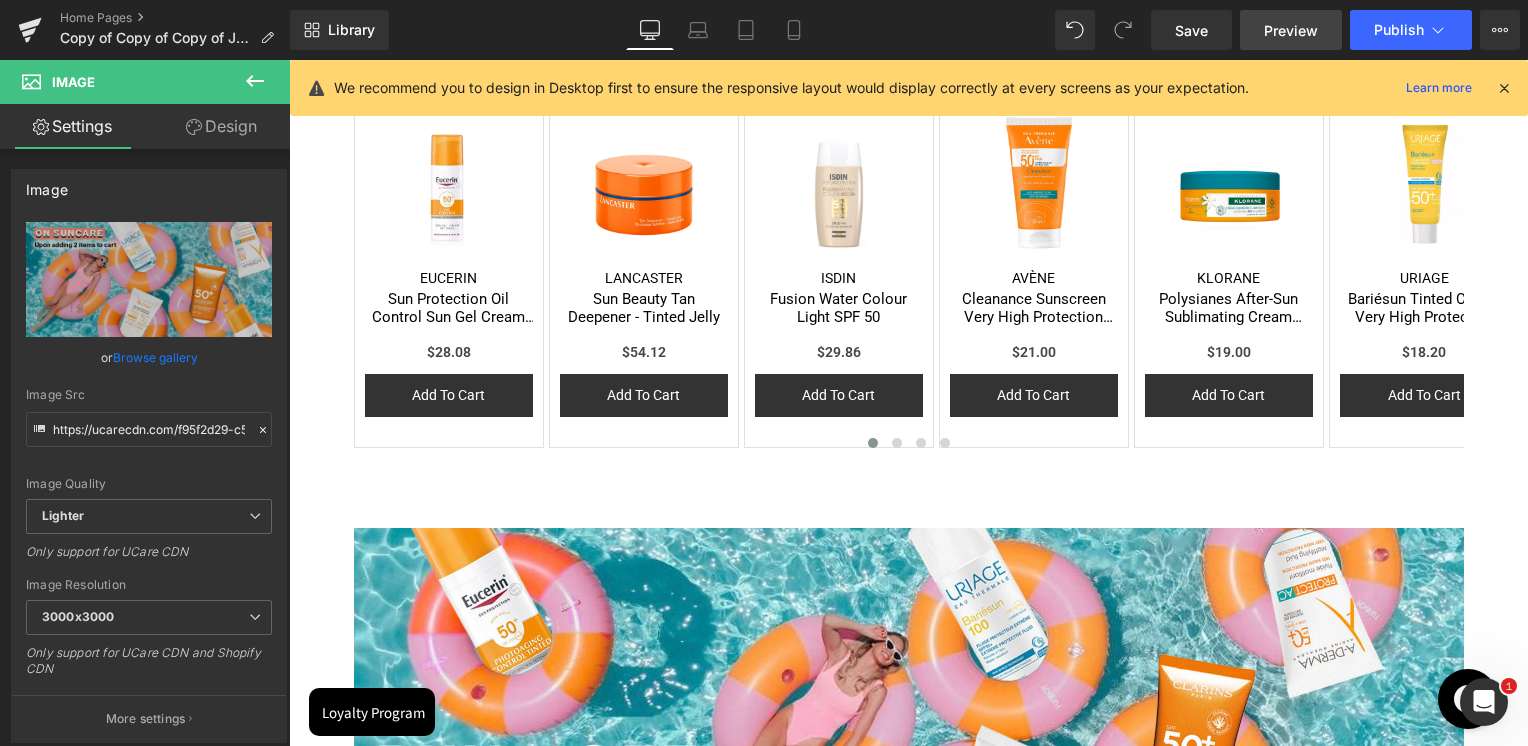 scroll, scrollTop: 0, scrollLeft: 0, axis: both 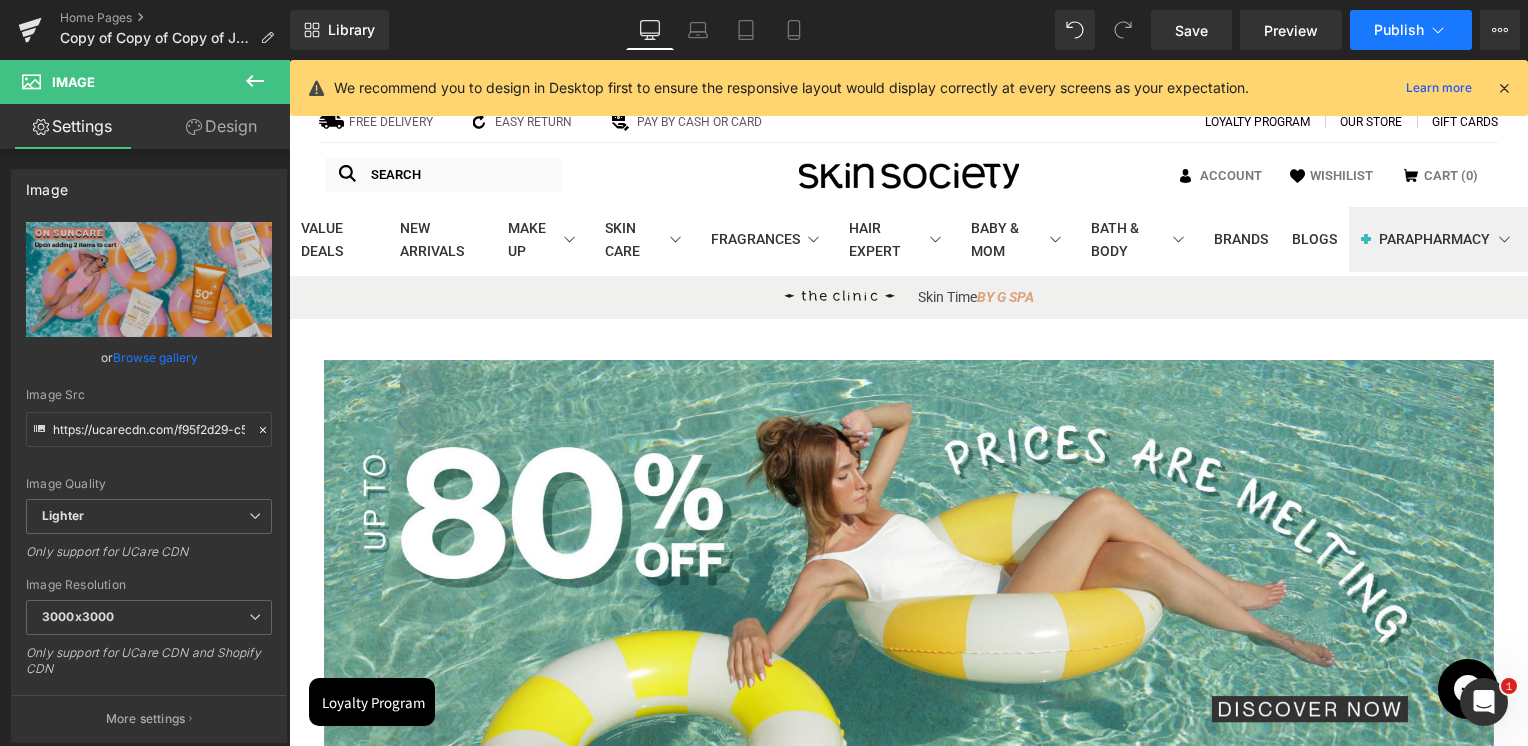 click on "Publish" at bounding box center (1399, 30) 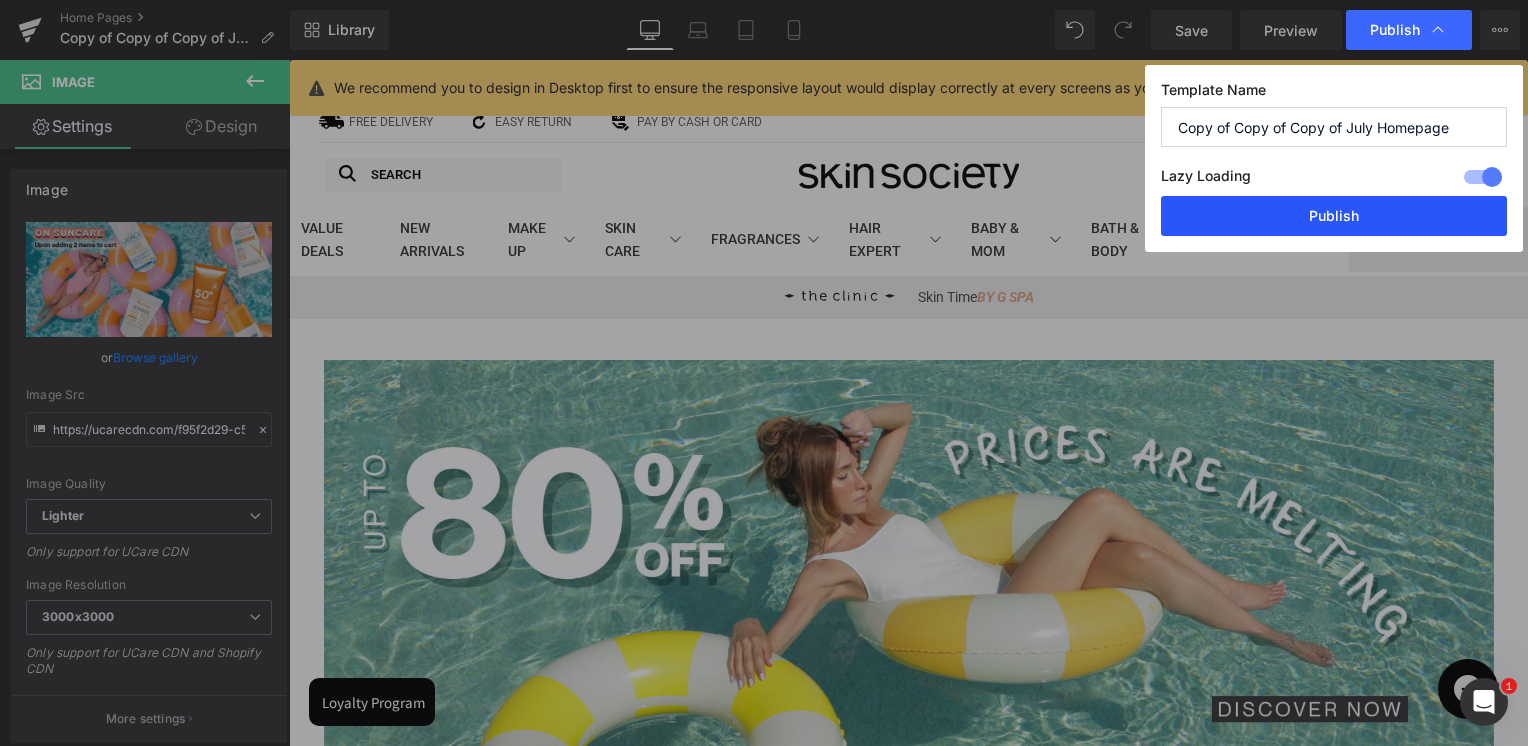 click on "Publish" at bounding box center [1334, 216] 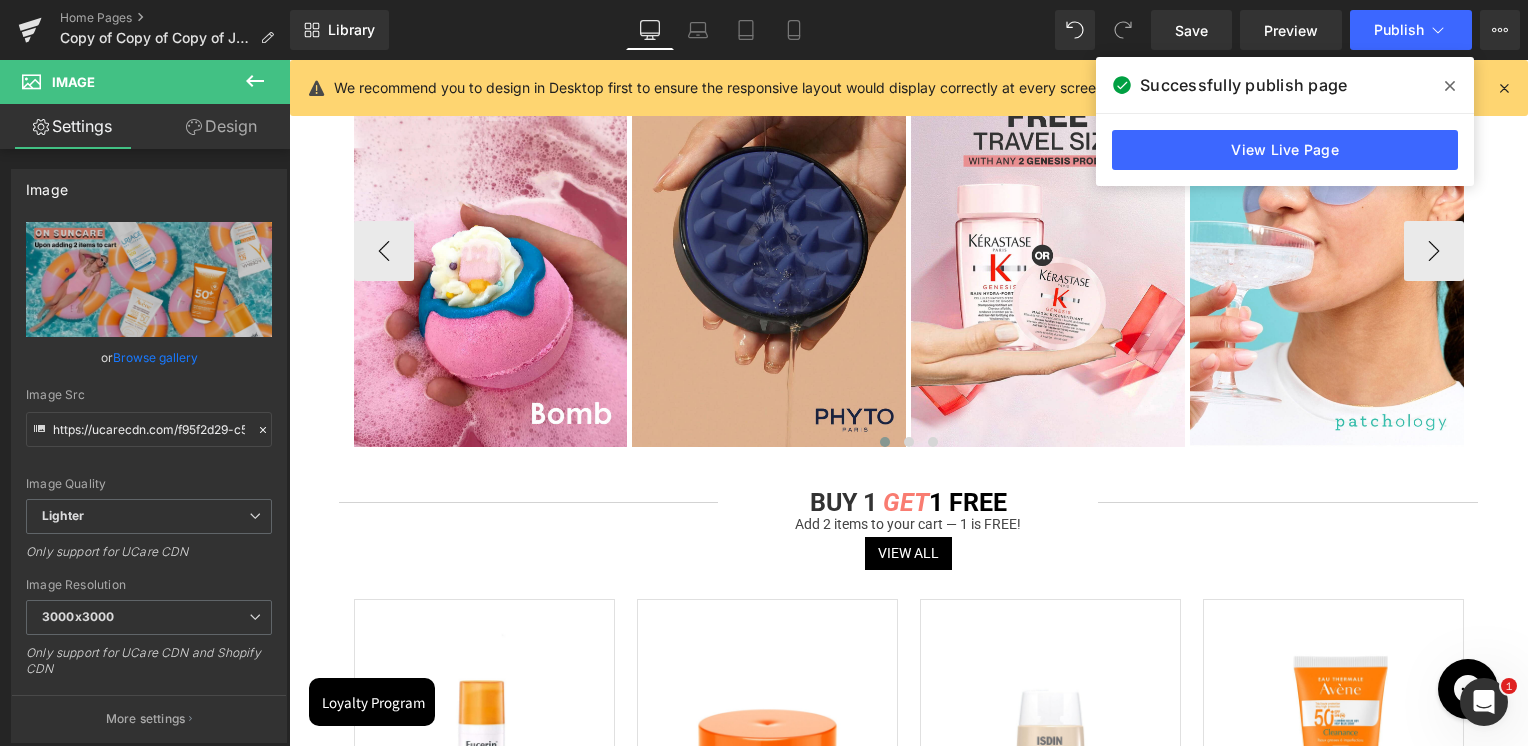 scroll, scrollTop: 600, scrollLeft: 0, axis: vertical 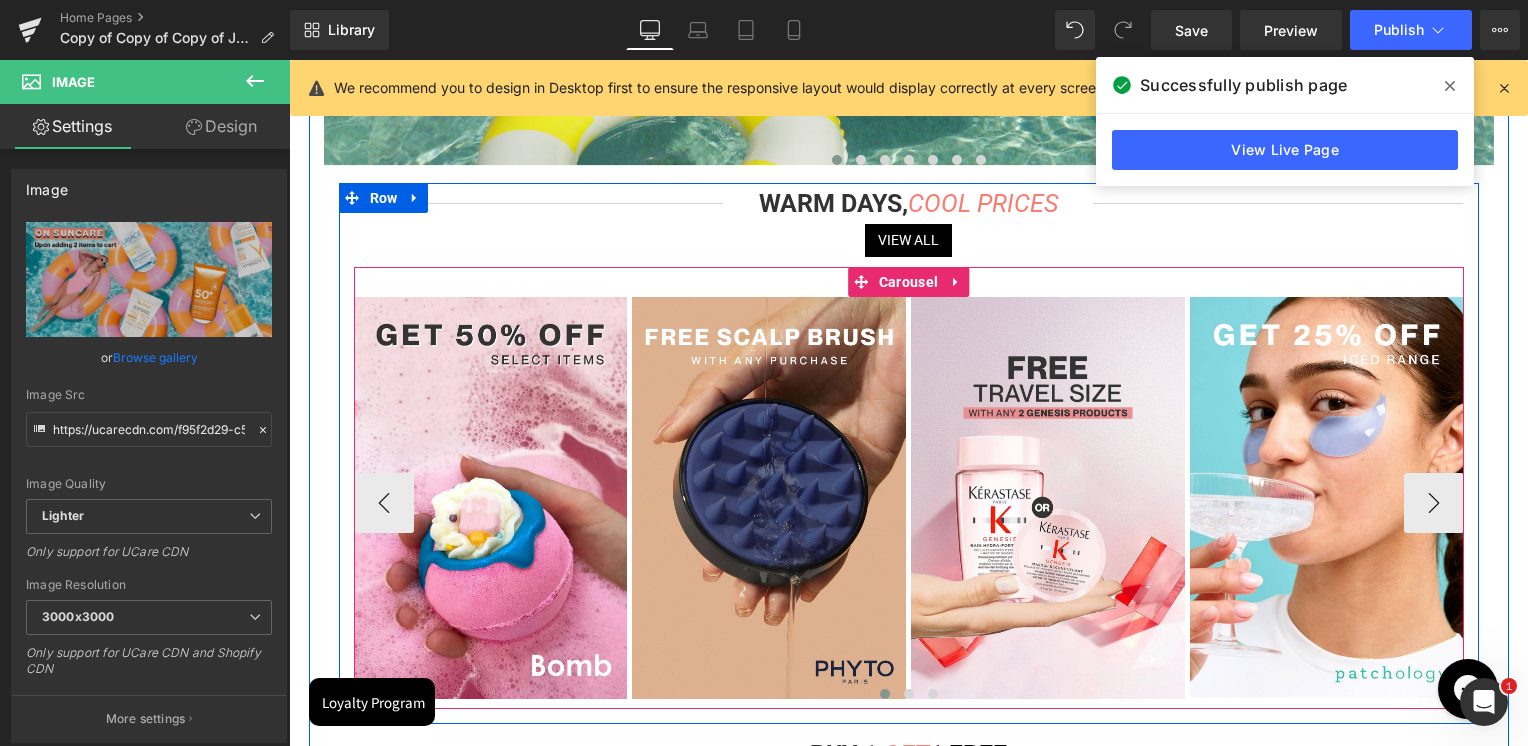 drag, startPoint x: 893, startPoint y: 282, endPoint x: 711, endPoint y: 283, distance: 182.00275 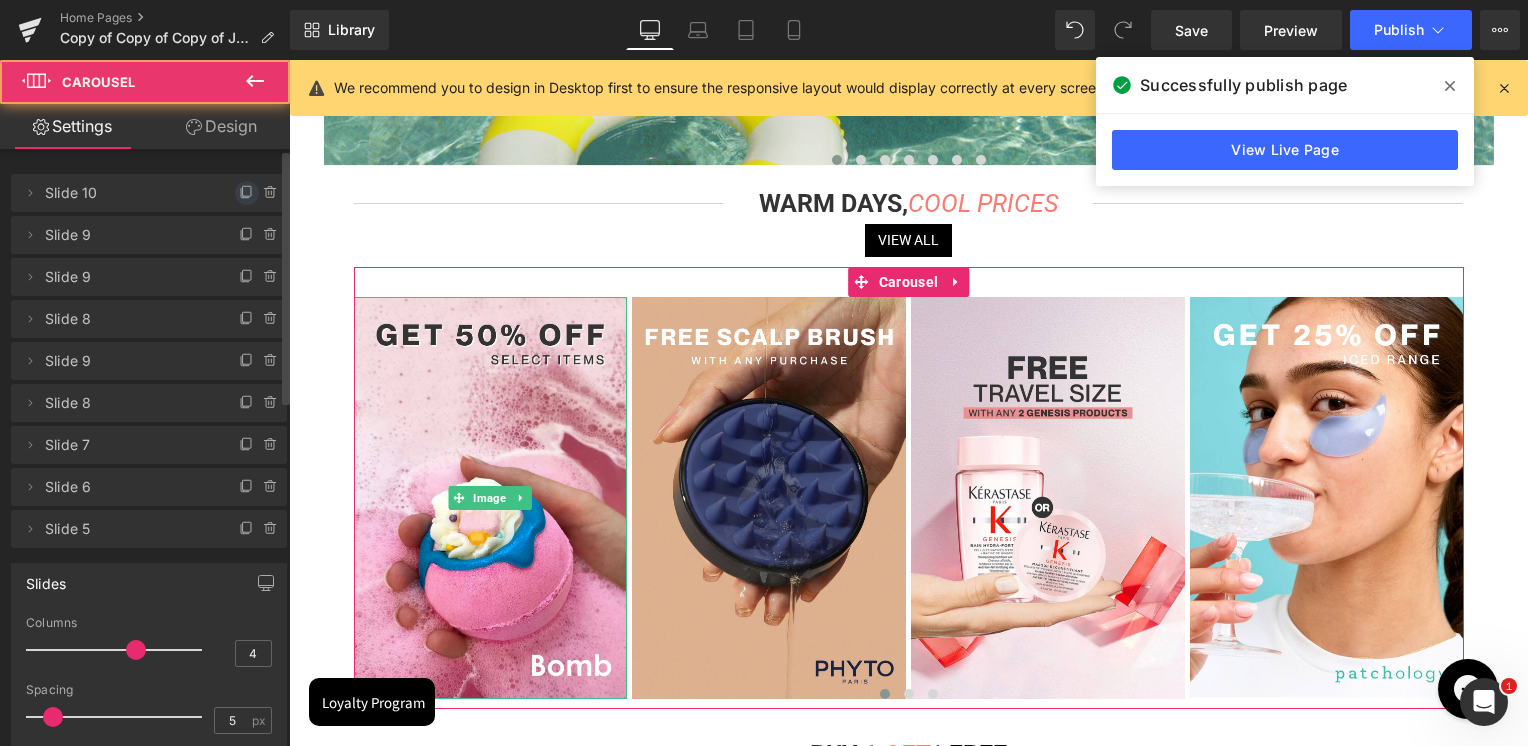 click 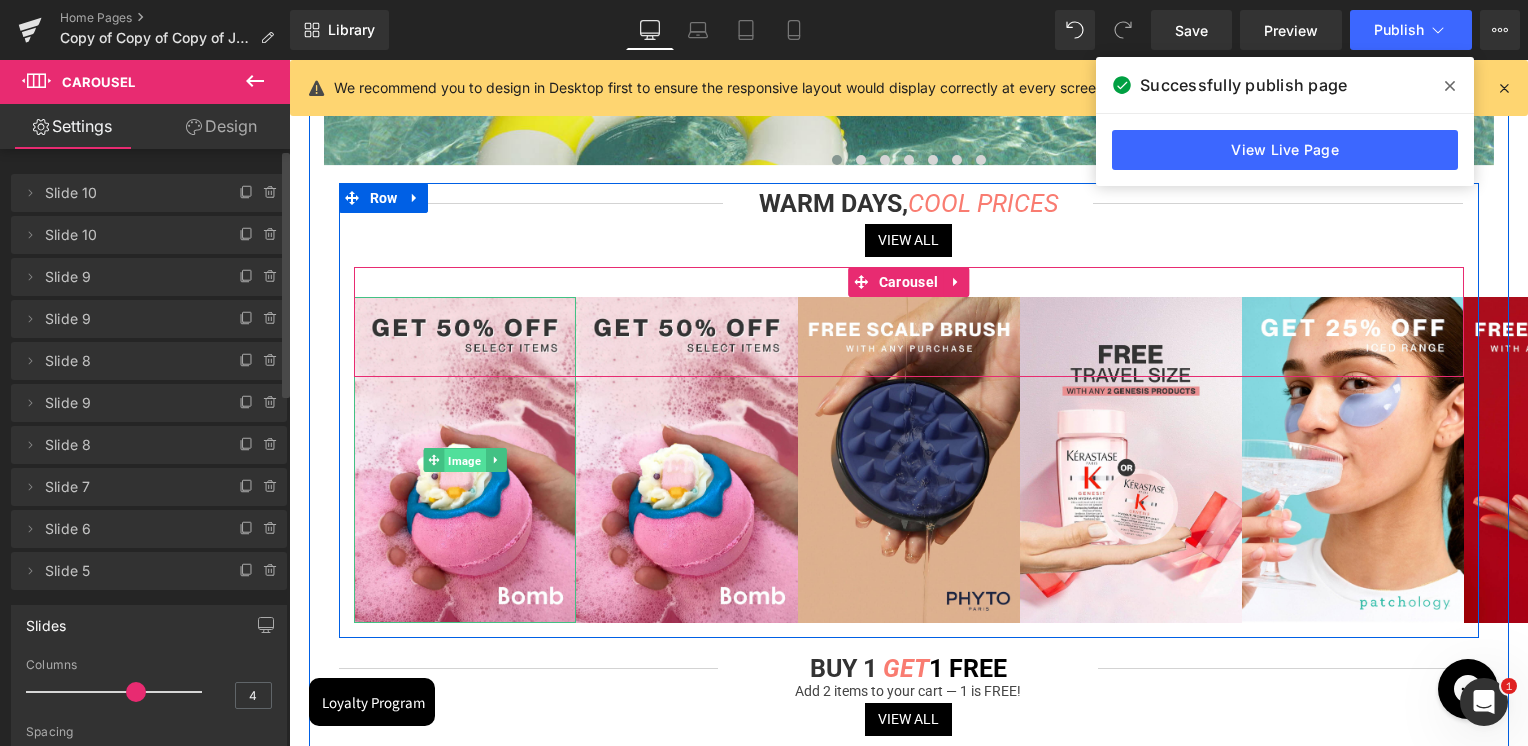 click on "Image" at bounding box center (464, 461) 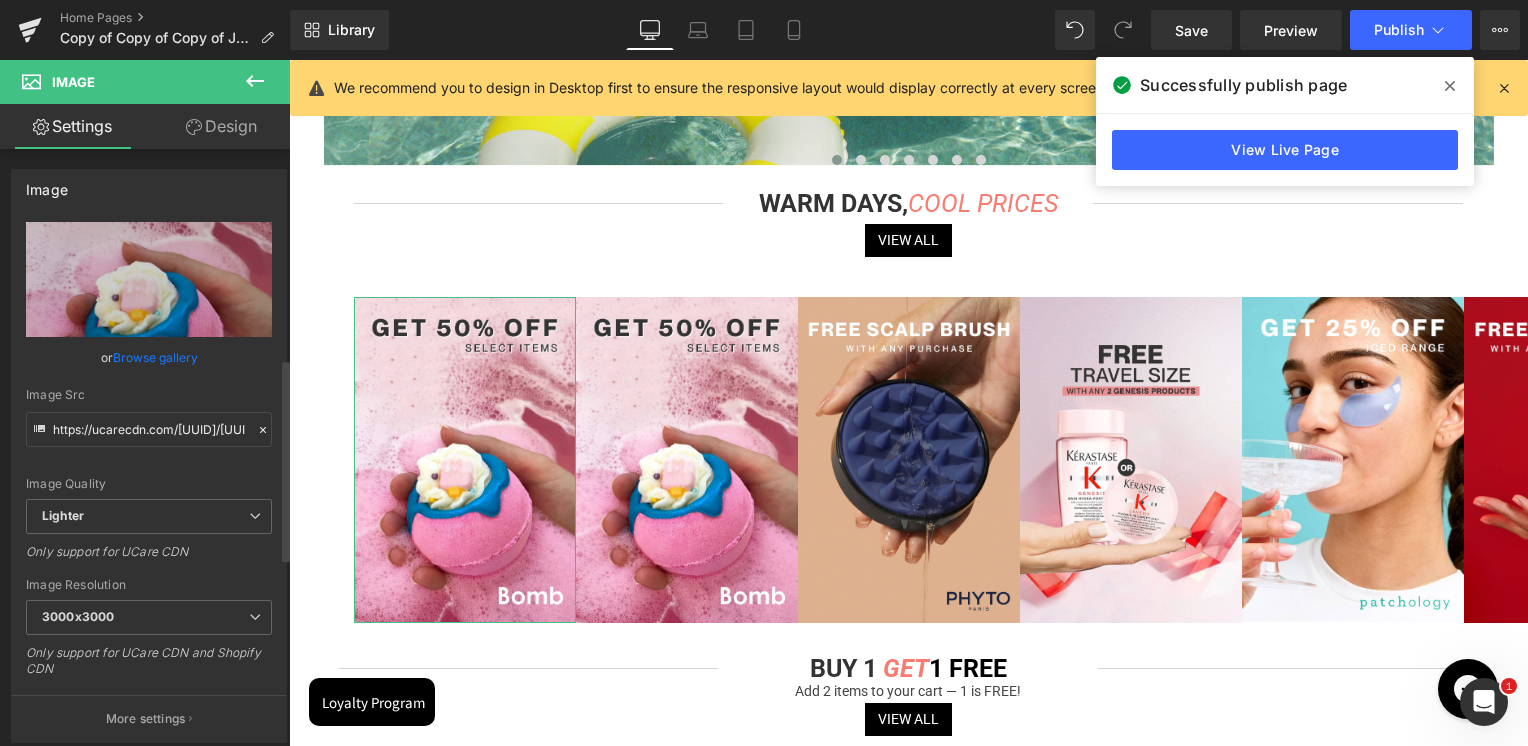 scroll, scrollTop: 700, scrollLeft: 0, axis: vertical 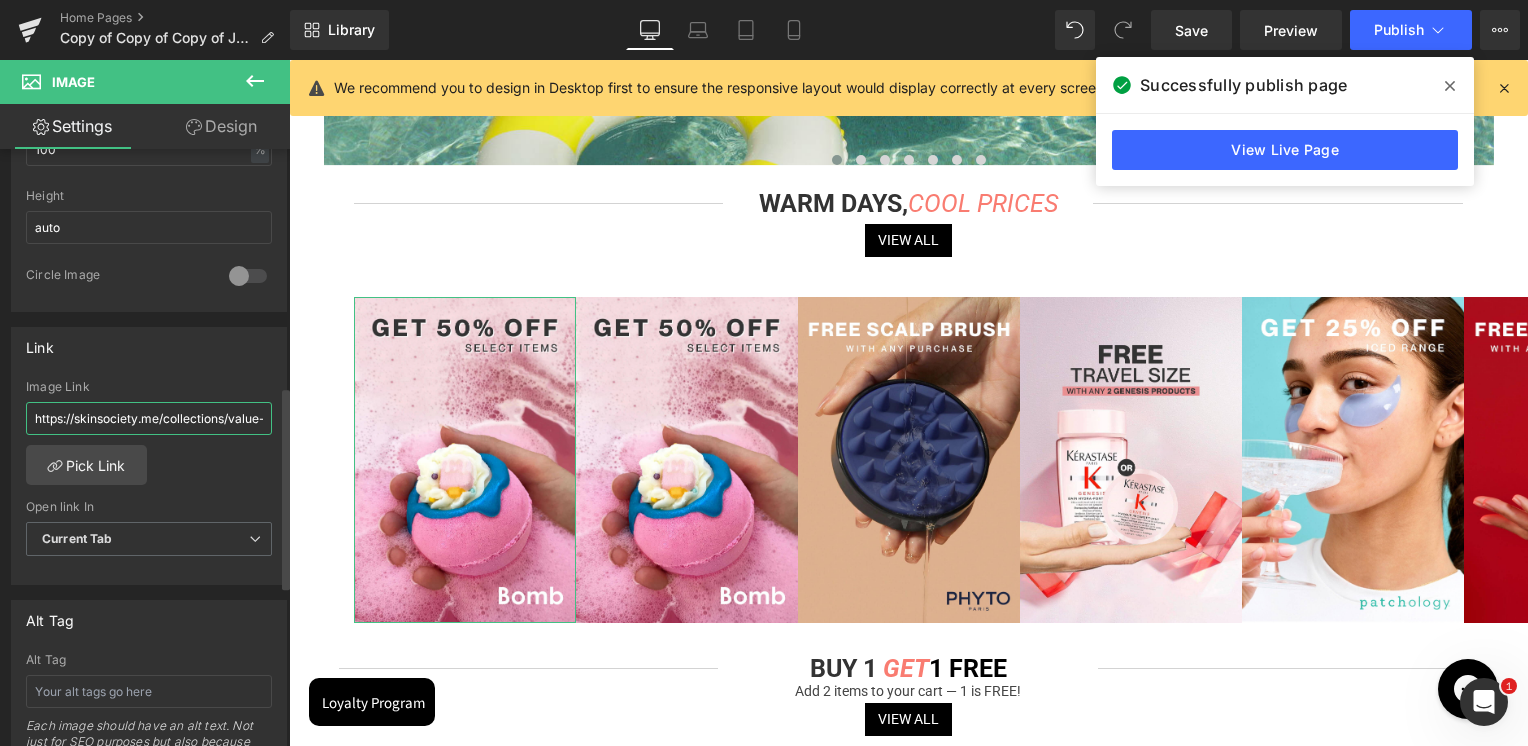 click on "https://skinsociety.me/collections/value-deals?page=1&rb_vendor=Bomb%20Cosmetics&tab=products&sort_by=discount&sort_order=desc" at bounding box center [149, 418] 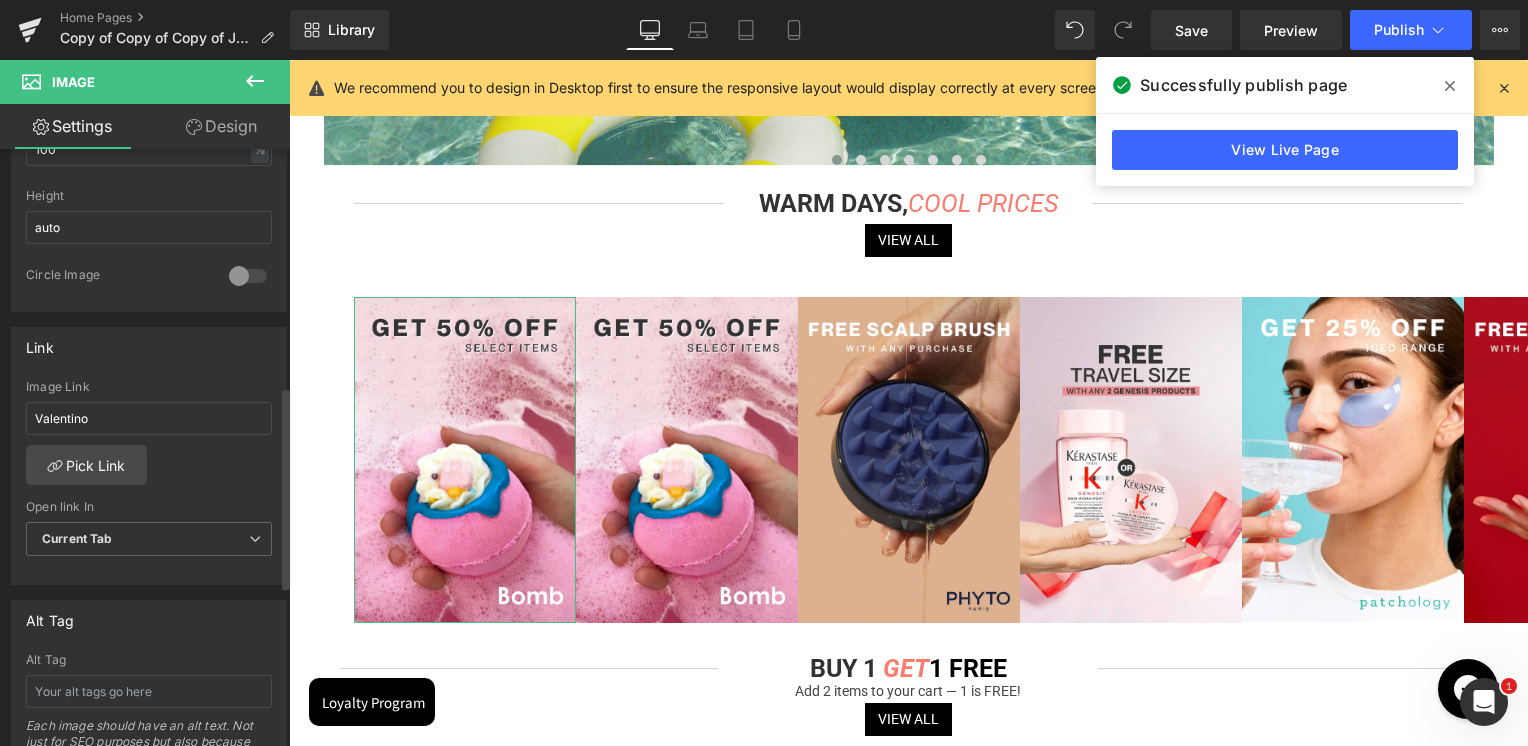 click on "Link https://skinsociety.me/collections/value-deals?page=1&rb_vendor=Bomb%20Cosmetics&tab=products&sort_by=discount&sort_order=desc Image Link Valentino Pick Link Current Tab New Tab Open link In
Current Tab
Current Tab New Tab" at bounding box center [149, 456] 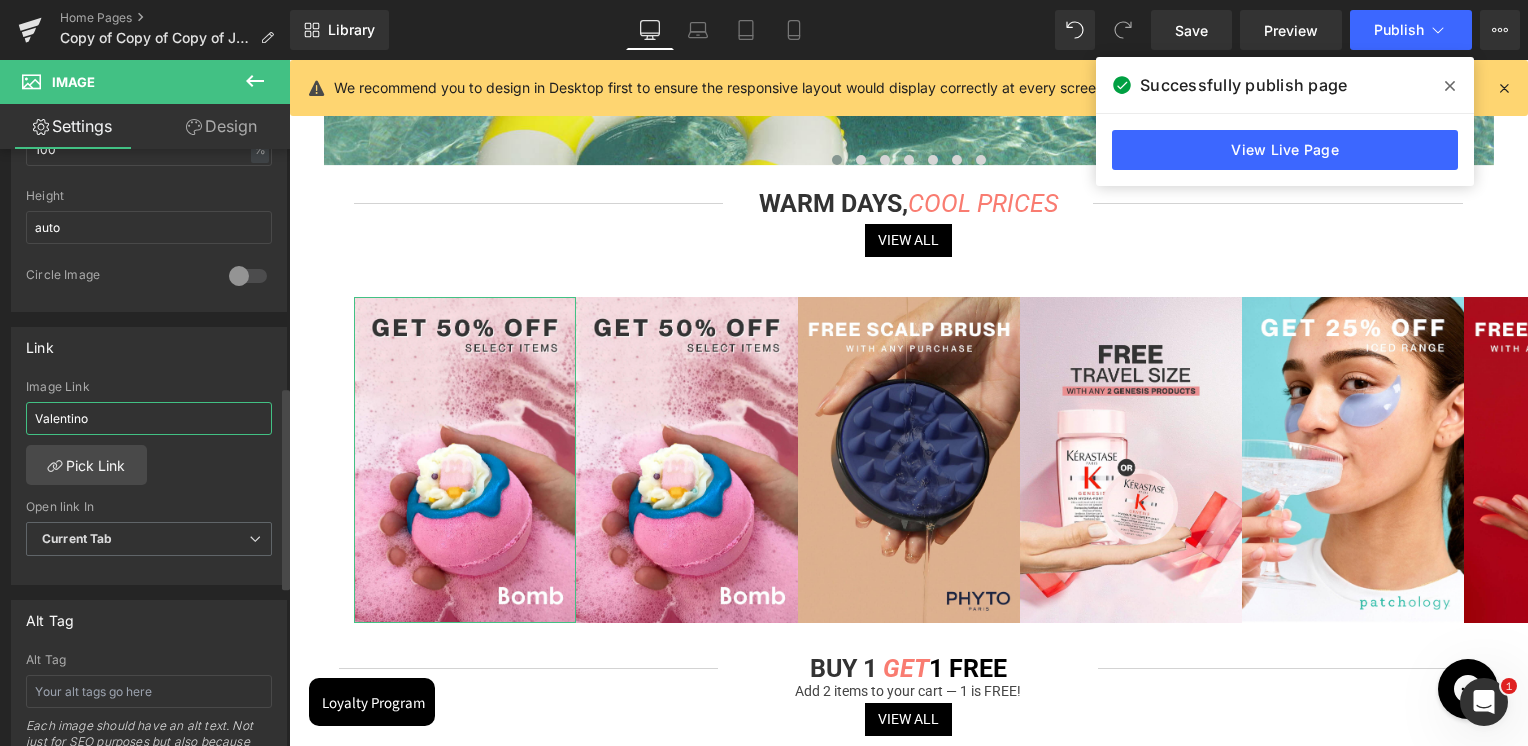 click on "Valentino" at bounding box center [149, 418] 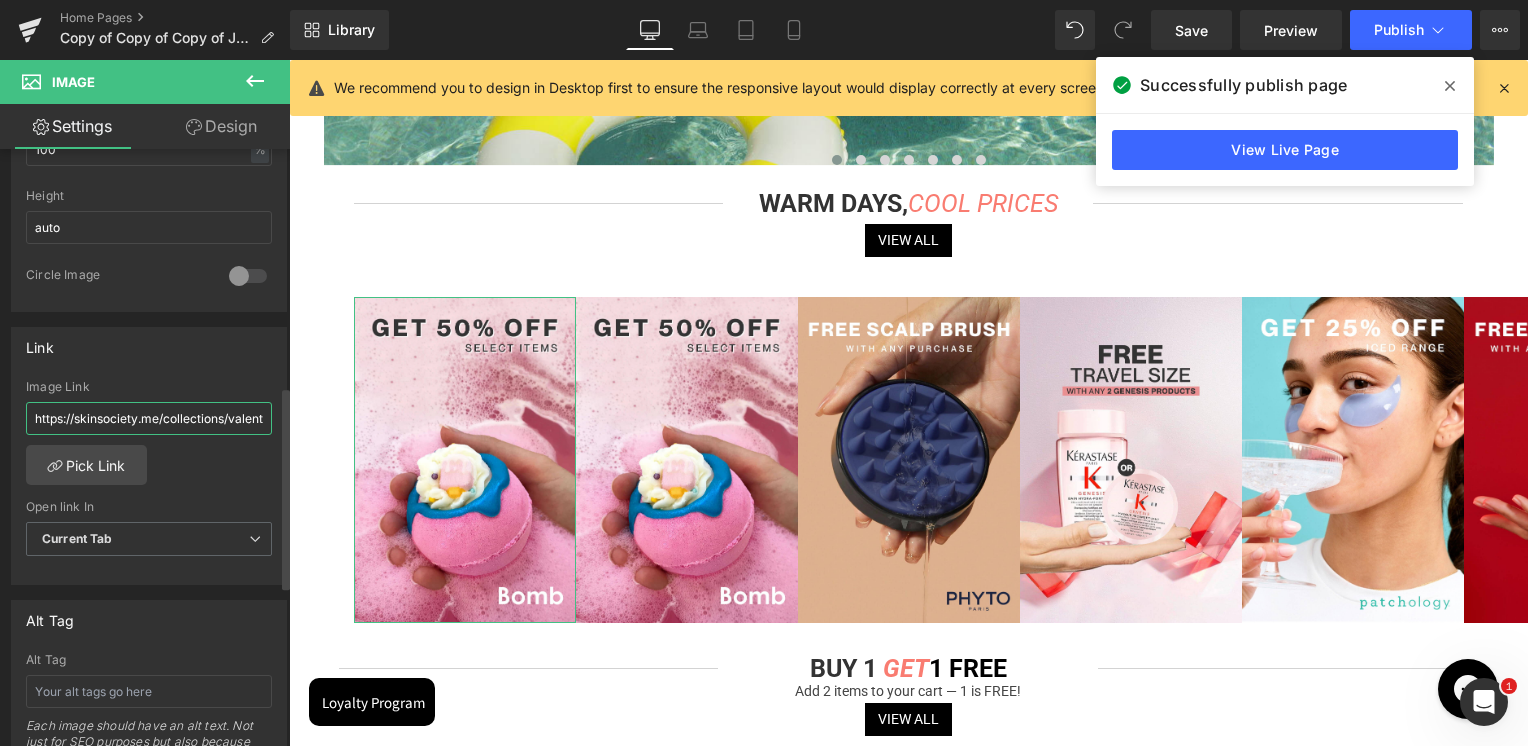 scroll, scrollTop: 0, scrollLeft: 26, axis: horizontal 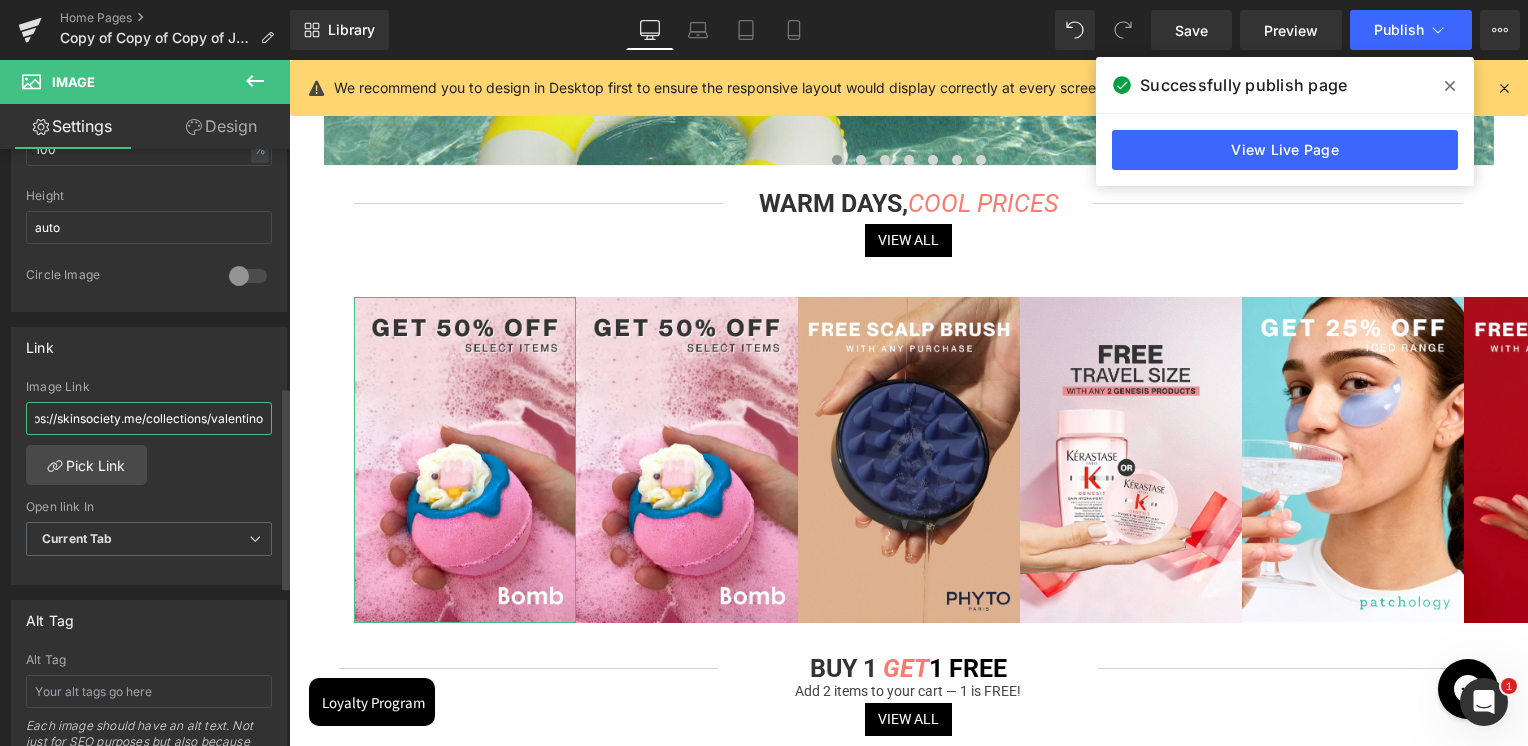 type on "https://skinsociety.me/collections/valentino" 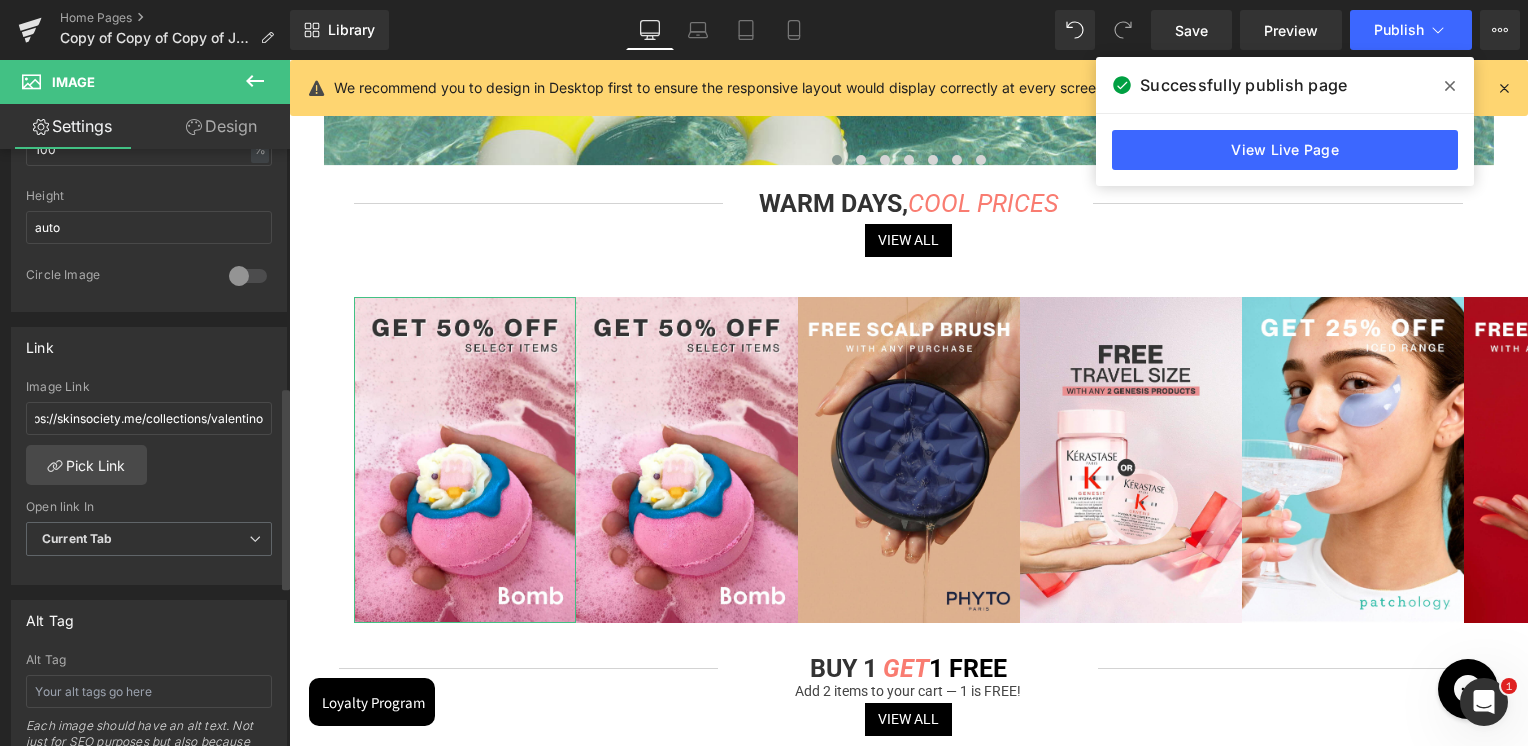 click on "Link" at bounding box center [149, 347] 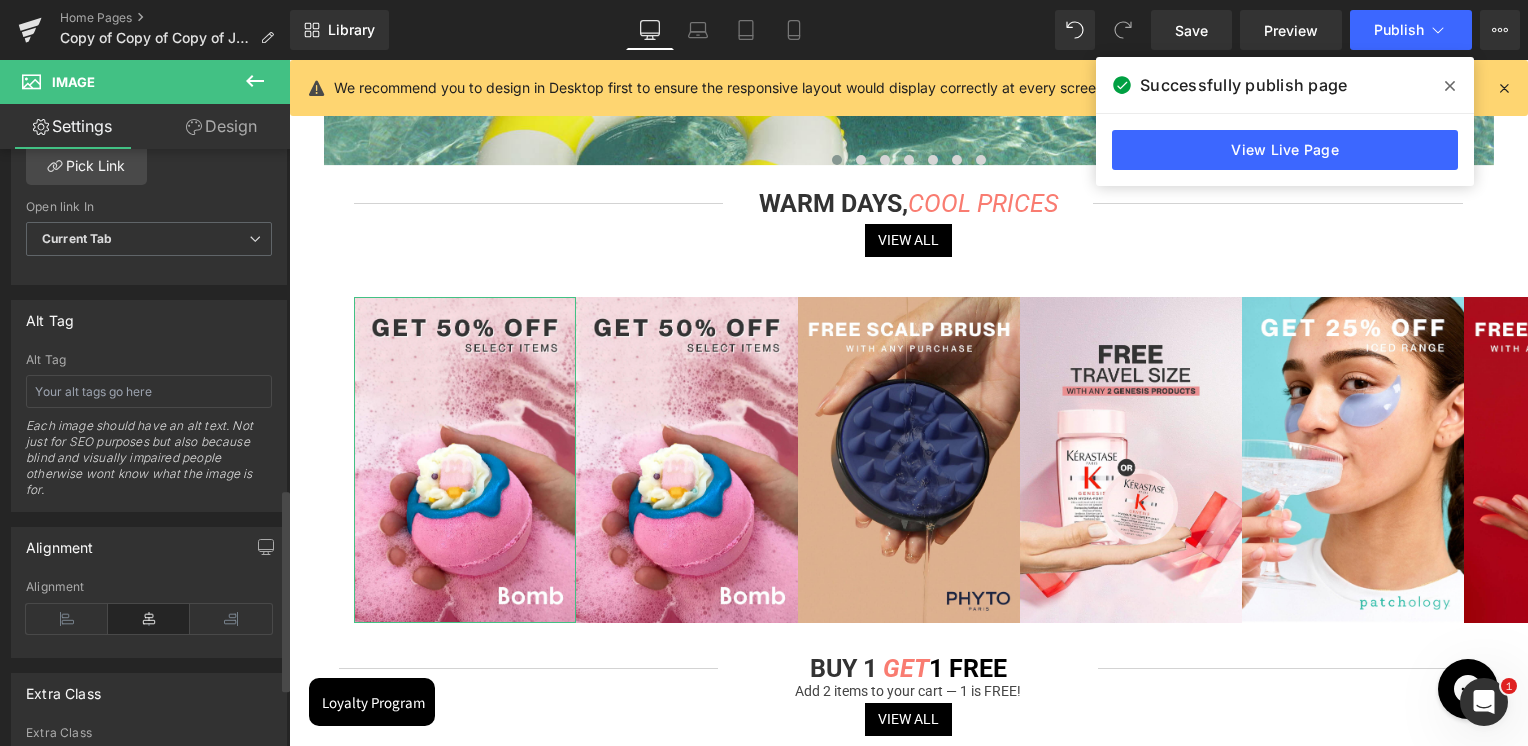 scroll, scrollTop: 1174, scrollLeft: 0, axis: vertical 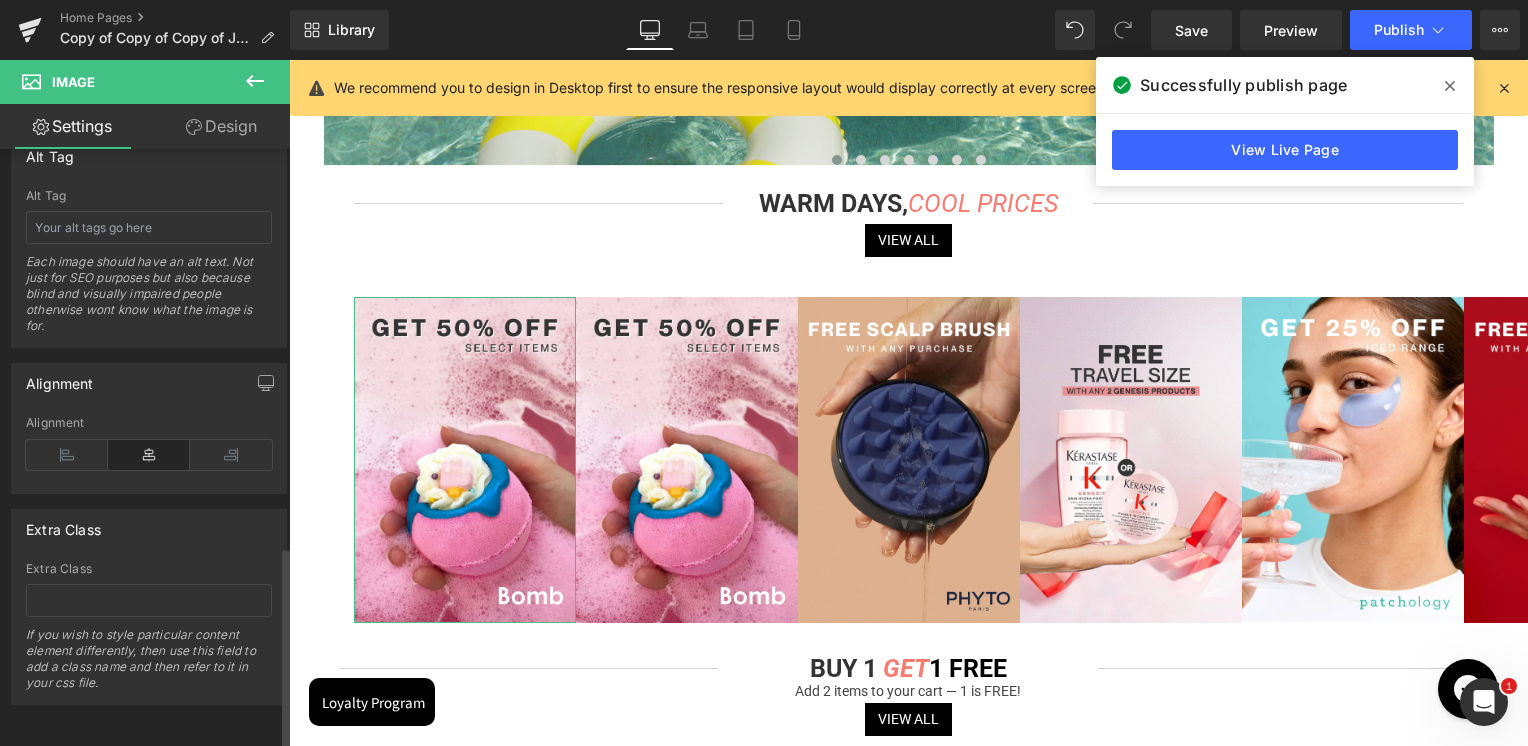 click on "Each image should have an alt text. Not just for SEO purposes but also because blind and visually impaired people otherwise wont know what the image is for." at bounding box center [149, 300] 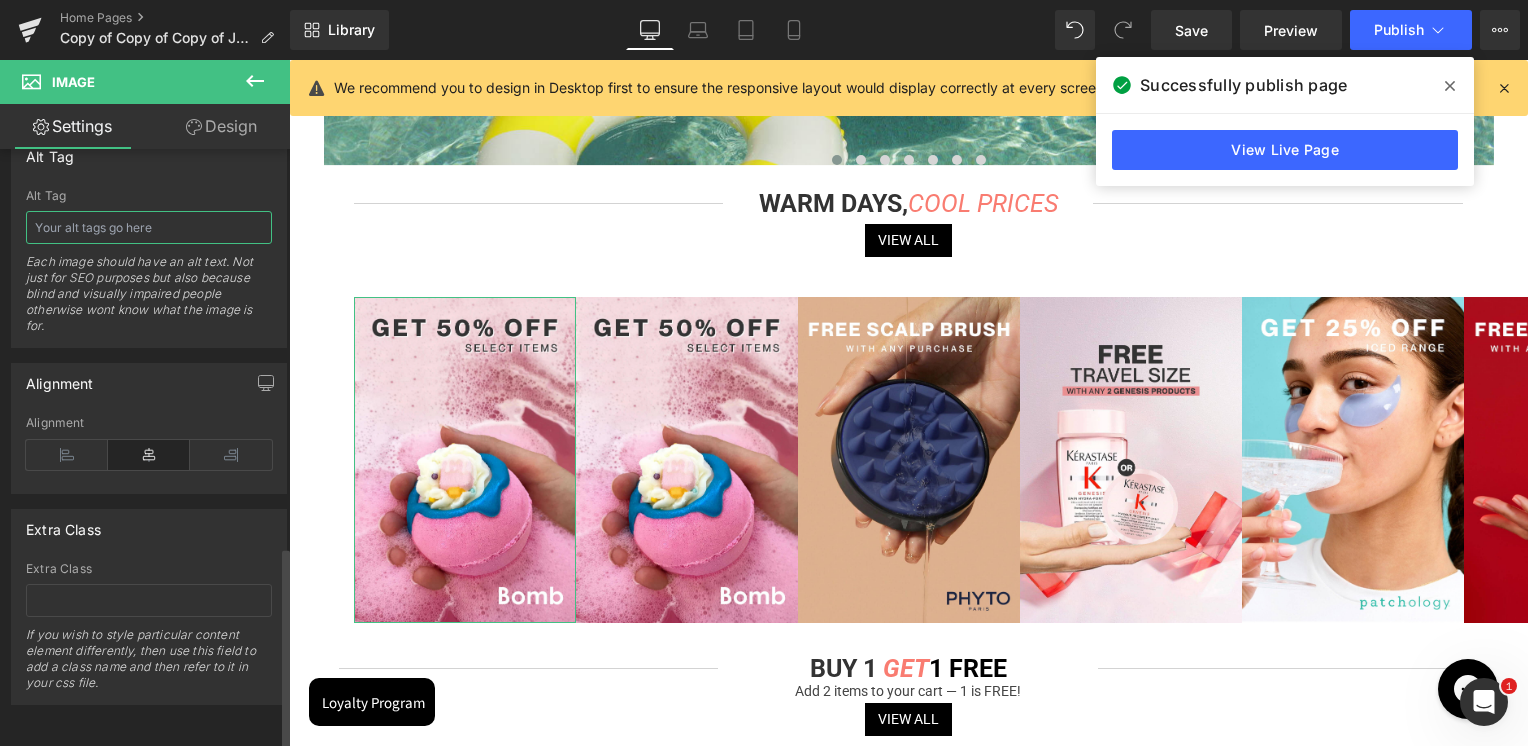 click at bounding box center [149, 227] 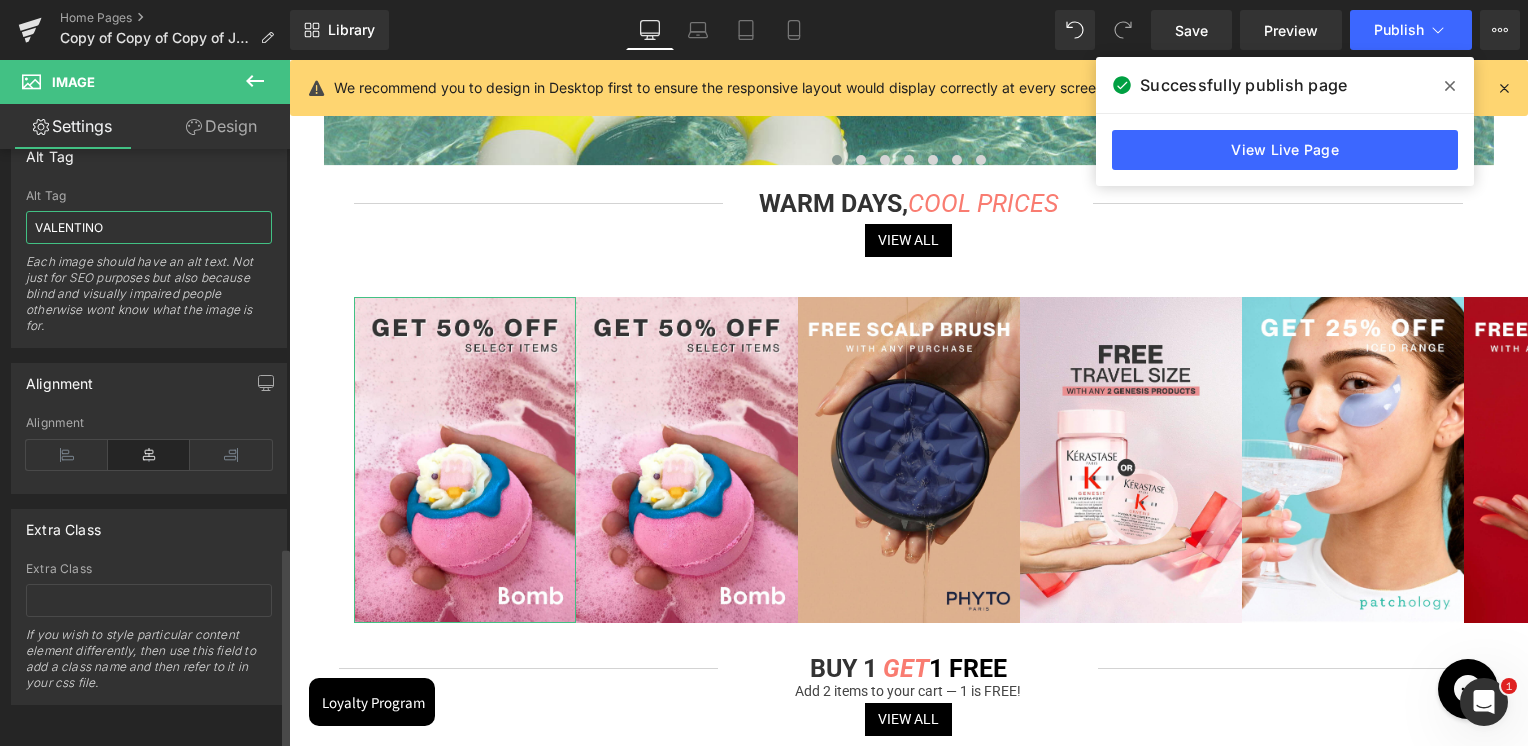 type on "VALENTINO" 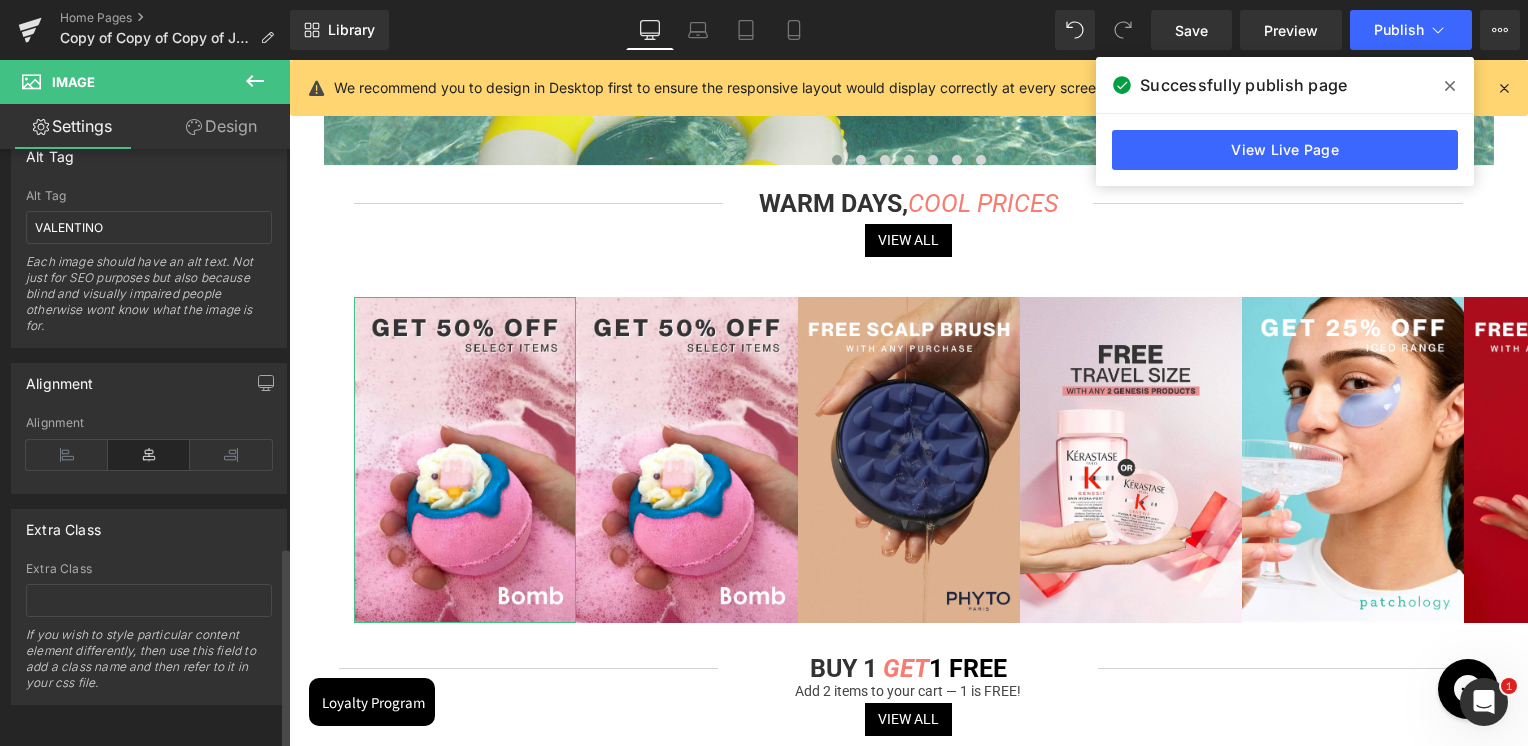 click on "Alt Tag" at bounding box center [149, 196] 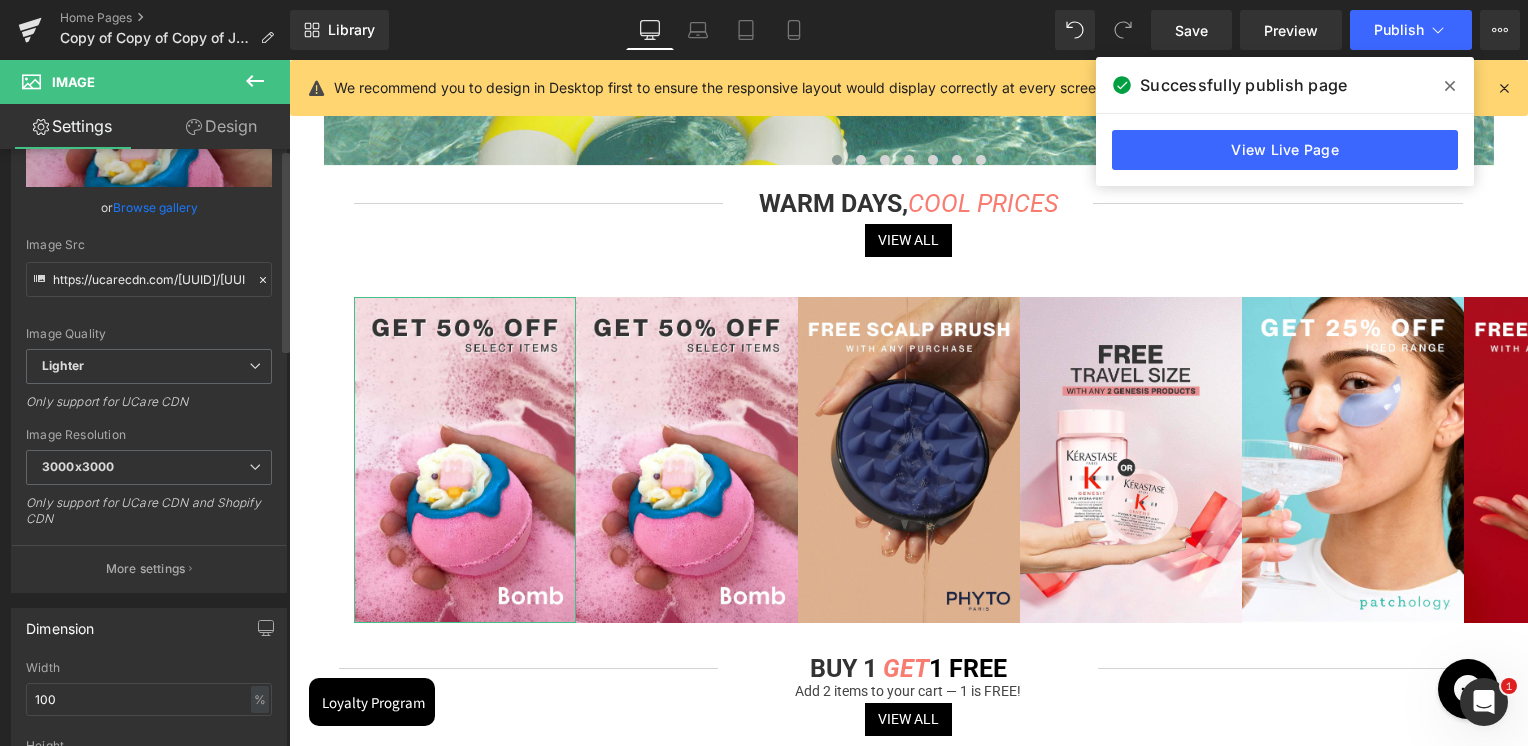 scroll, scrollTop: 0, scrollLeft: 0, axis: both 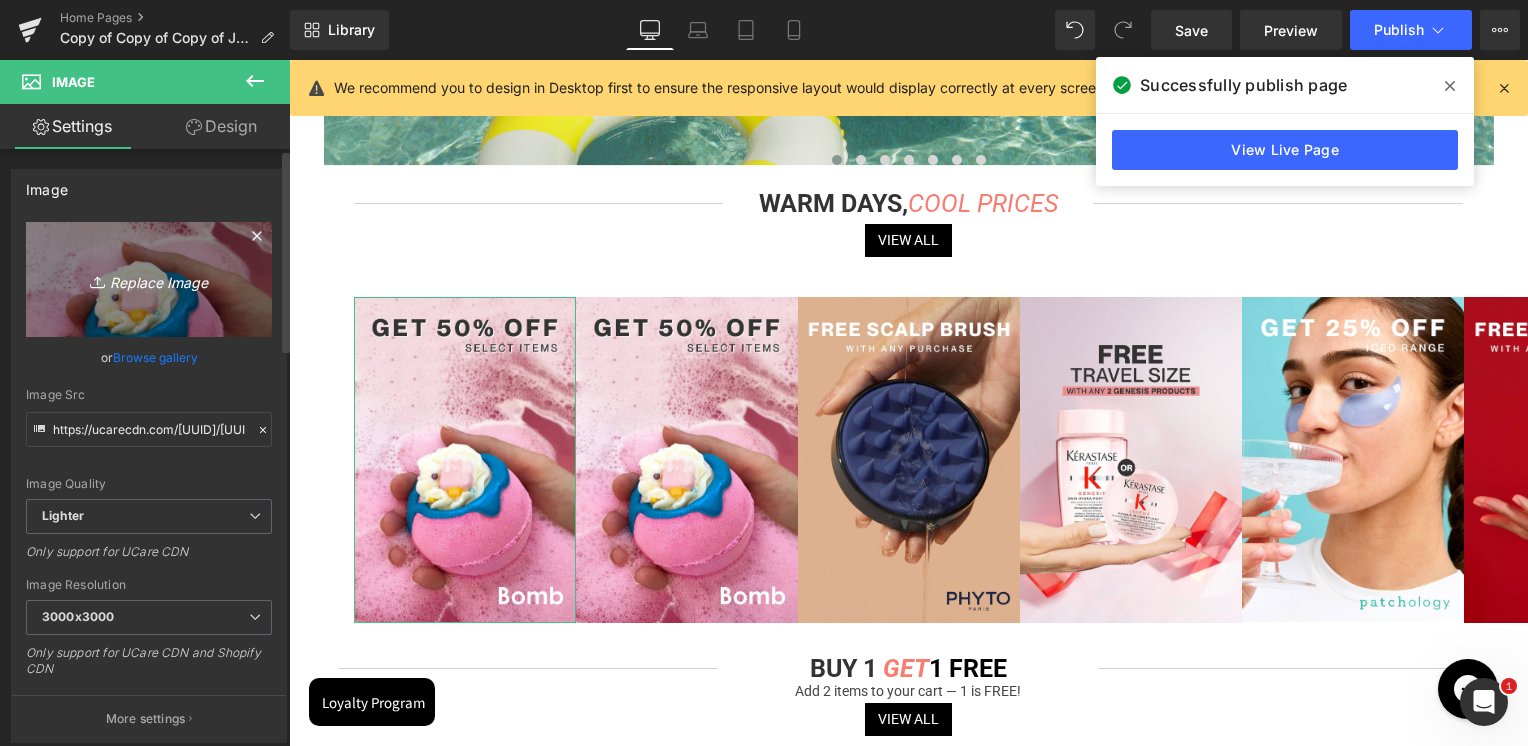 click on "Replace Image" at bounding box center (149, 279) 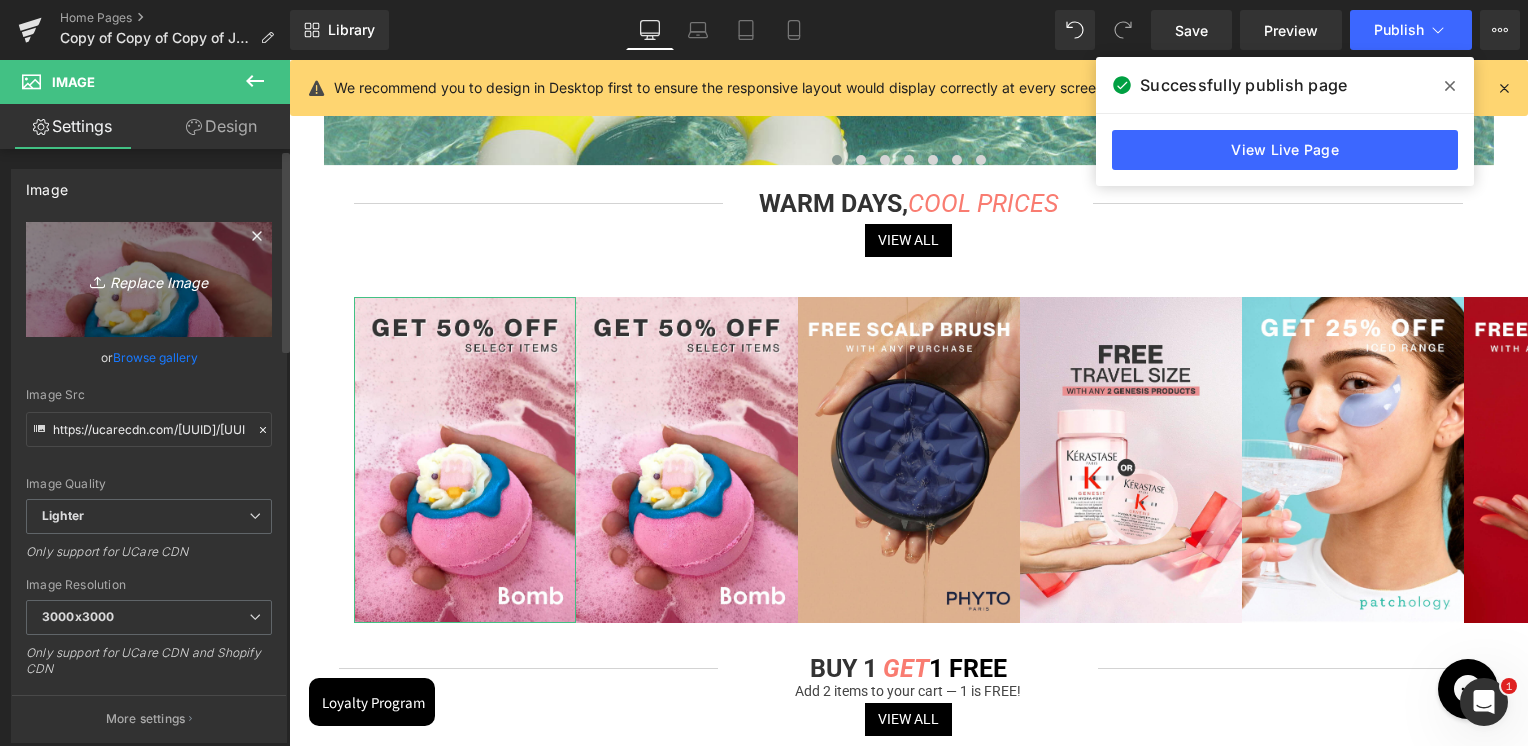 type on "C:\fakepath\Valentino.jpg" 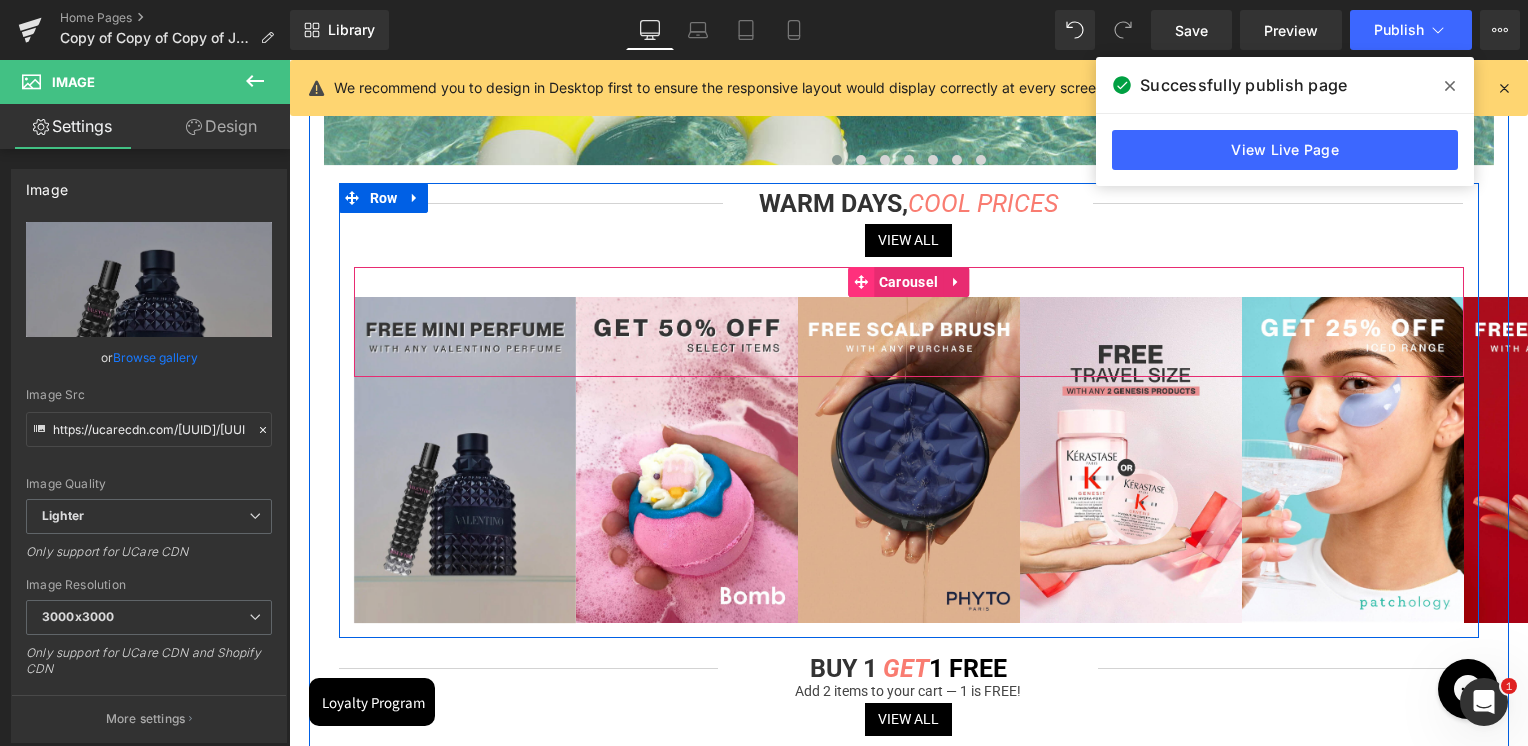 click on "Carousel" at bounding box center [908, 282] 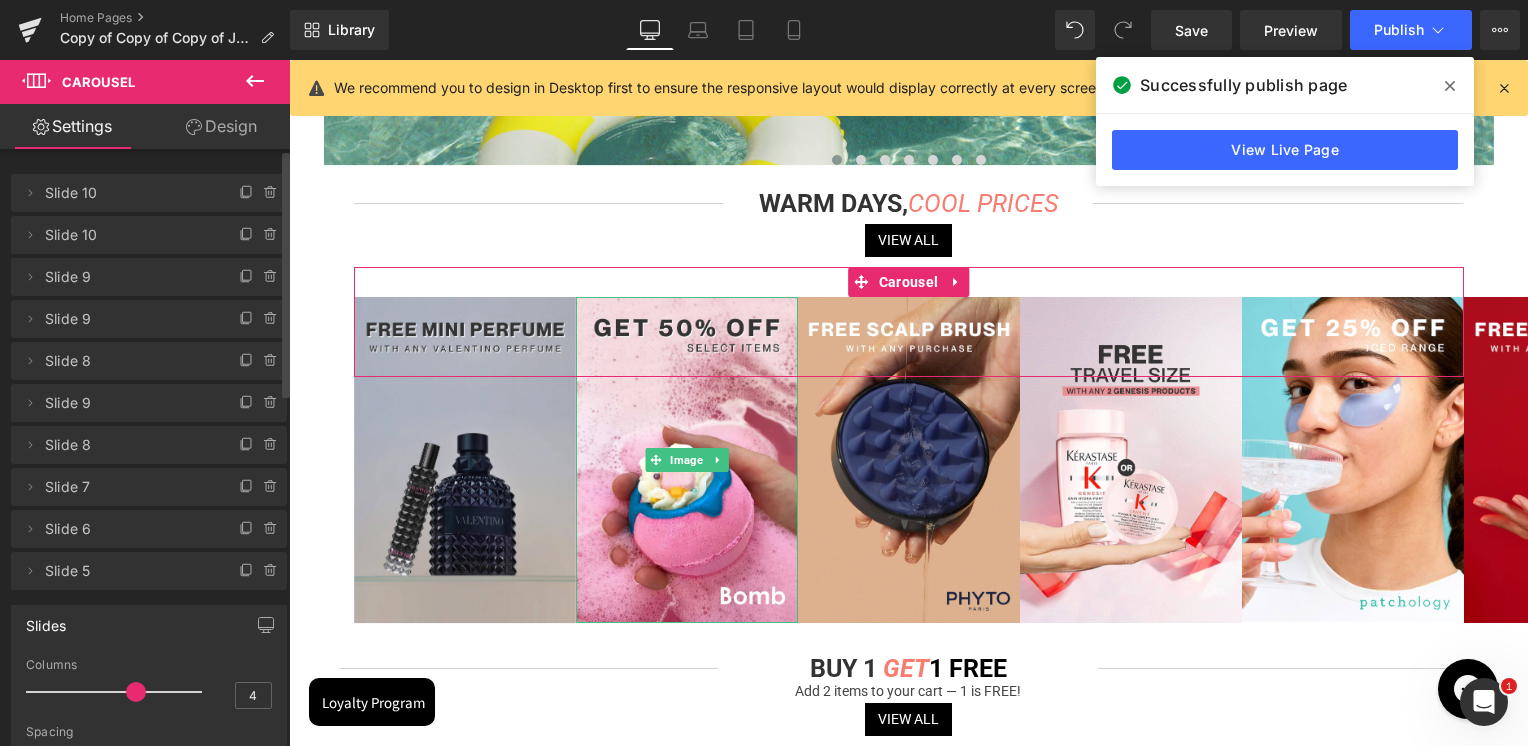 drag, startPoint x: 67, startPoint y: 238, endPoint x: 70, endPoint y: 202, distance: 36.124783 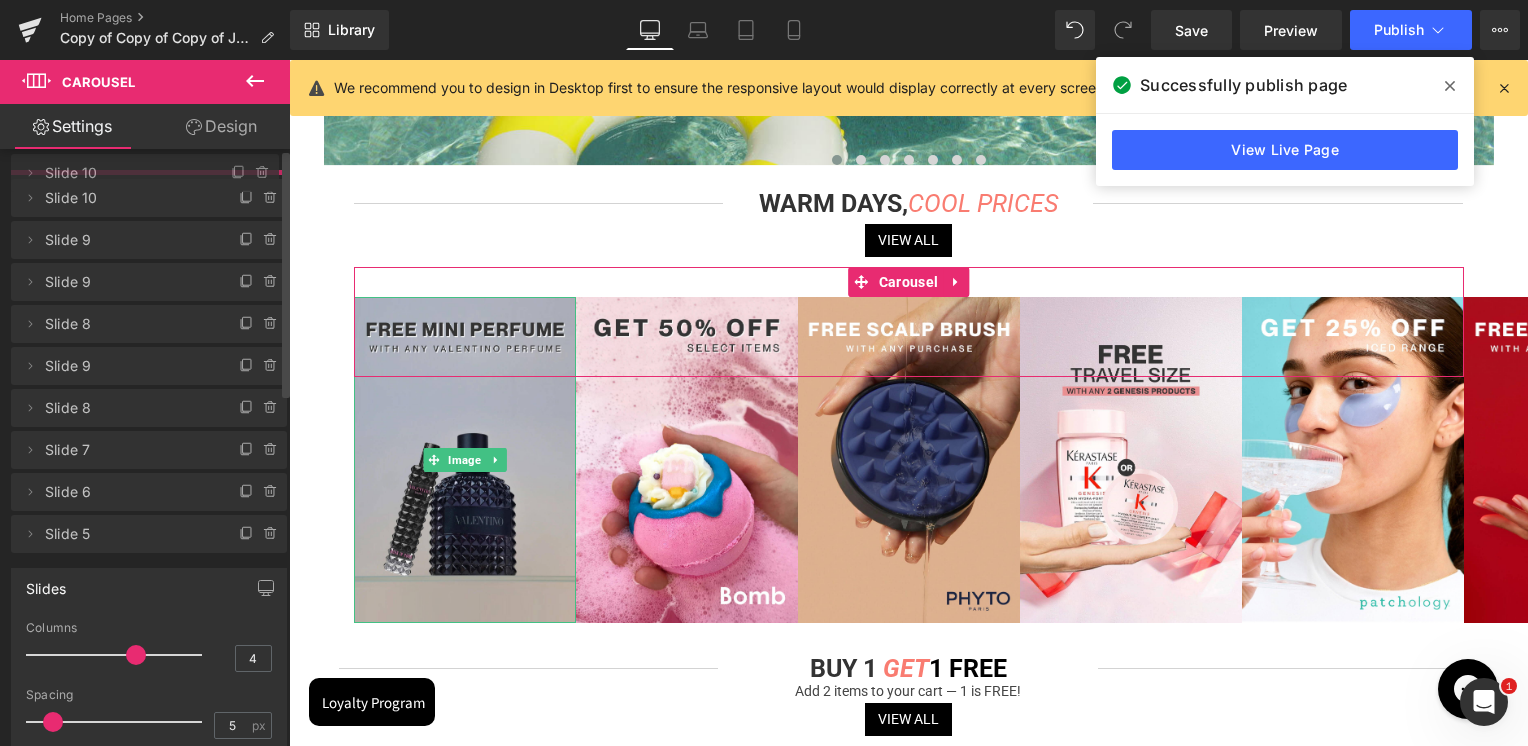 drag, startPoint x: 70, startPoint y: 202, endPoint x: 82, endPoint y: 182, distance: 23.323807 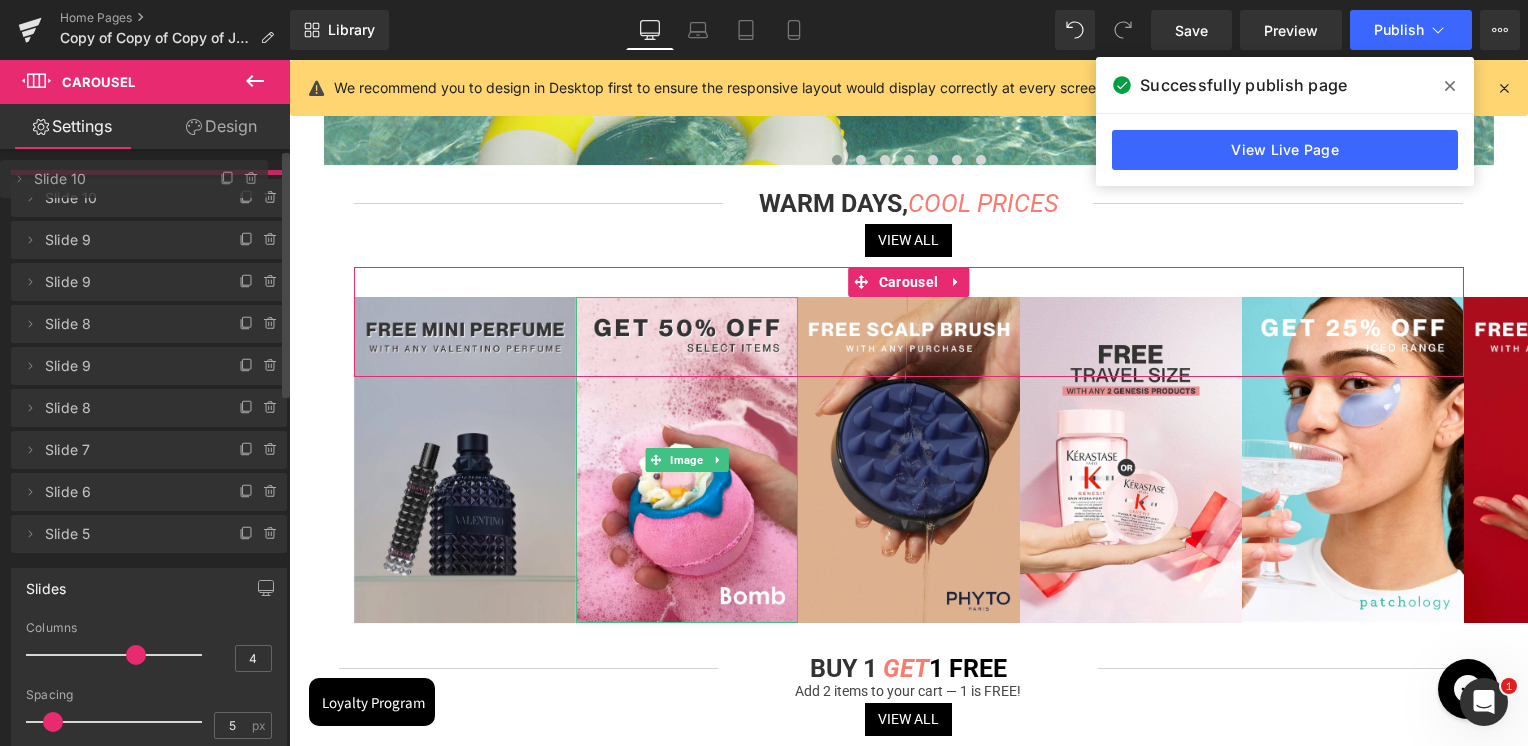 drag, startPoint x: 133, startPoint y: 226, endPoint x: 141, endPoint y: 170, distance: 56.568542 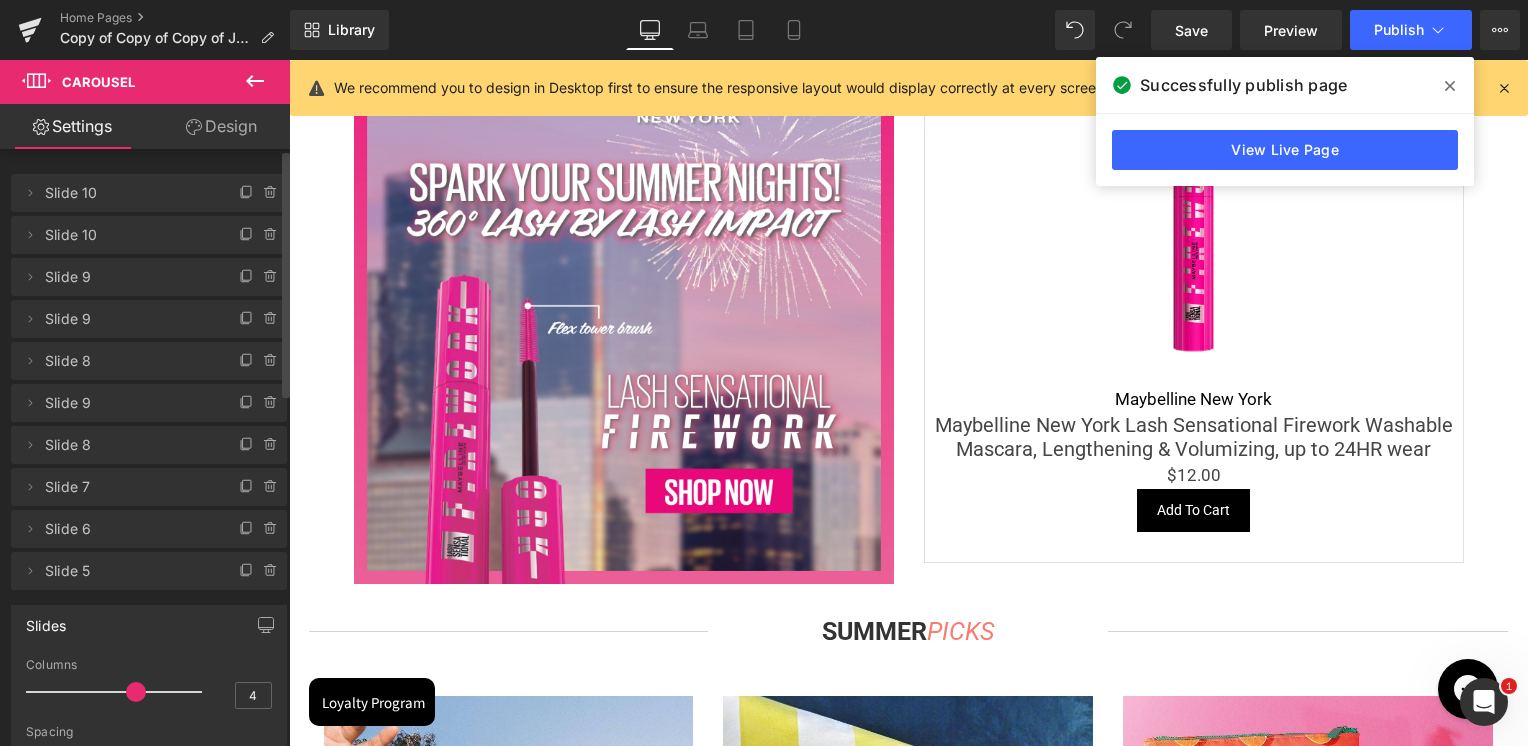 scroll, scrollTop: 3400, scrollLeft: 0, axis: vertical 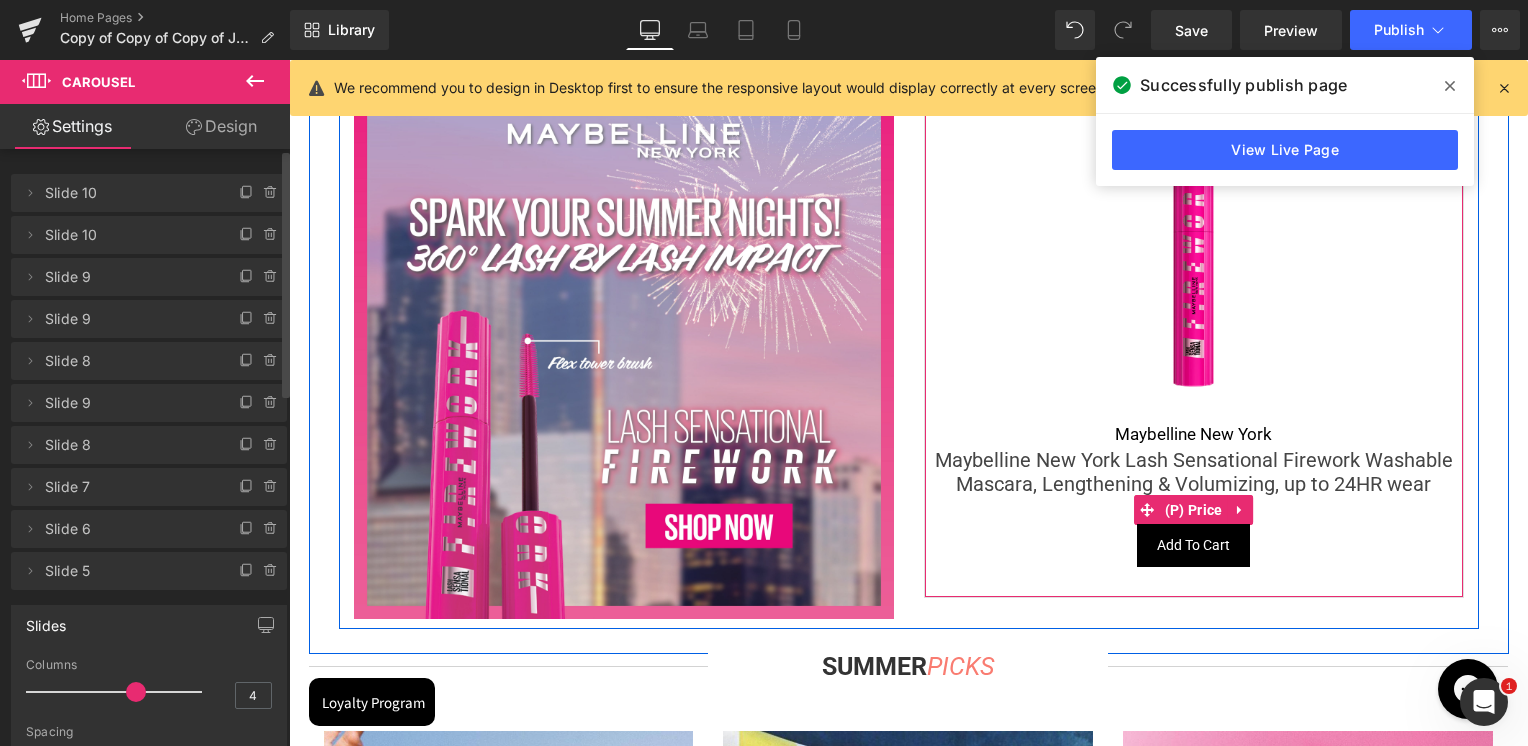 click on "(P) Price" at bounding box center [1194, 510] 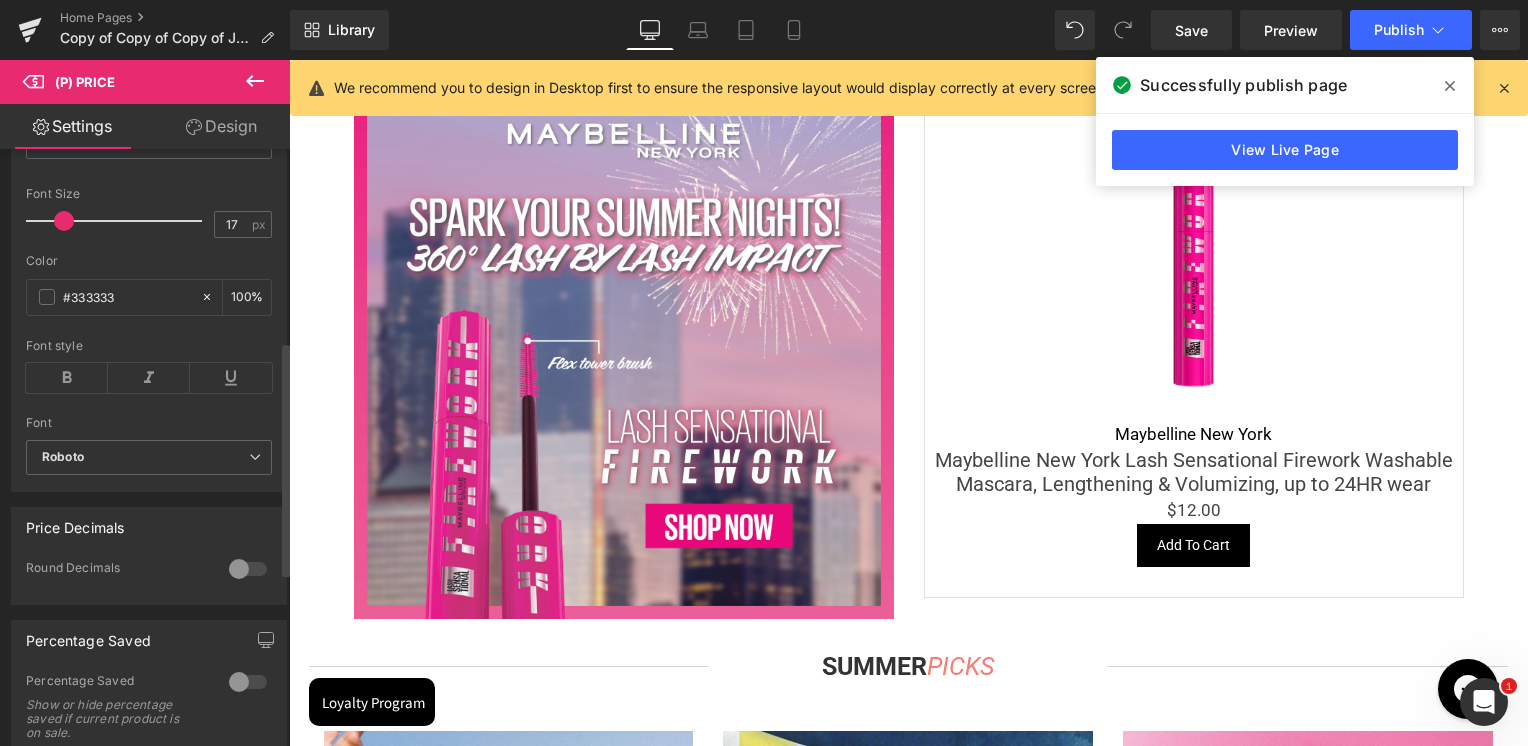 scroll, scrollTop: 500, scrollLeft: 0, axis: vertical 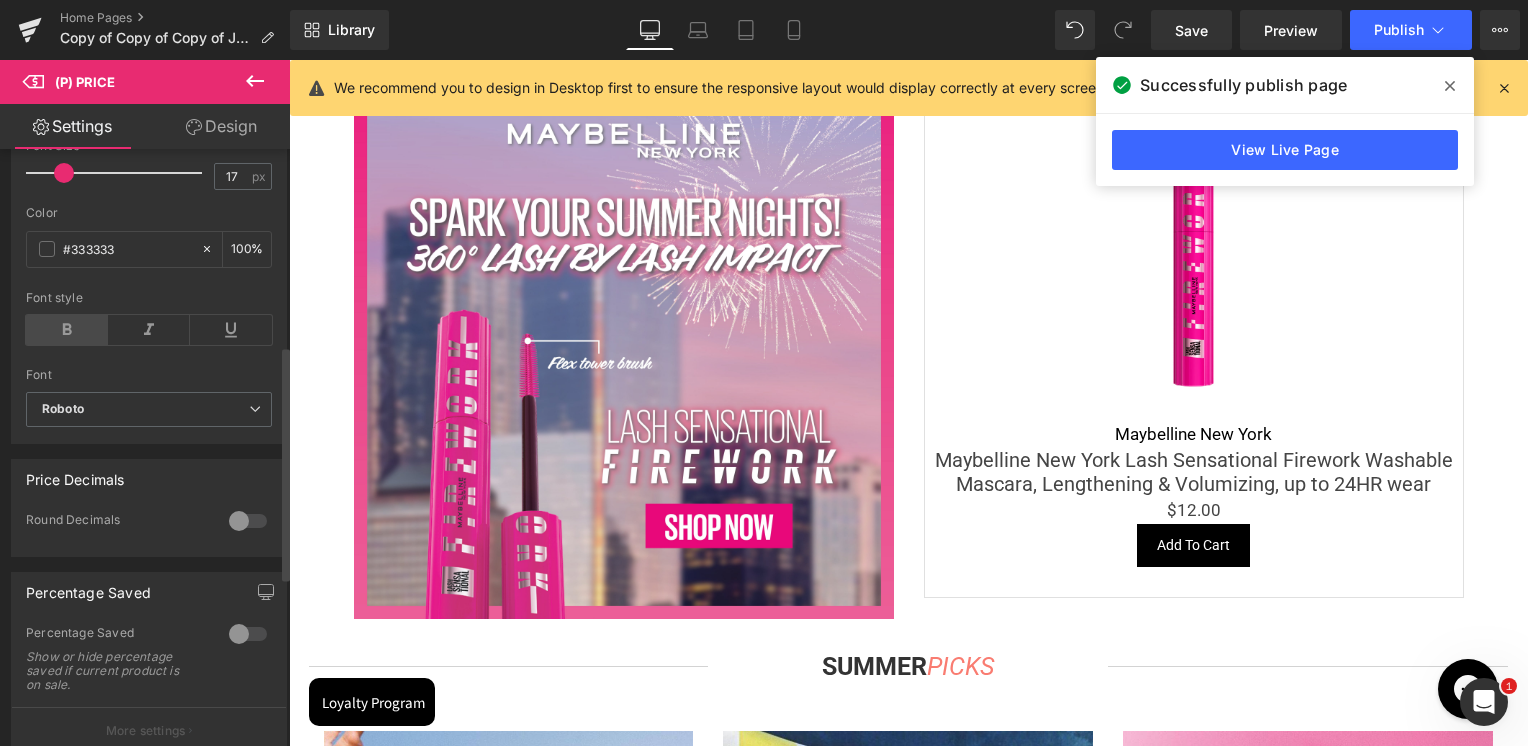 click at bounding box center [67, 330] 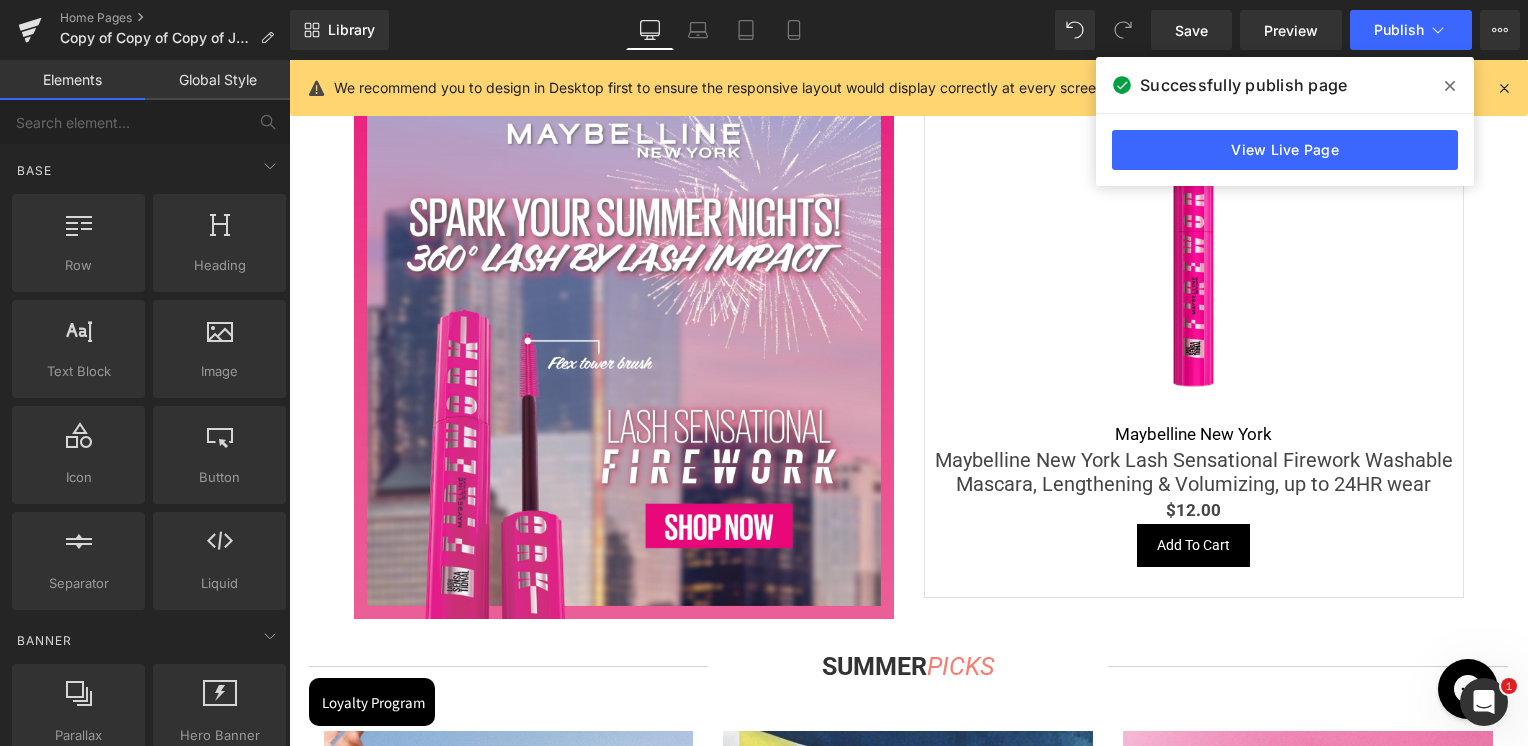 click on "Image
Image
Image
Image
Image
Image
Image         ‹ ›" at bounding box center (908, 632) 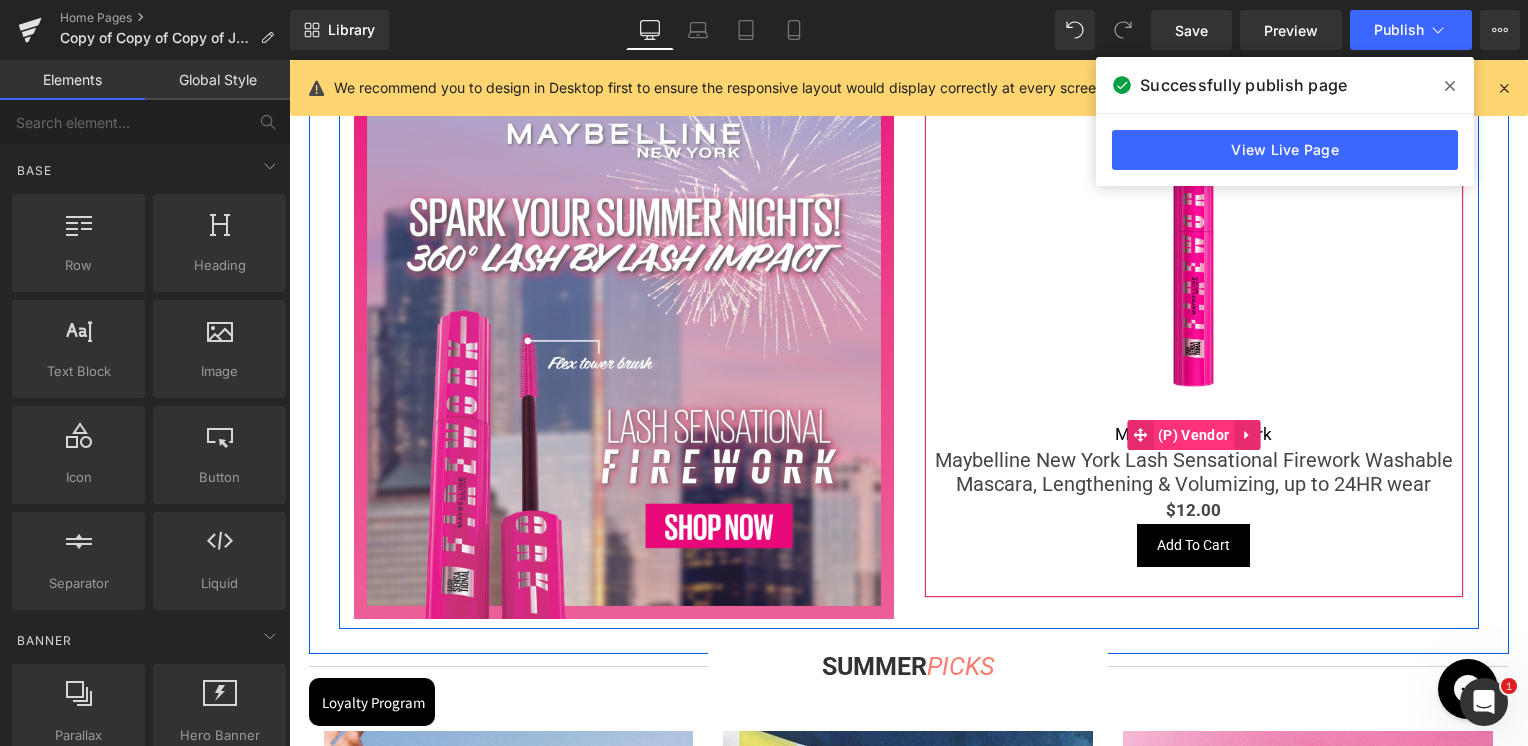 click on "(P) Vendor" at bounding box center (1193, 435) 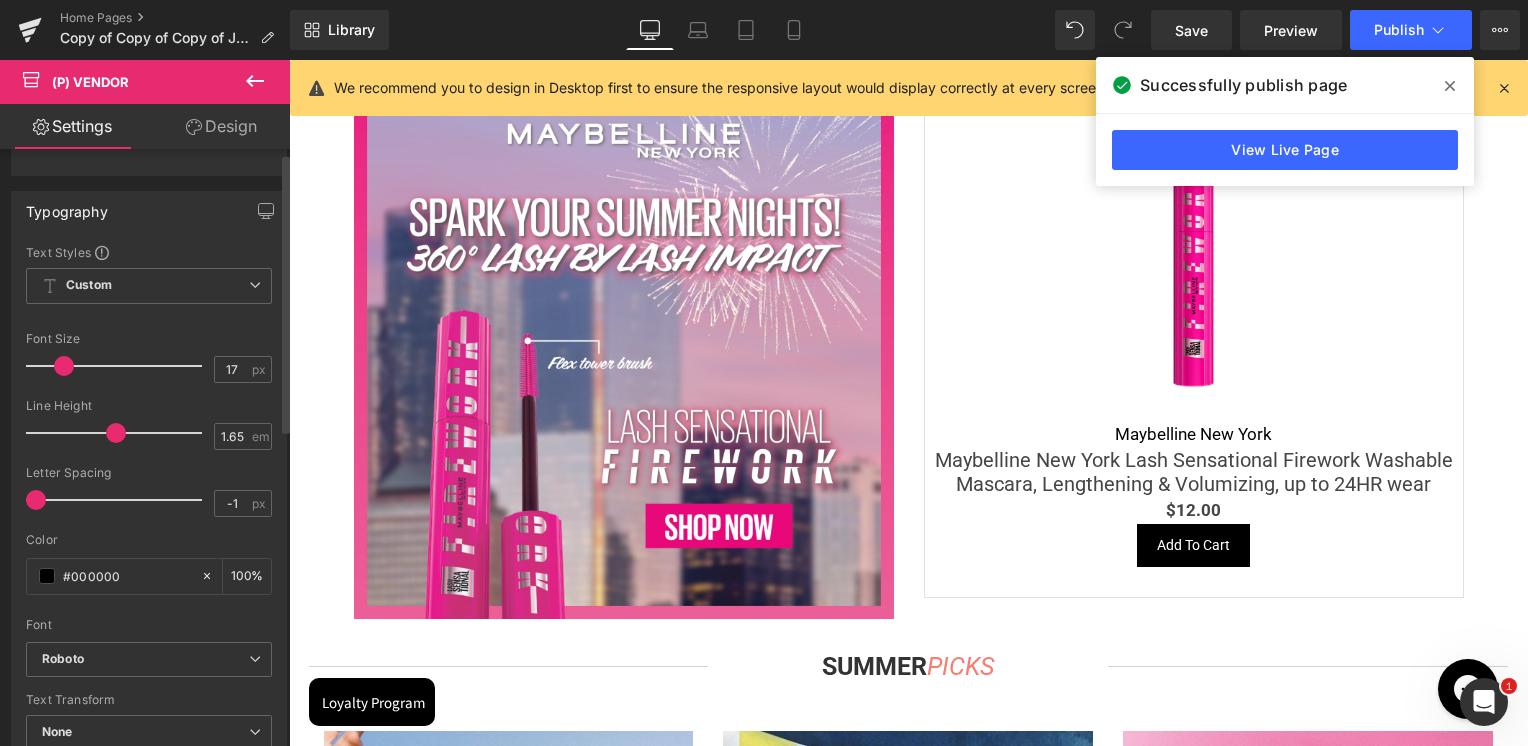 scroll, scrollTop: 0, scrollLeft: 0, axis: both 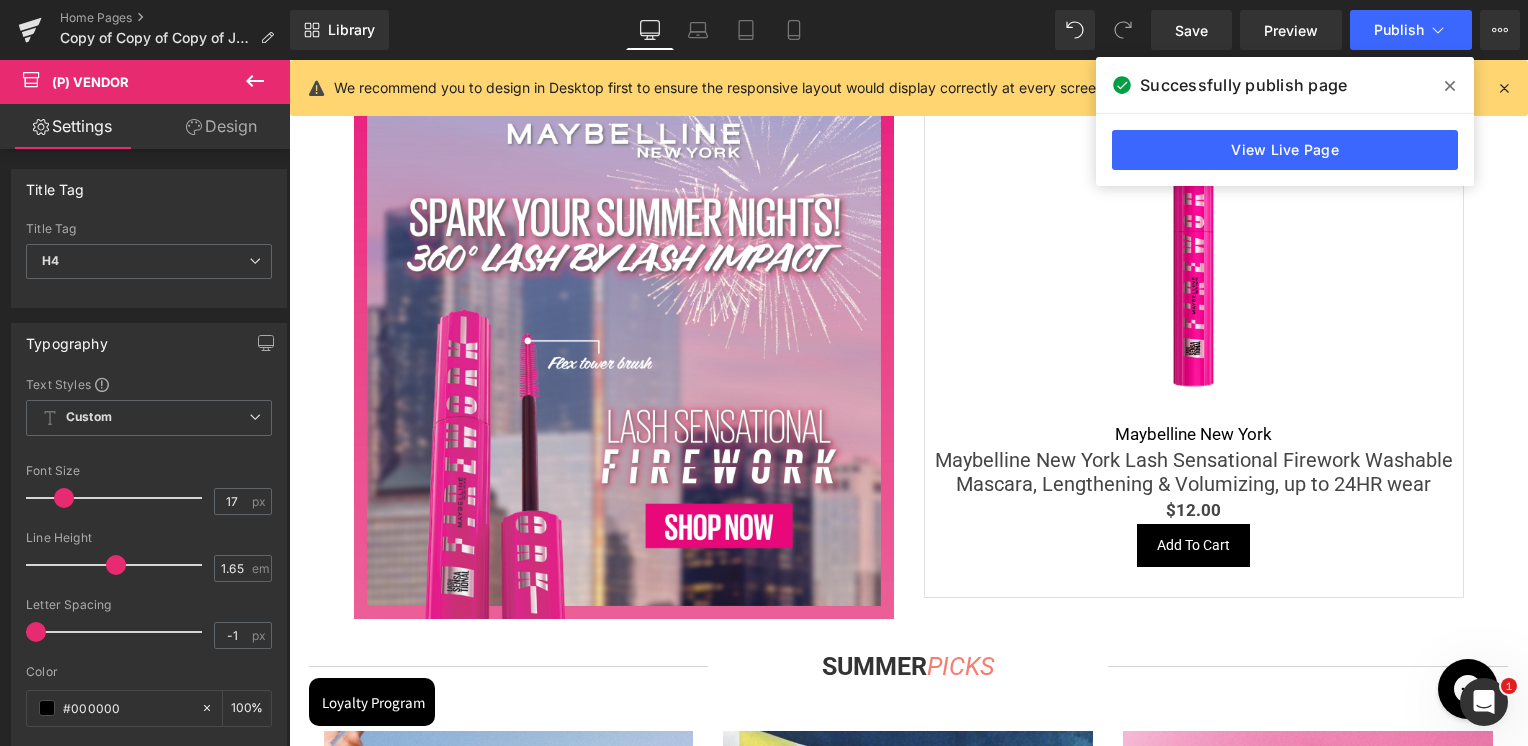 click on "Image
Image
Image
Image
Image
Image
Image         ‹ ›" at bounding box center (908, 632) 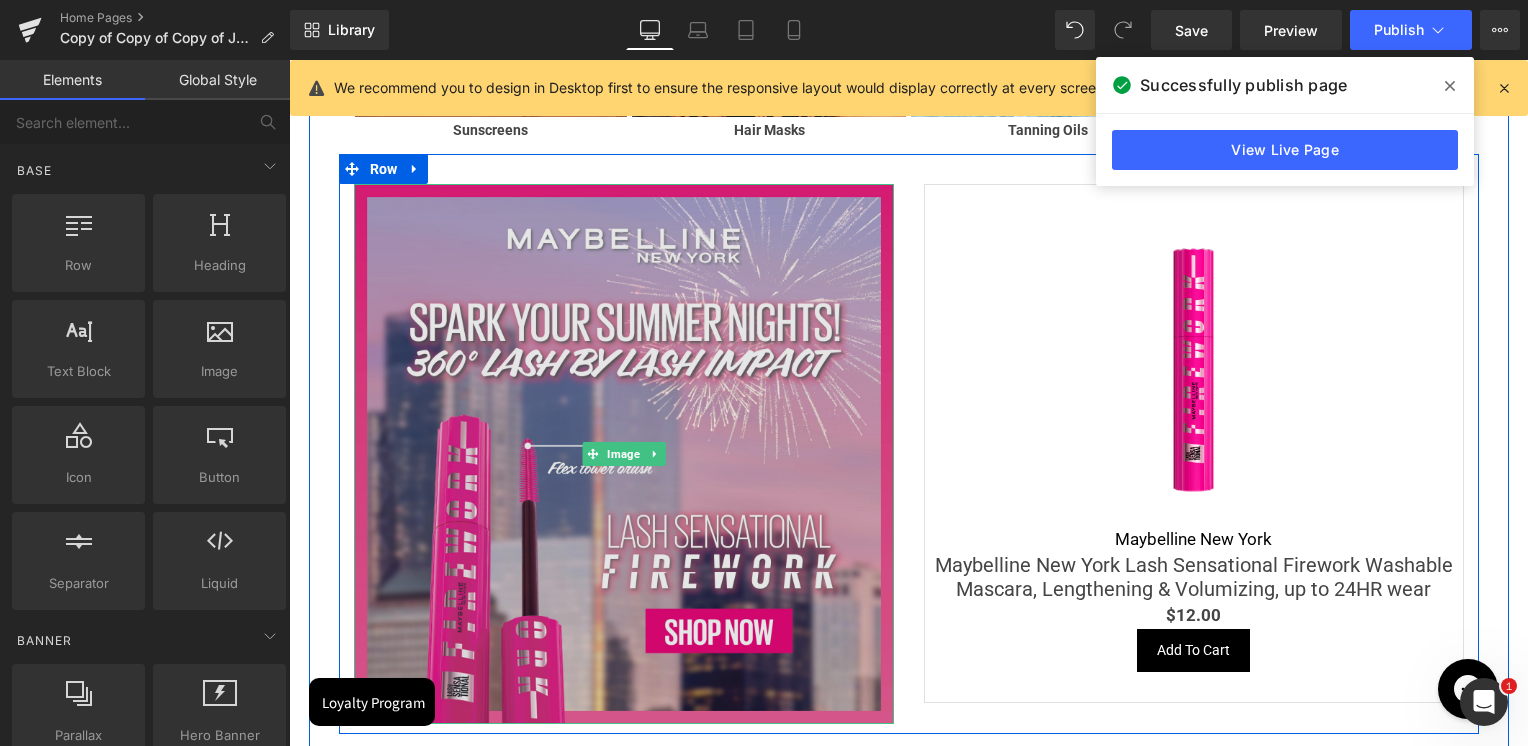 scroll, scrollTop: 3200, scrollLeft: 0, axis: vertical 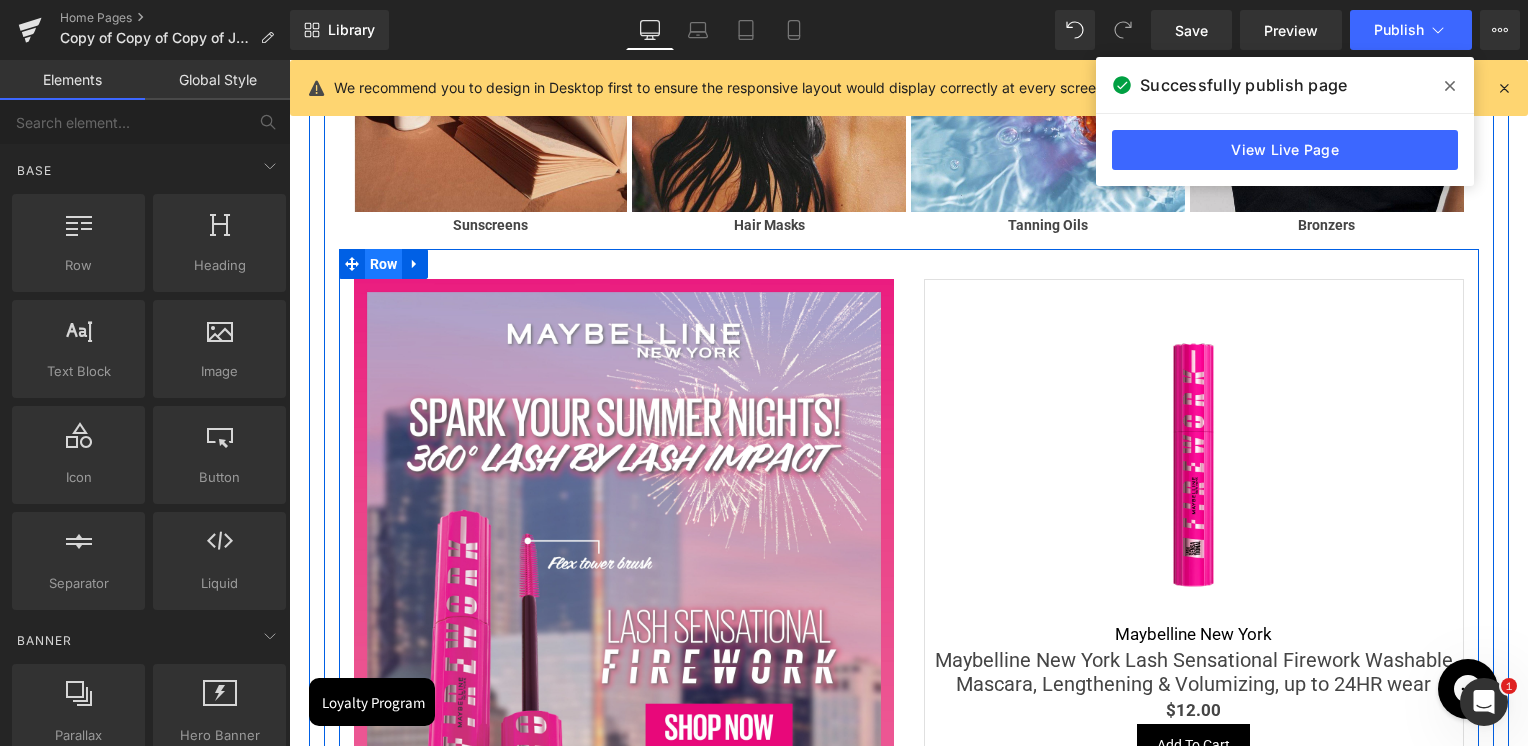click on "Row" at bounding box center [384, 264] 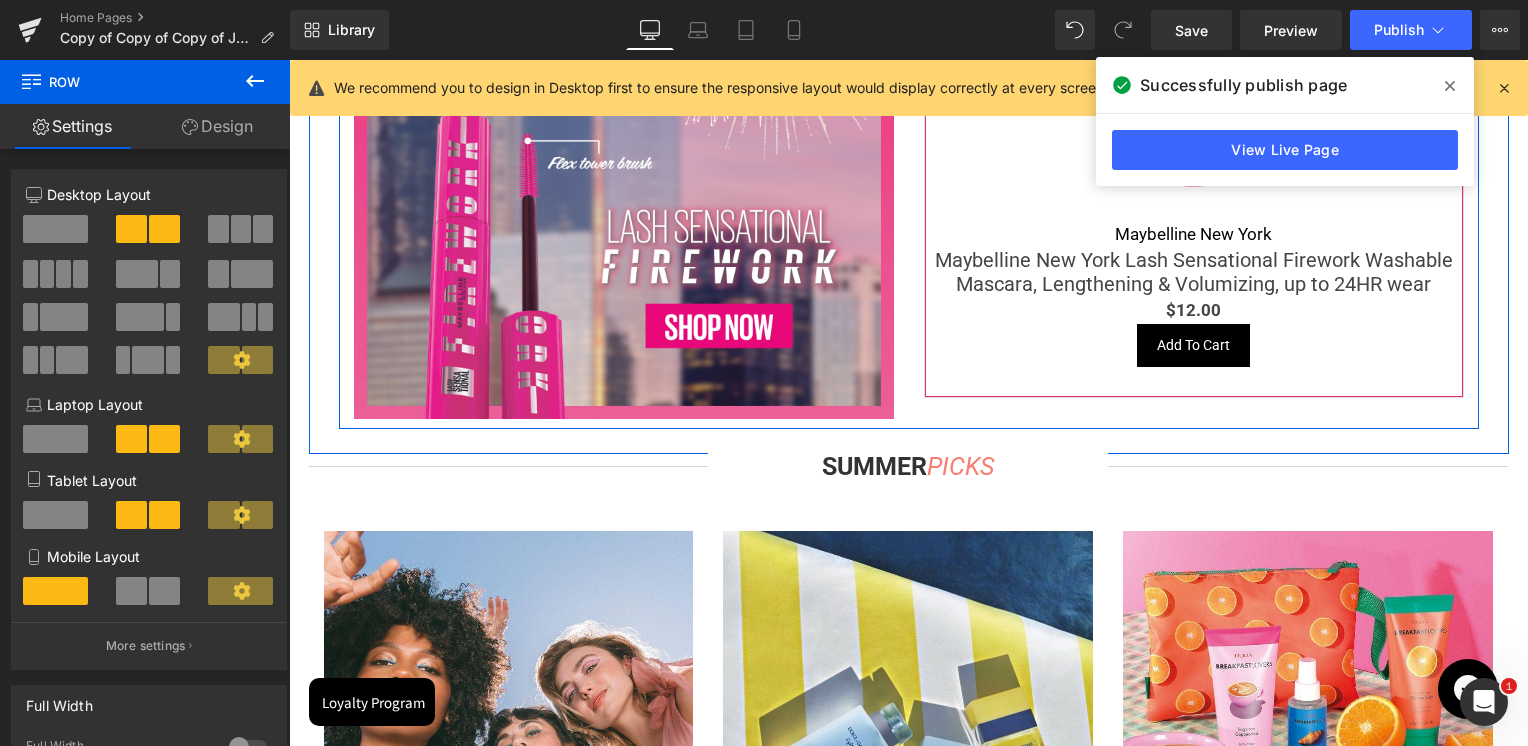 scroll, scrollTop: 3300, scrollLeft: 0, axis: vertical 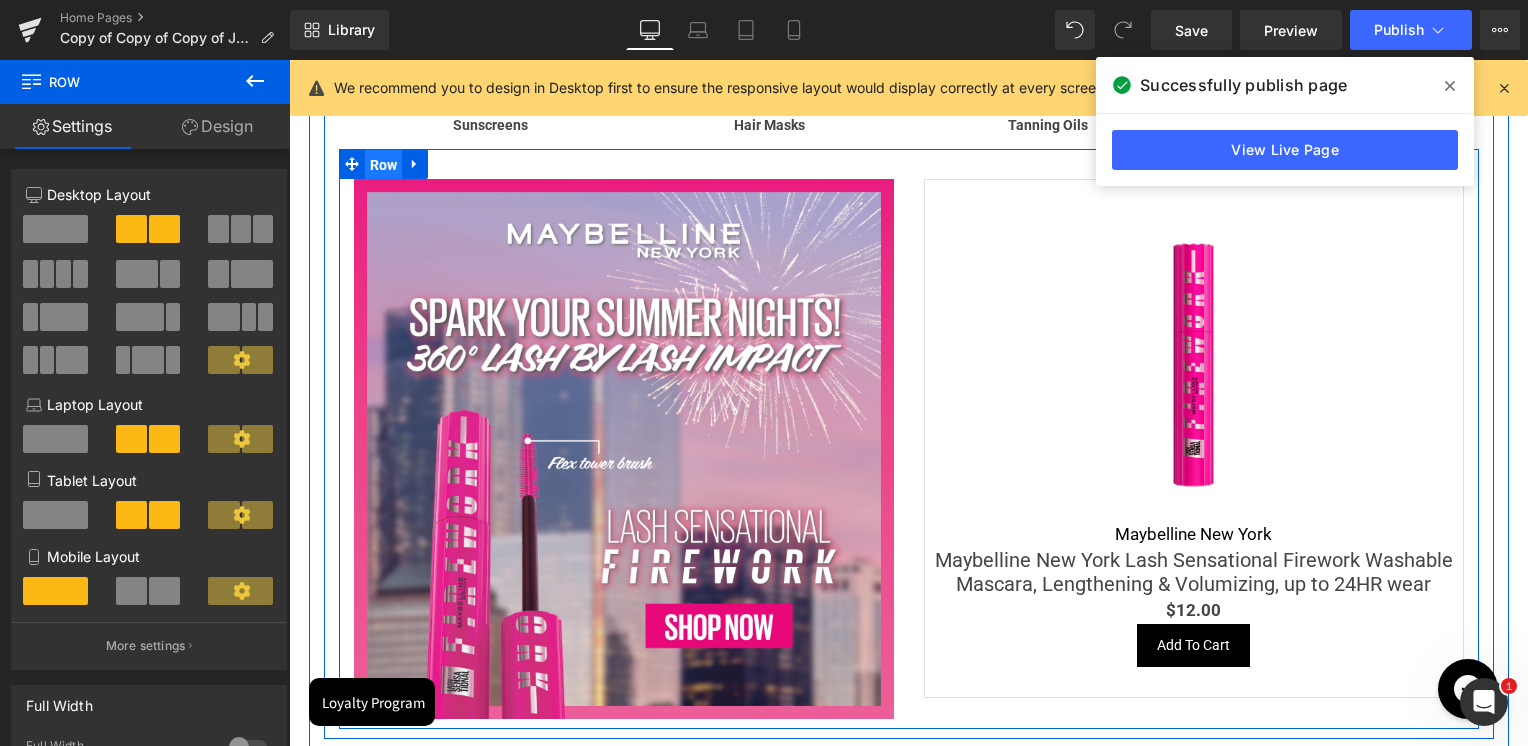 click on "Row" at bounding box center (384, 165) 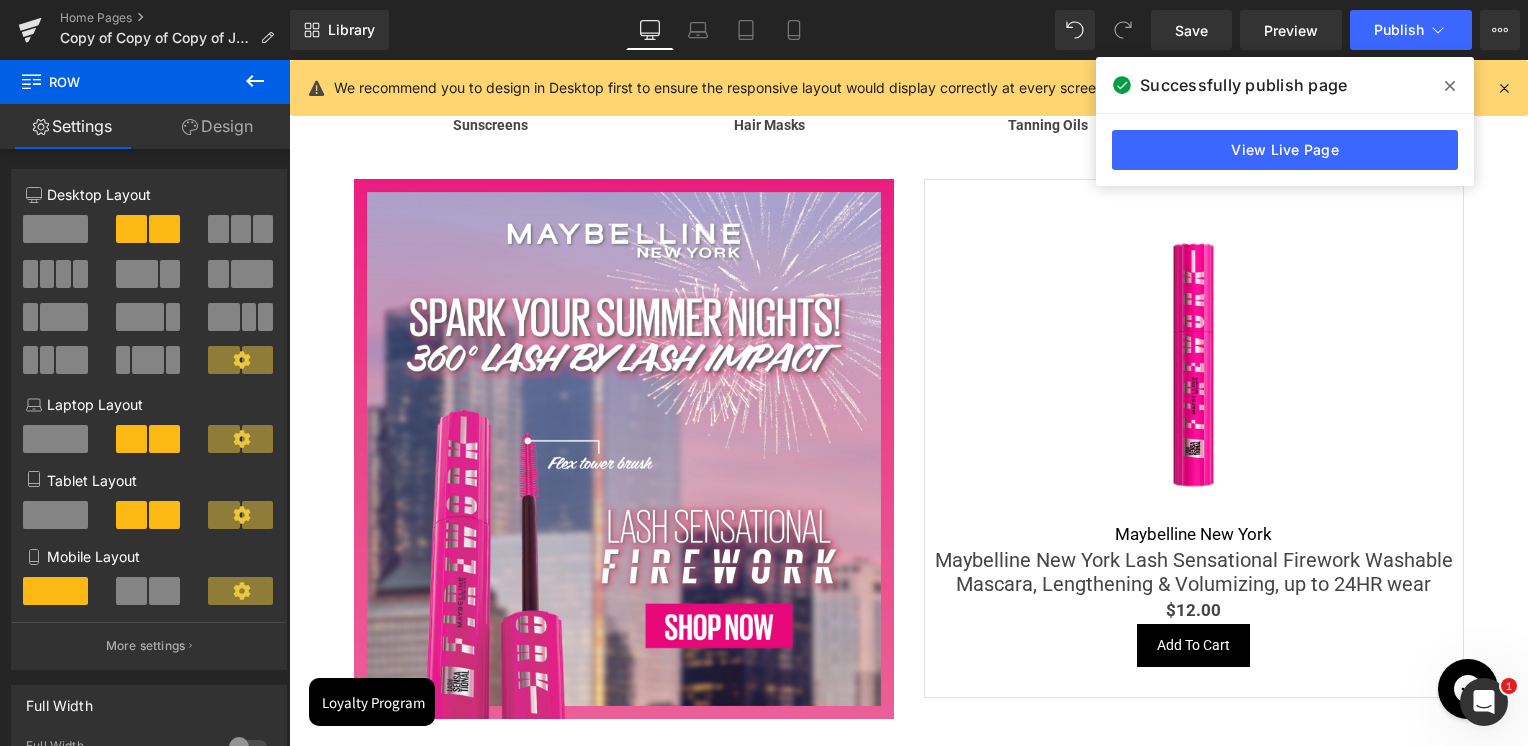 click 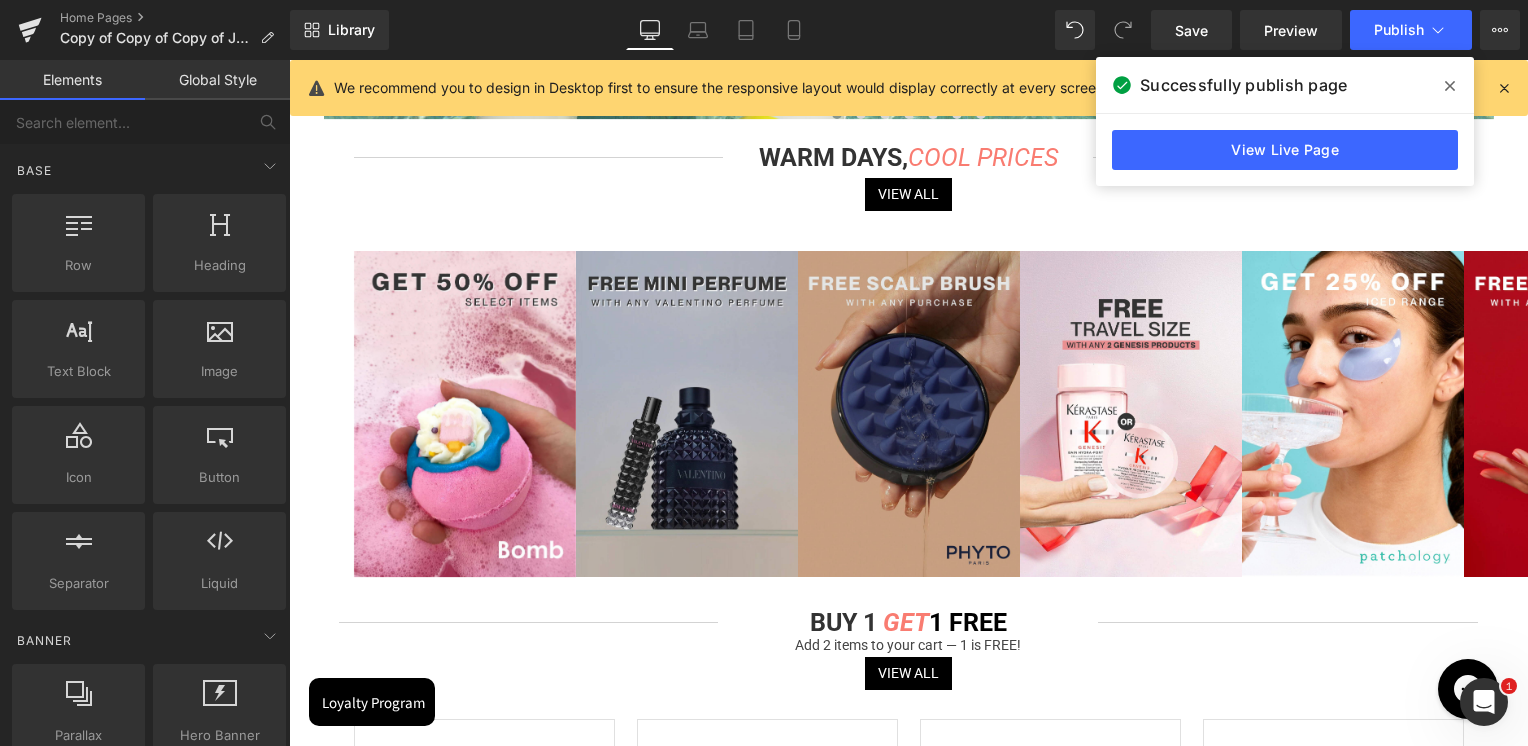 scroll, scrollTop: 500, scrollLeft: 0, axis: vertical 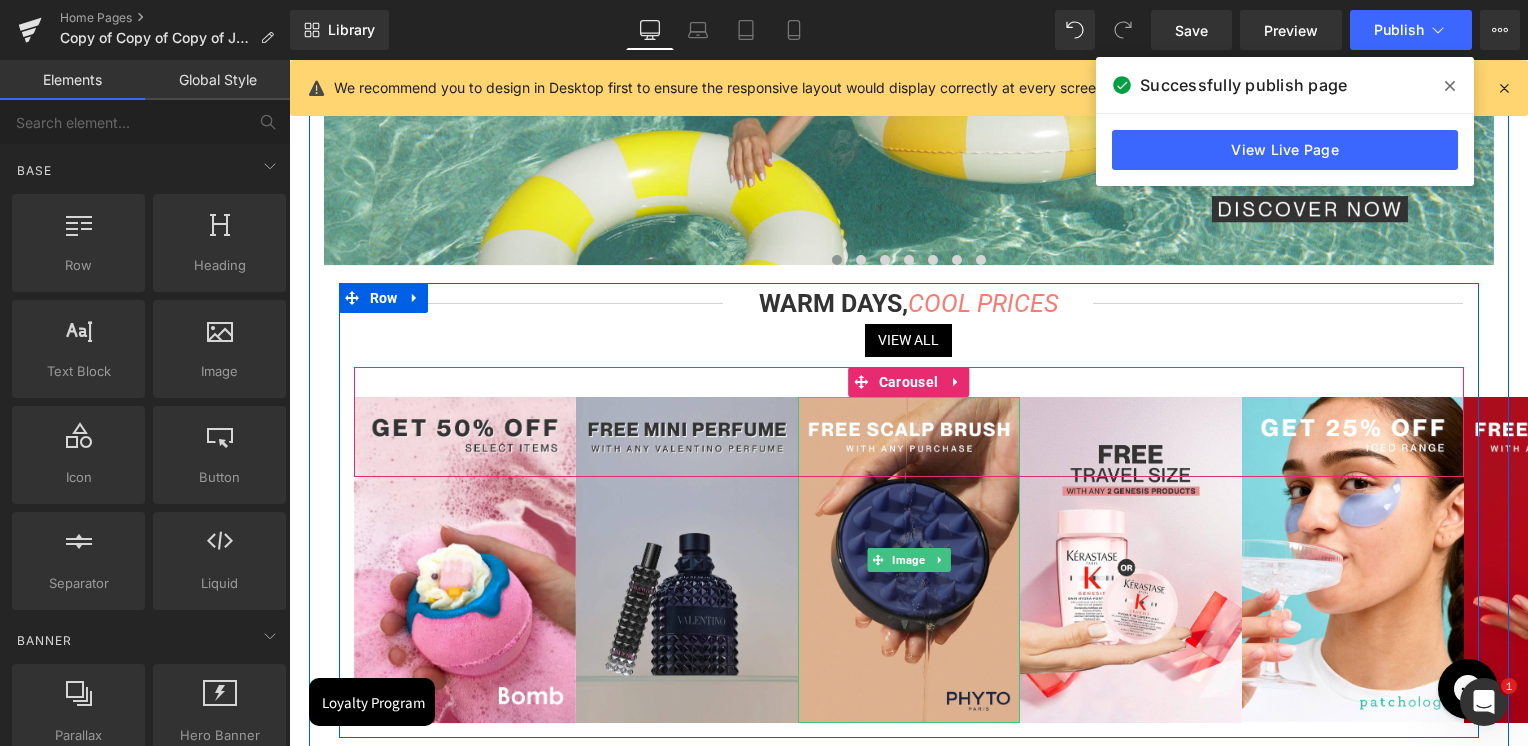 drag, startPoint x: 919, startPoint y: 381, endPoint x: 441, endPoint y: 363, distance: 478.3388 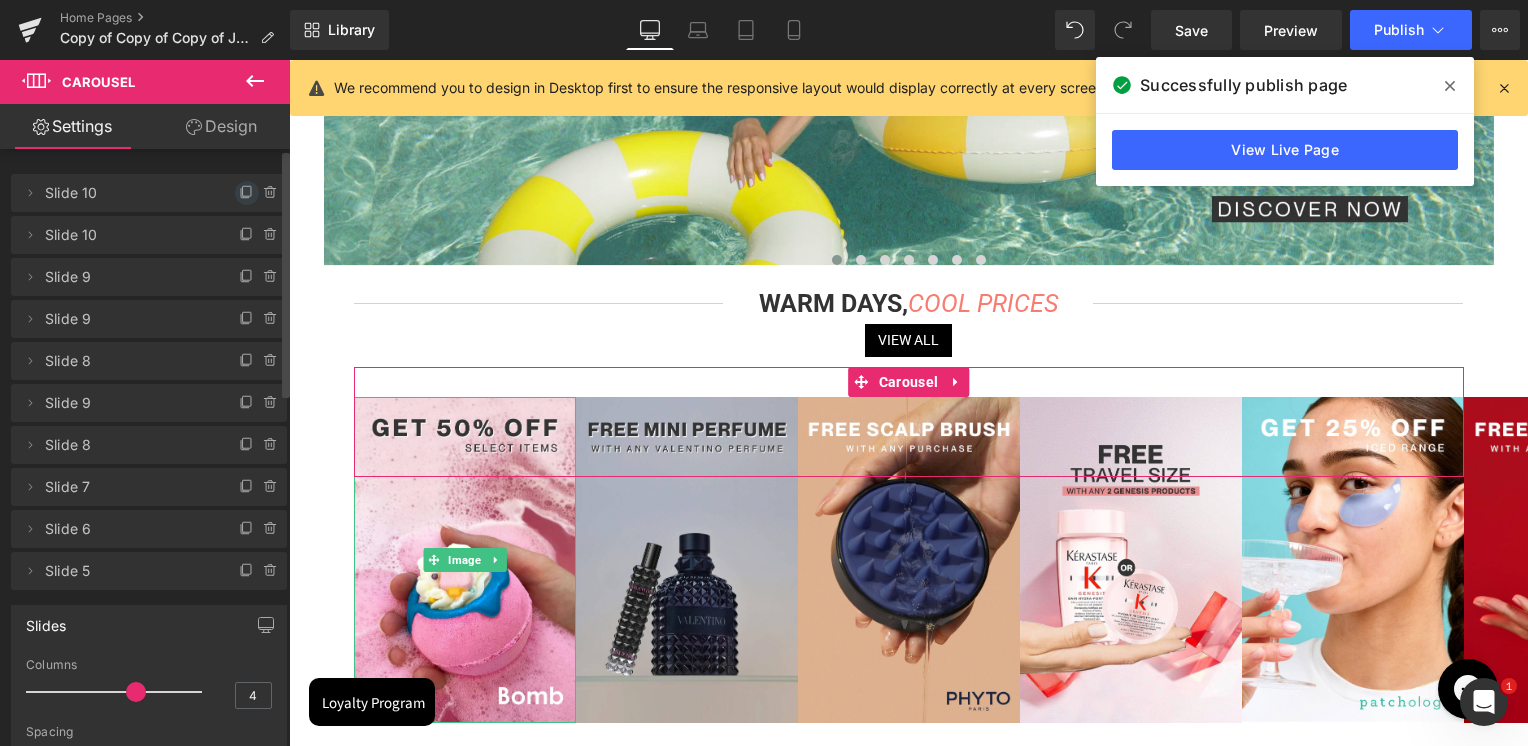 click 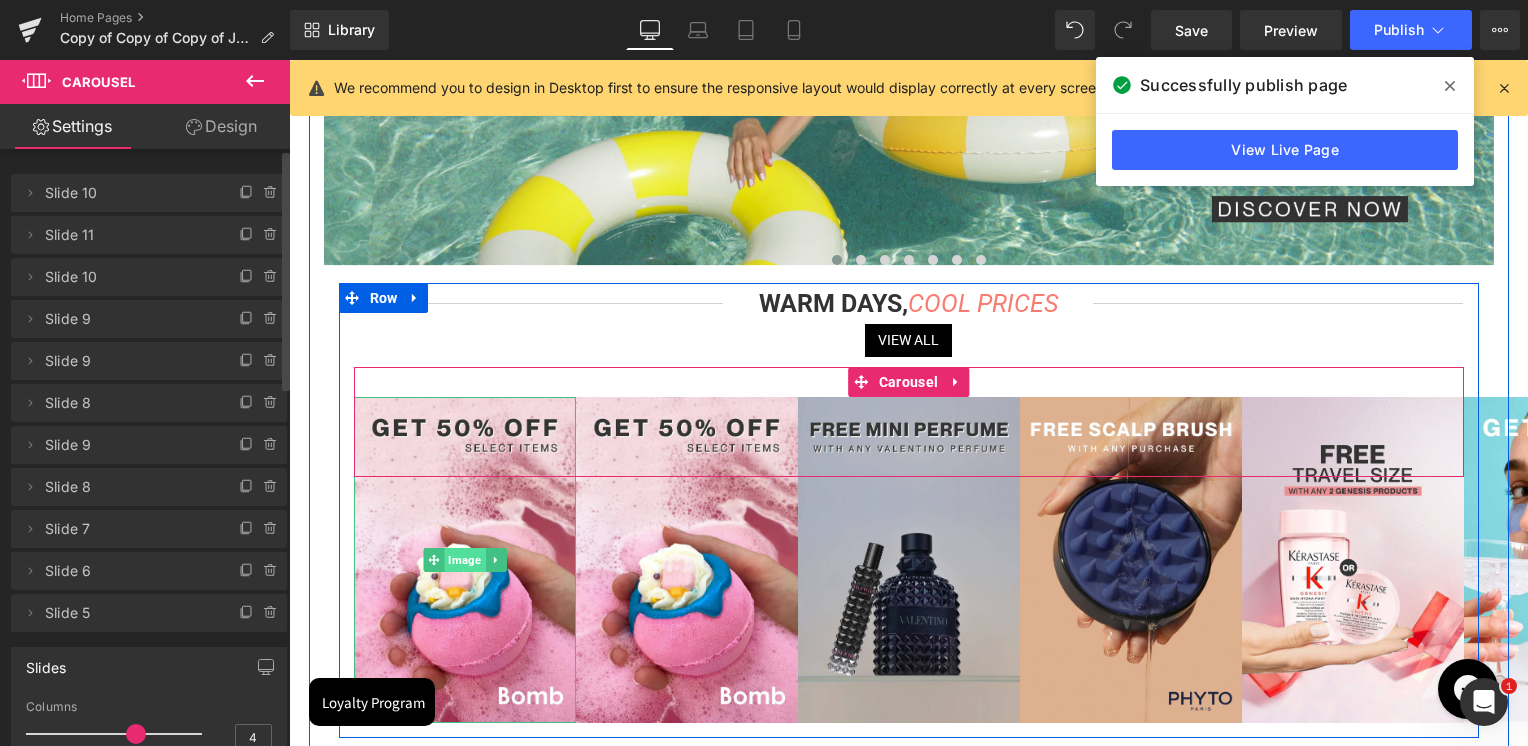 click on "Image" at bounding box center [464, 560] 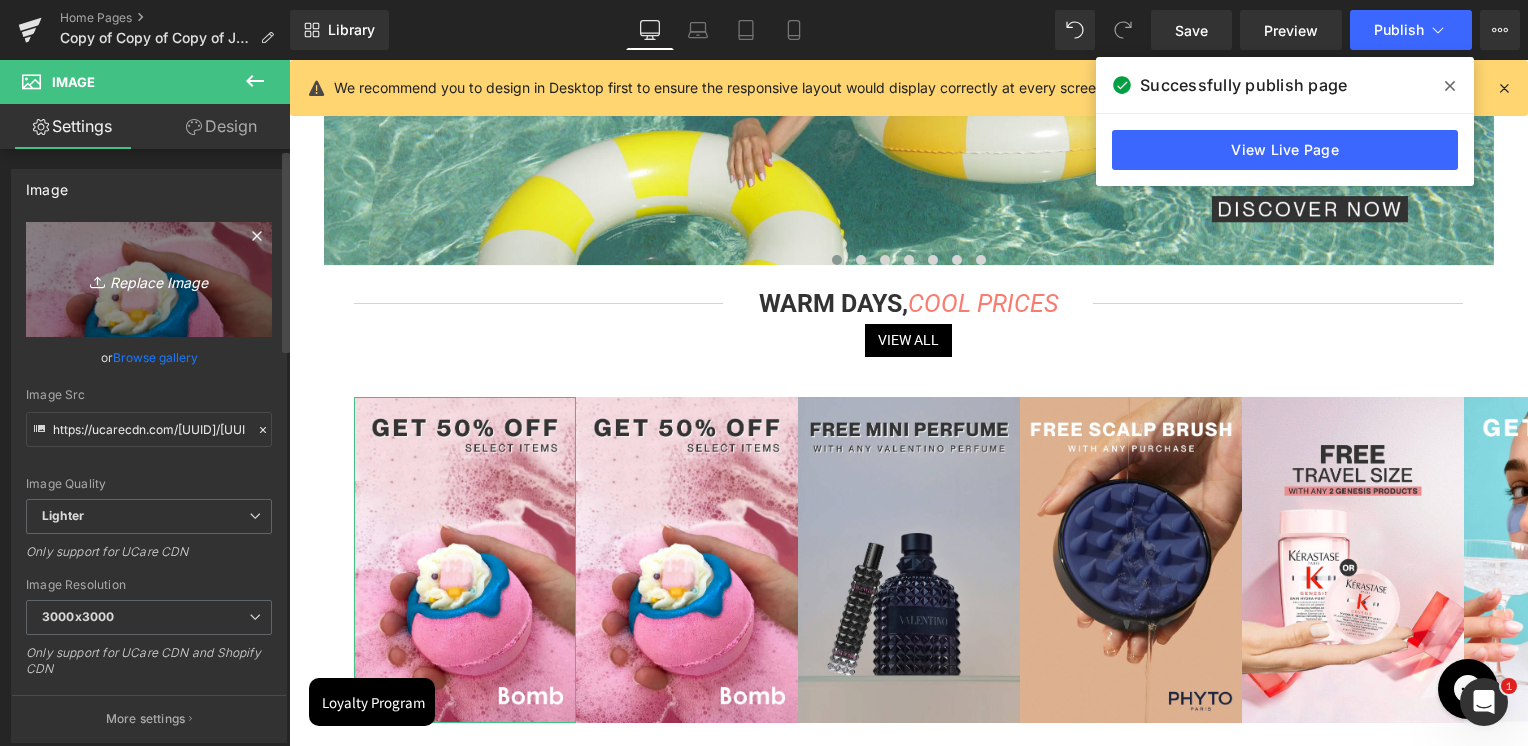click on "Replace Image" at bounding box center (149, 279) 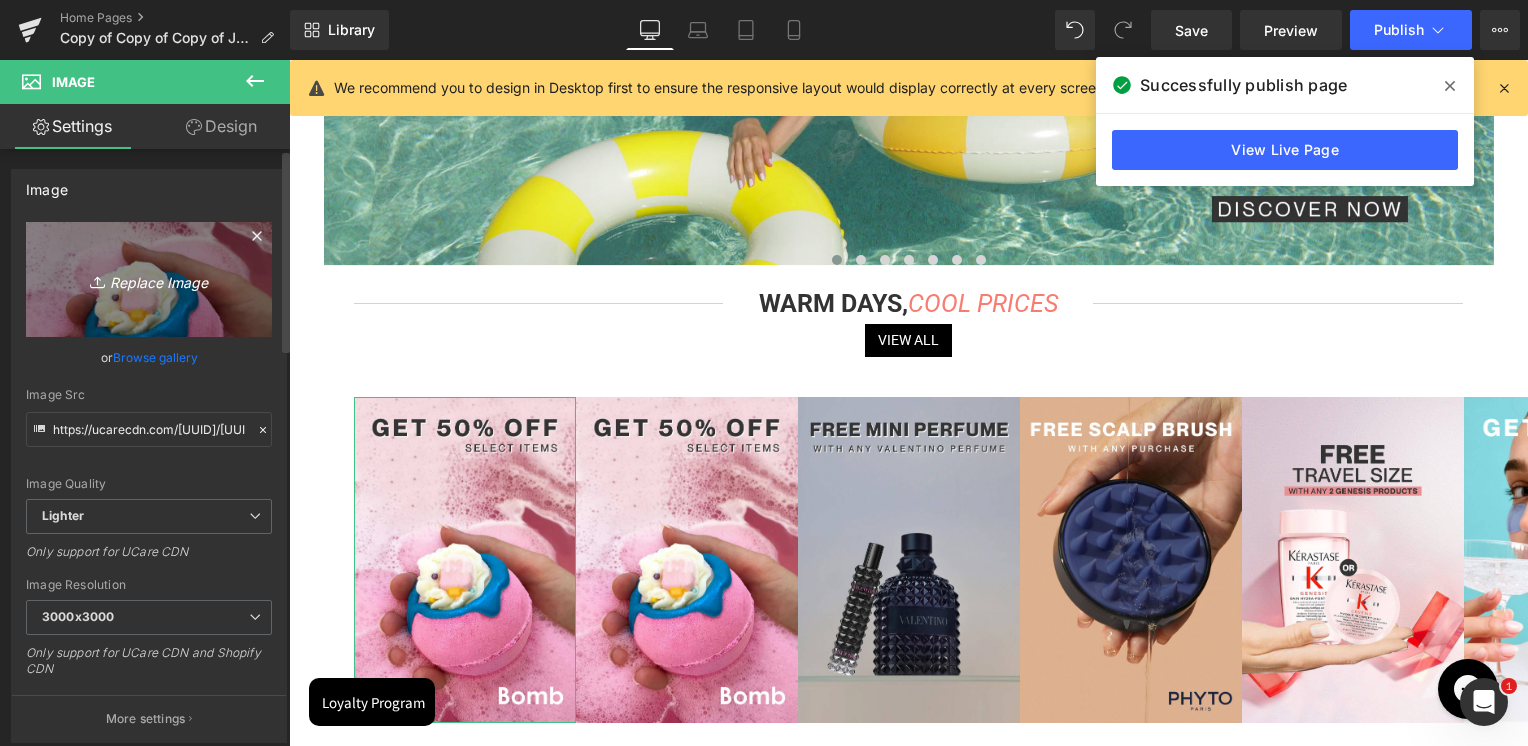 type on "C:\fakepath\YSL.jpg" 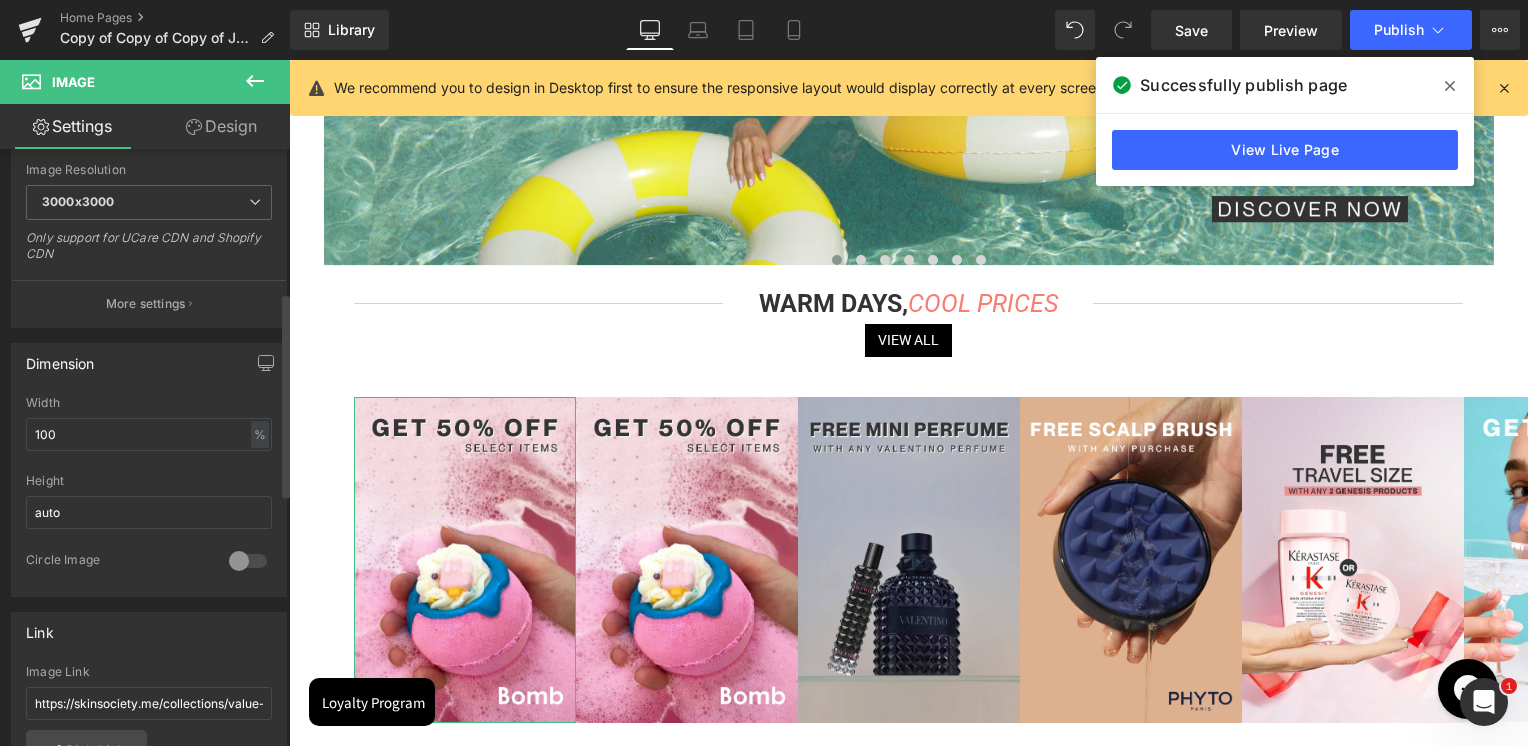scroll, scrollTop: 800, scrollLeft: 0, axis: vertical 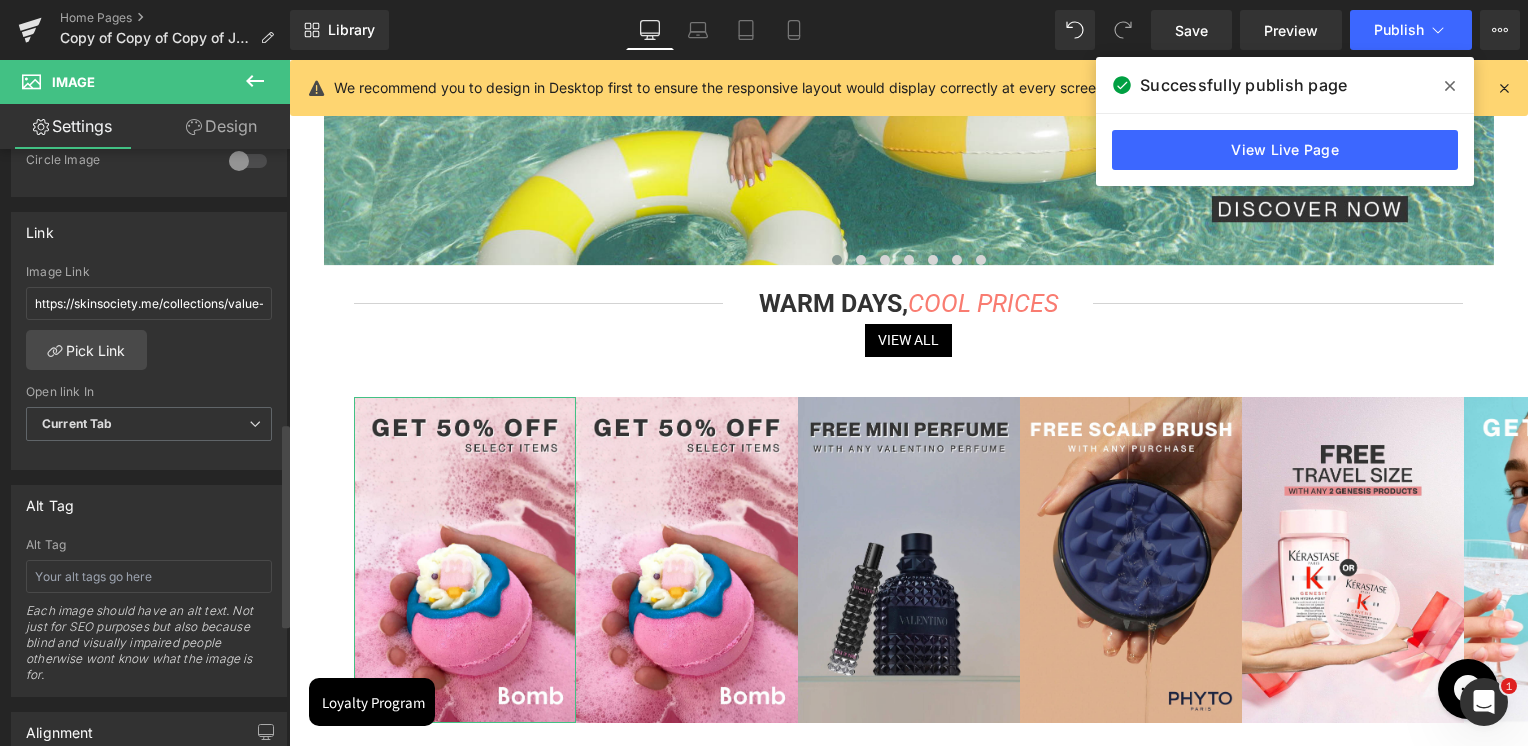 click on "Image Link" at bounding box center (149, 272) 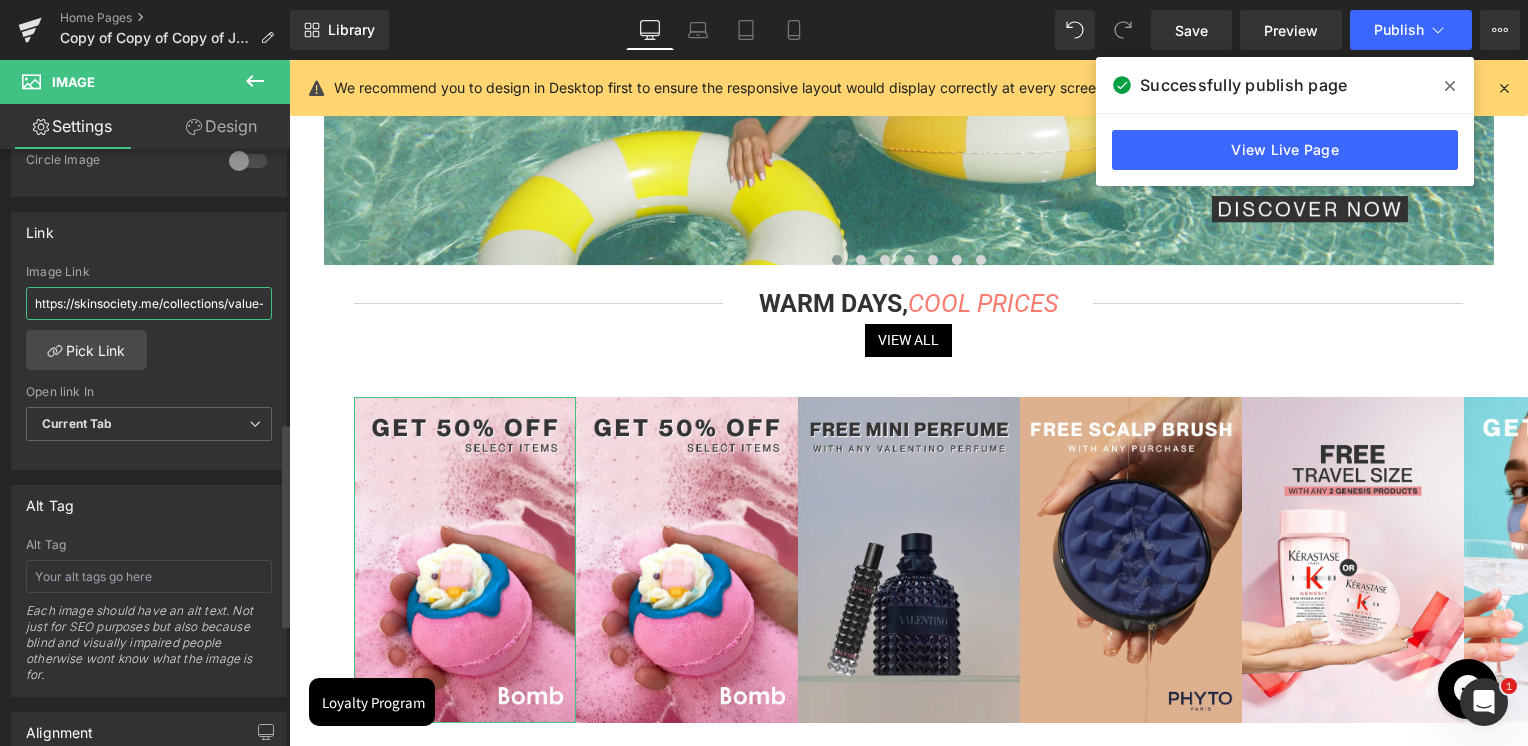 click on "https://skinsociety.me/collections/value-deals?page=1&rb_vendor=Bomb%20Cosmetics&tab=products&sort_by=discount&sort_order=desc" at bounding box center [149, 303] 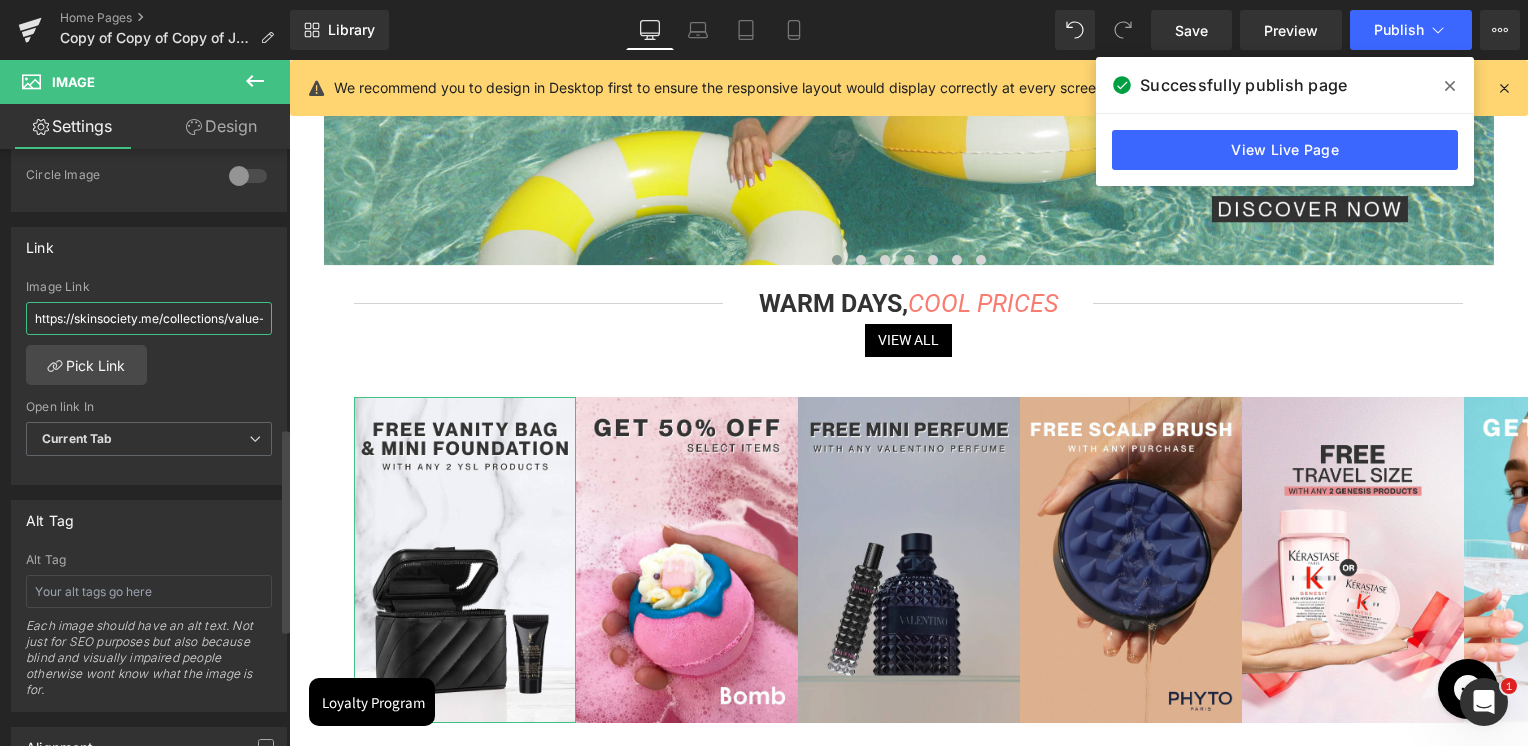 click on "https://skinsociety.me/collections/value-deals?page=1&rb_vendor=Bomb%20Cosmetics&tab=products&sort_by=discount&sort_order=desc" at bounding box center [149, 318] 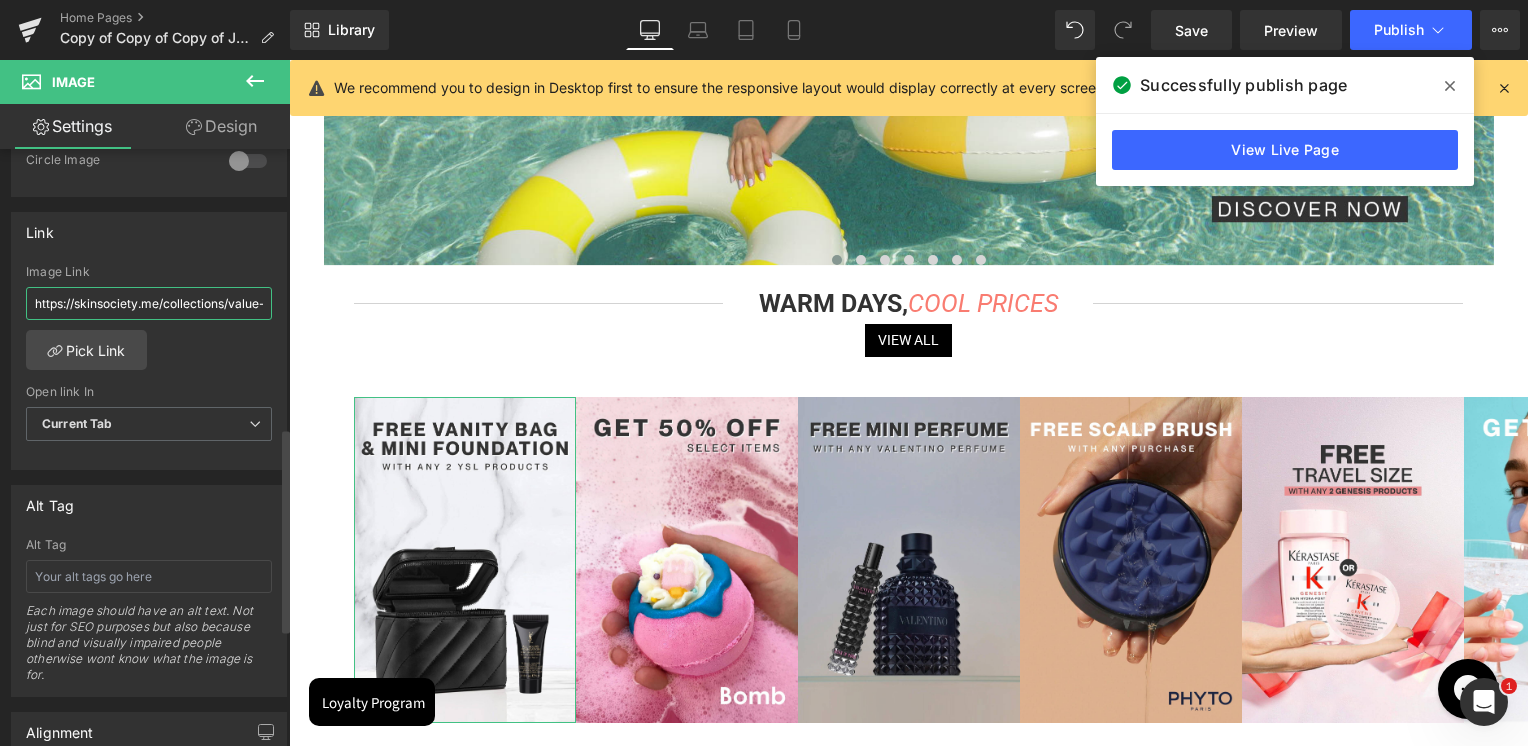 paste on "Yves Saint Laurent" 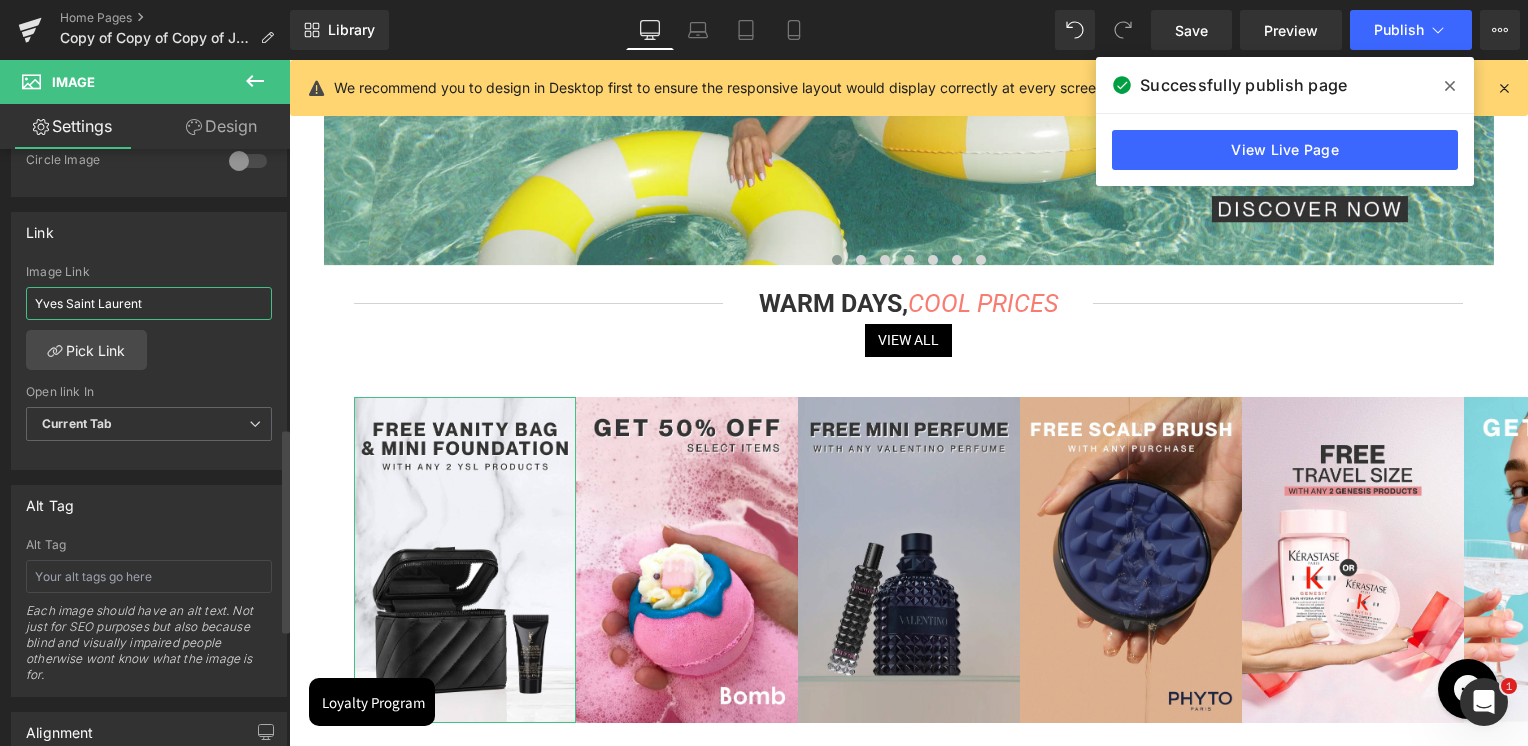 type on "Yves Saint Laurent" 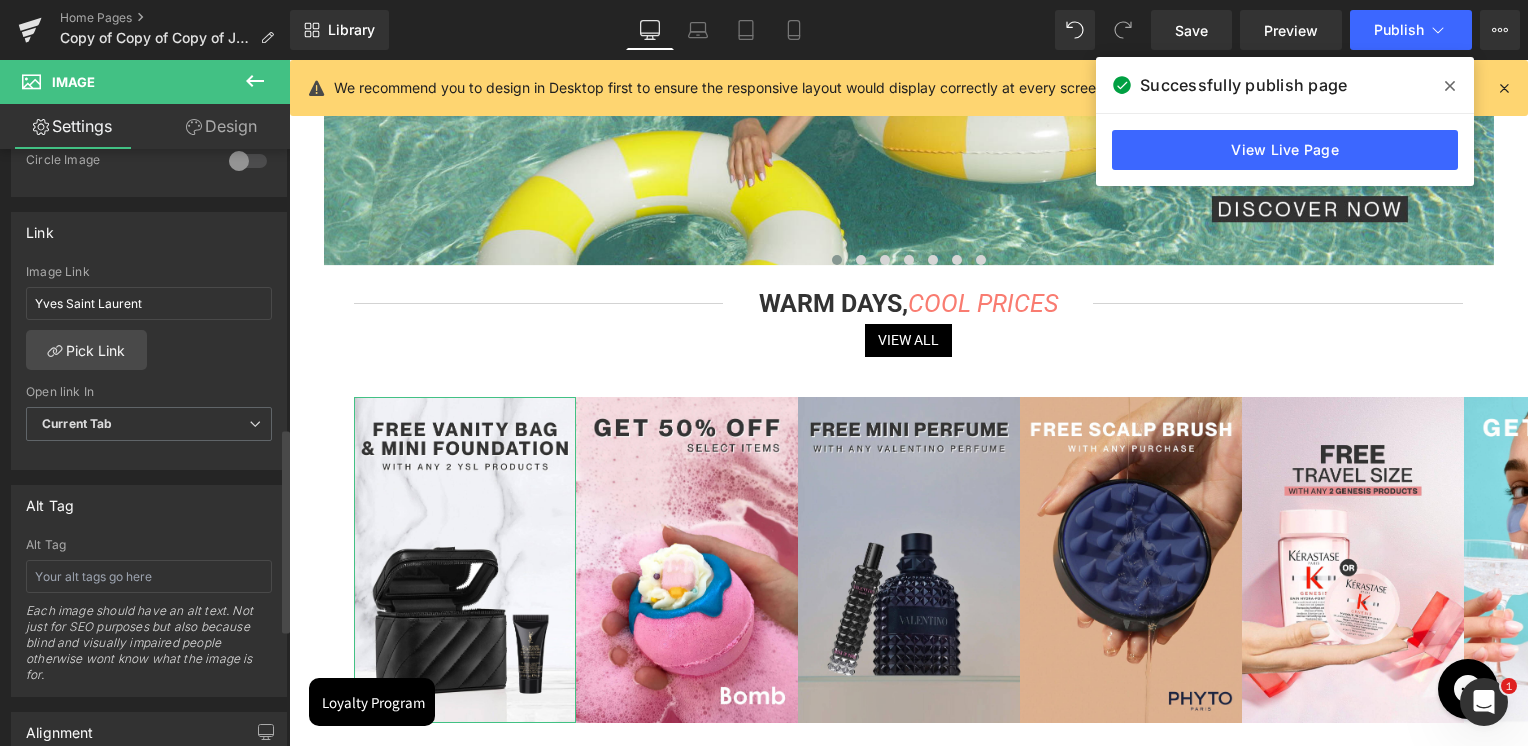 click on "Image Link" at bounding box center [149, 272] 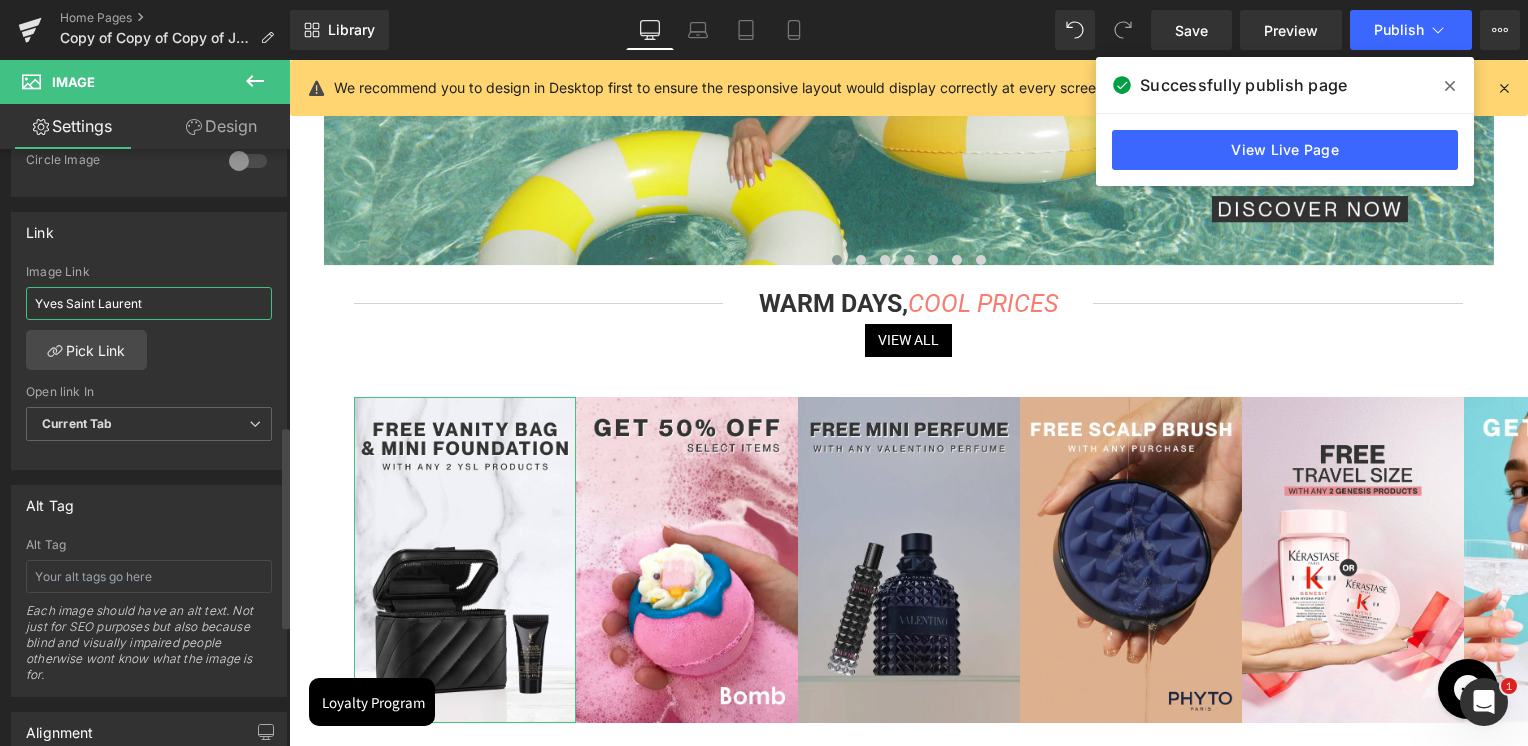 click on "Yves Saint Laurent" at bounding box center (149, 303) 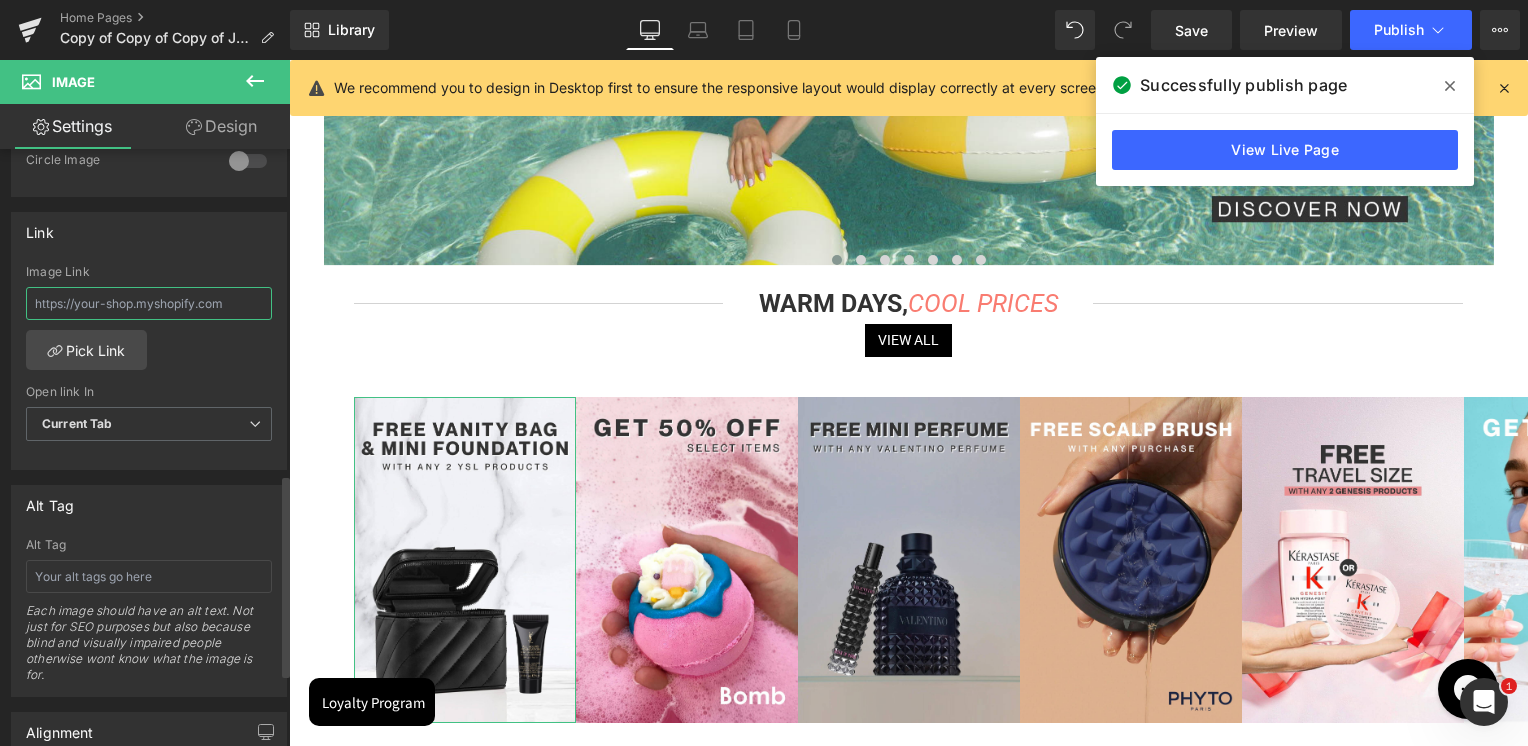 scroll, scrollTop: 1015, scrollLeft: 0, axis: vertical 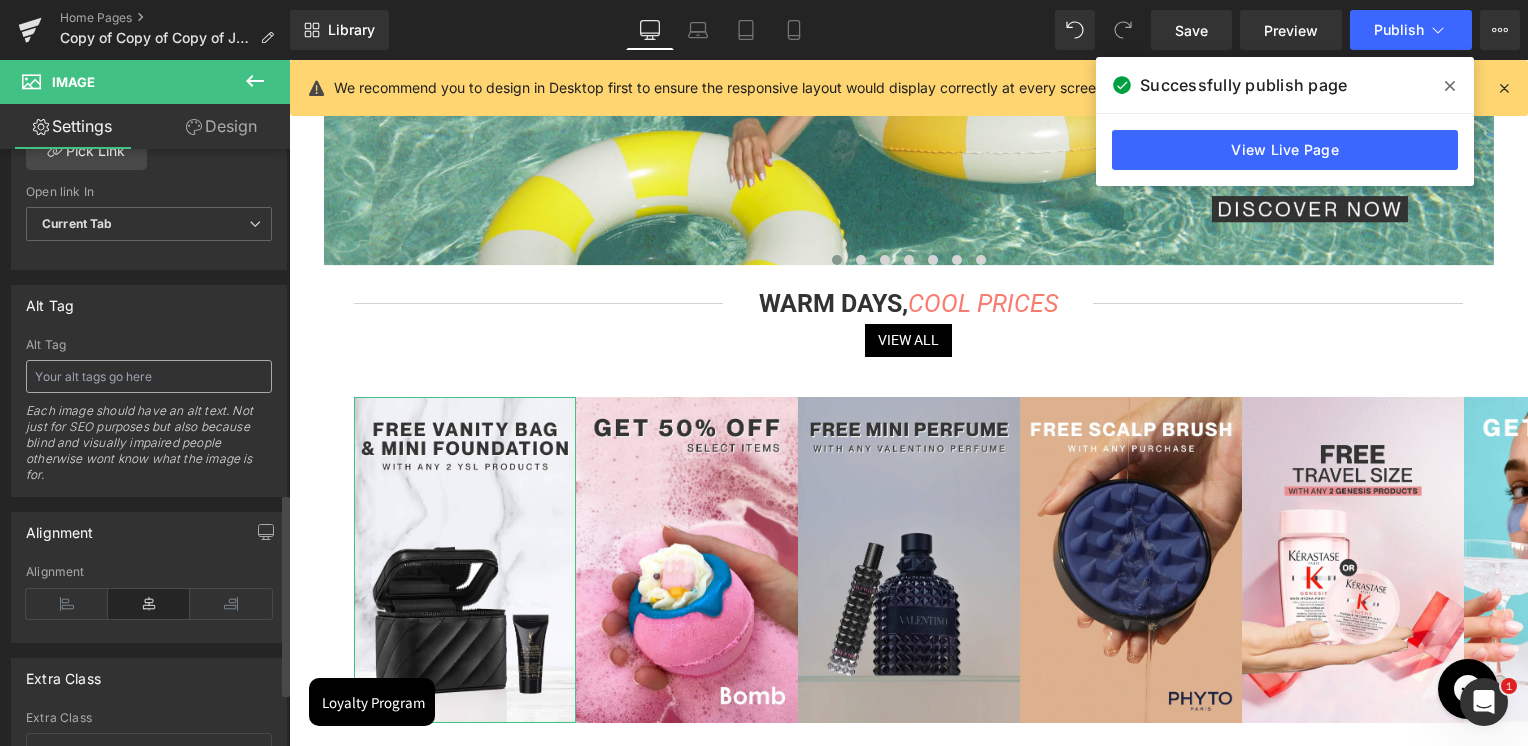 type 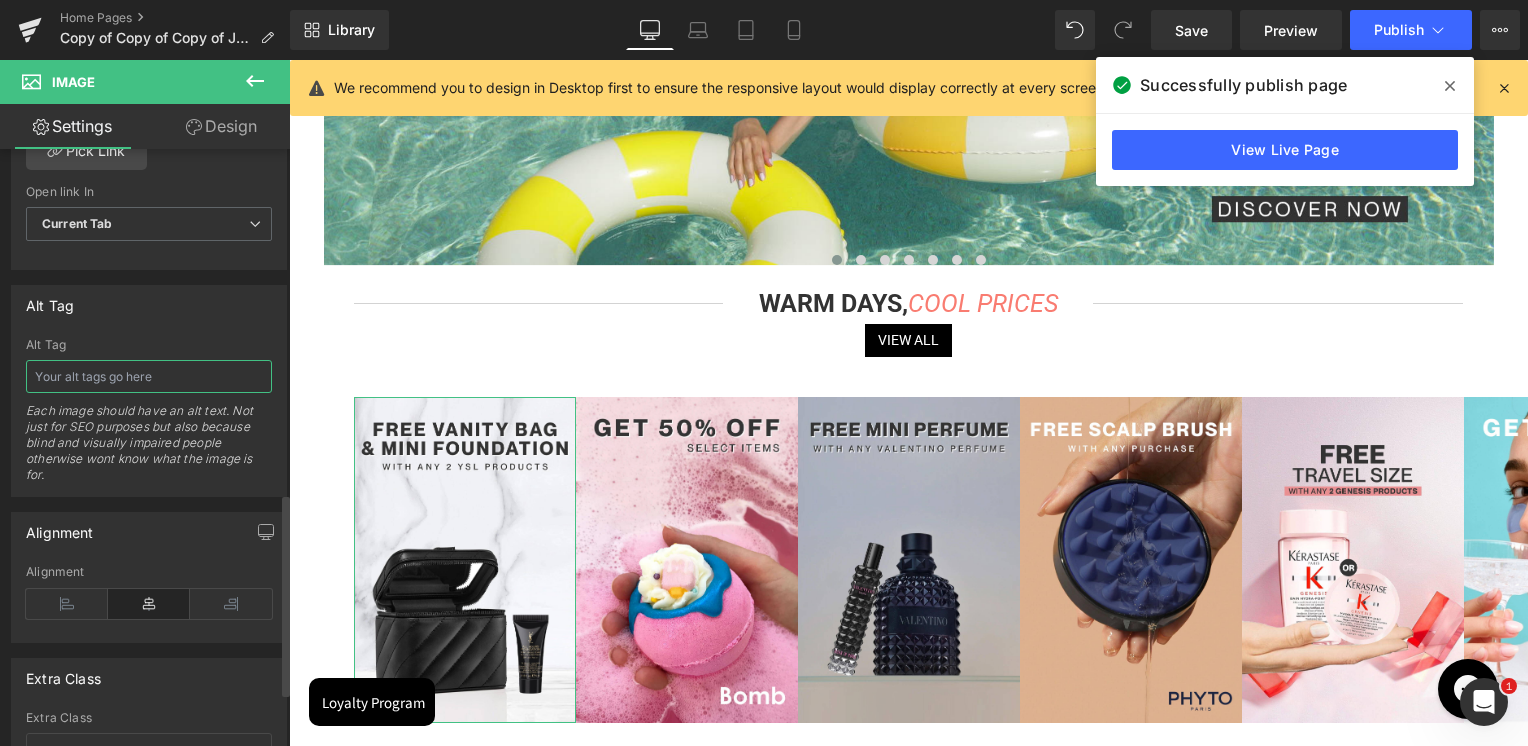 click at bounding box center (149, 376) 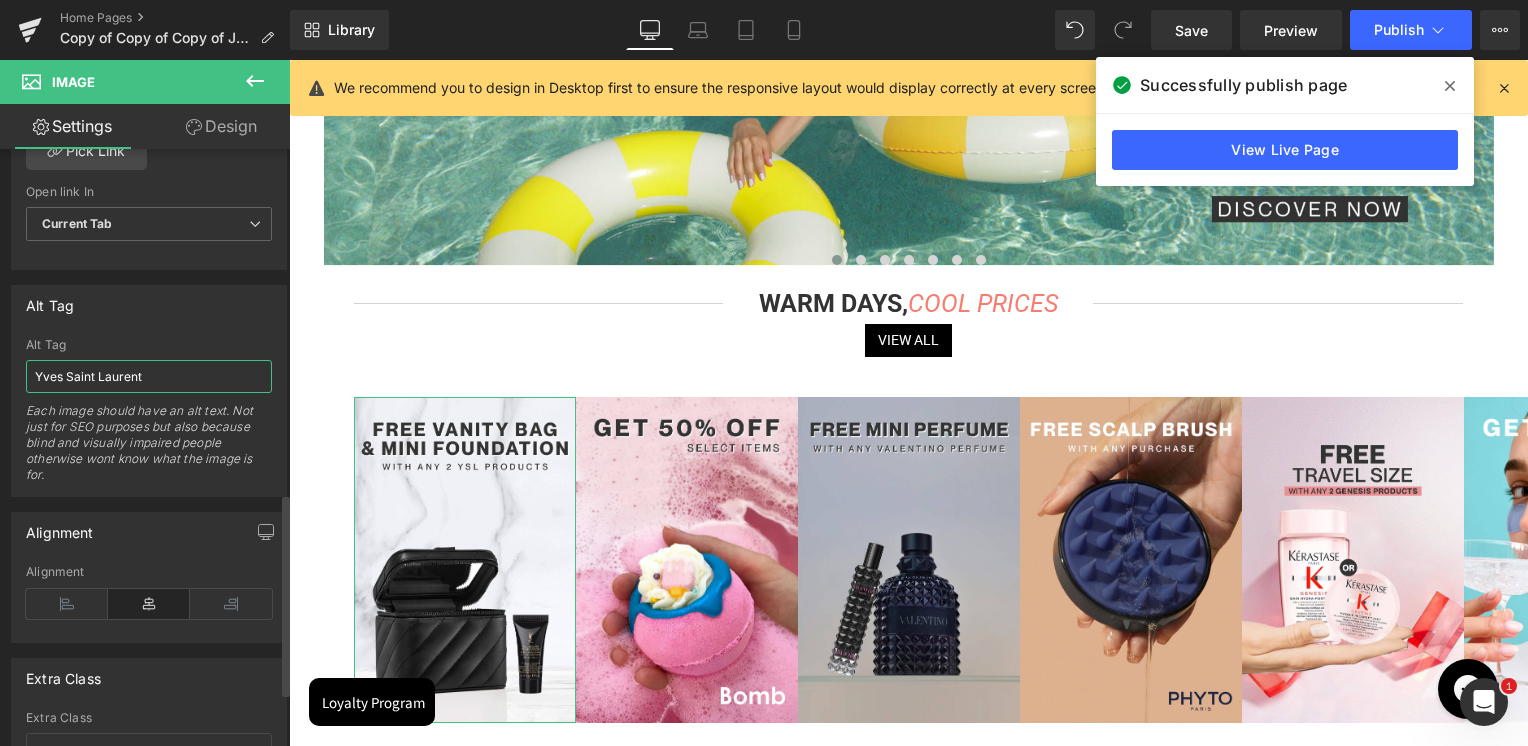 type on "Yves Saint Laurent" 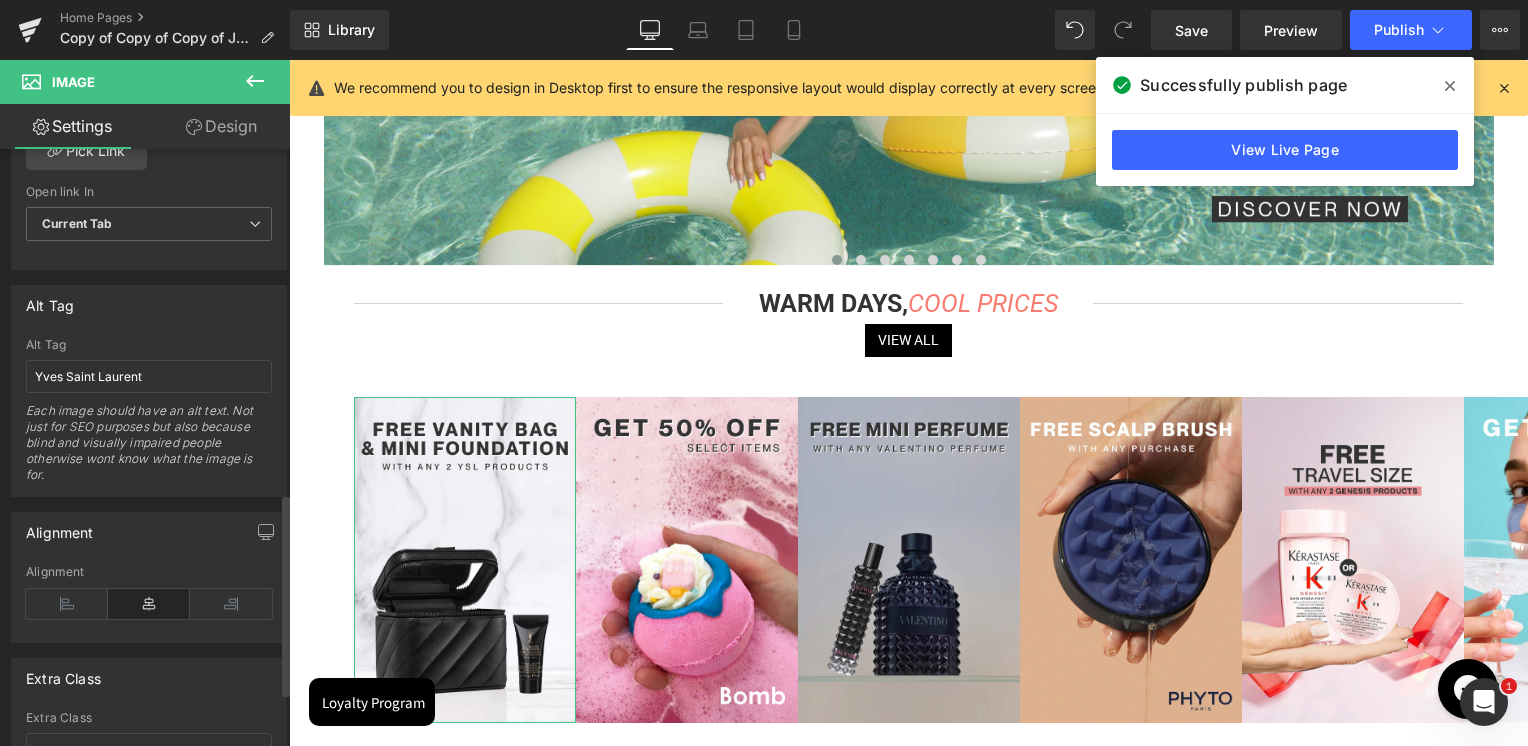 click on "Alt Tag Alt Tag Yves Saint Laurent Each image should have an alt text. Not just for SEO purposes but also because blind and visually impaired people otherwise wont know what the image is for." at bounding box center (149, 391) 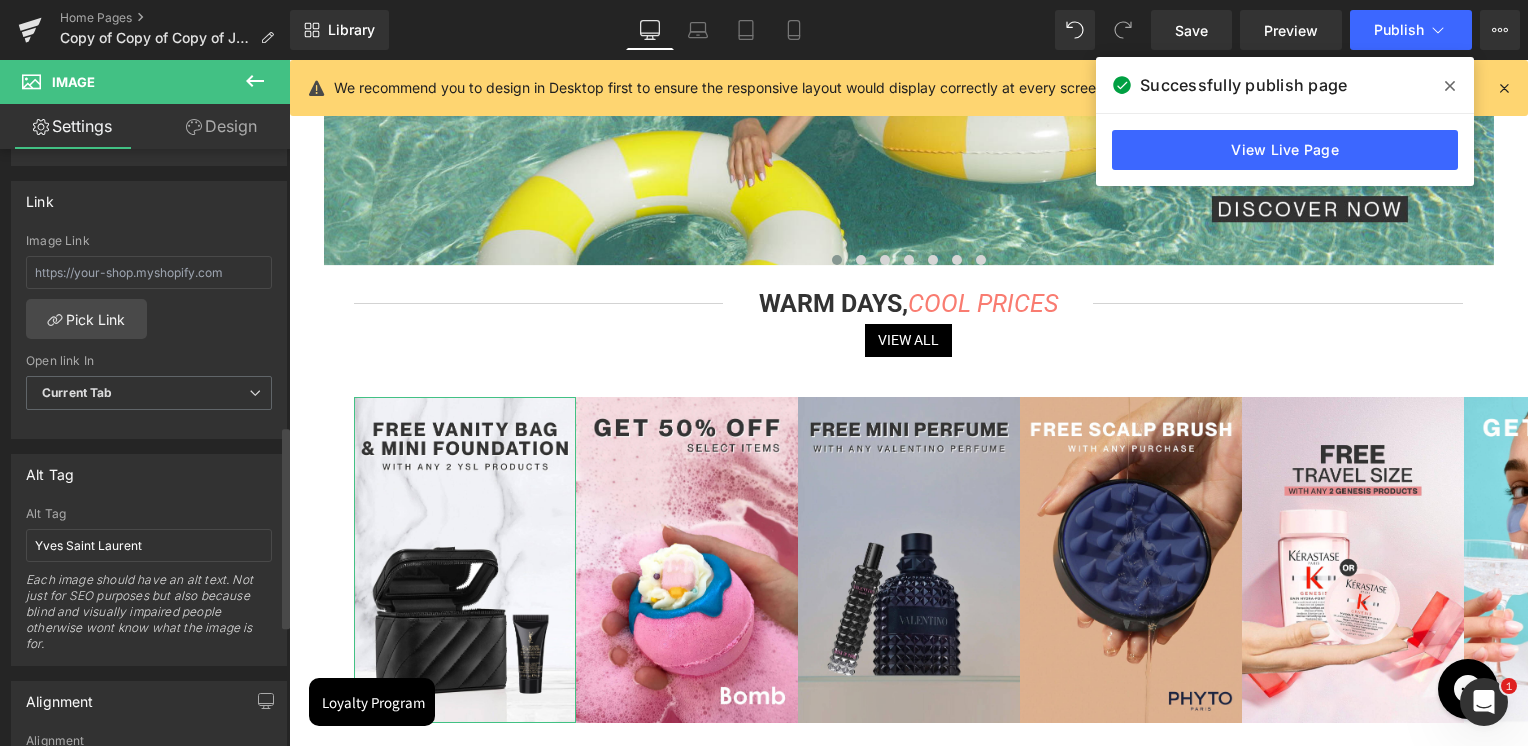 scroll, scrollTop: 815, scrollLeft: 0, axis: vertical 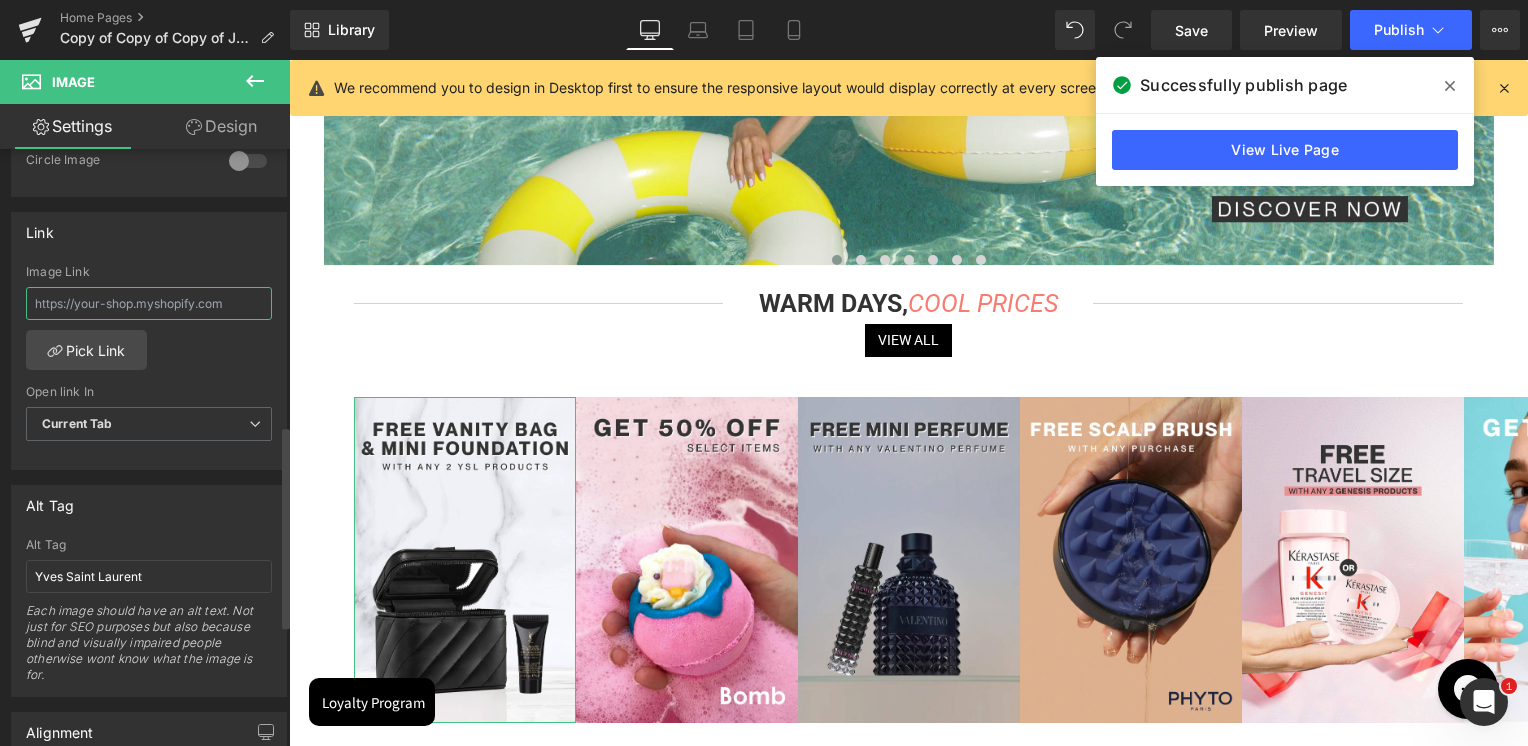 click at bounding box center (149, 303) 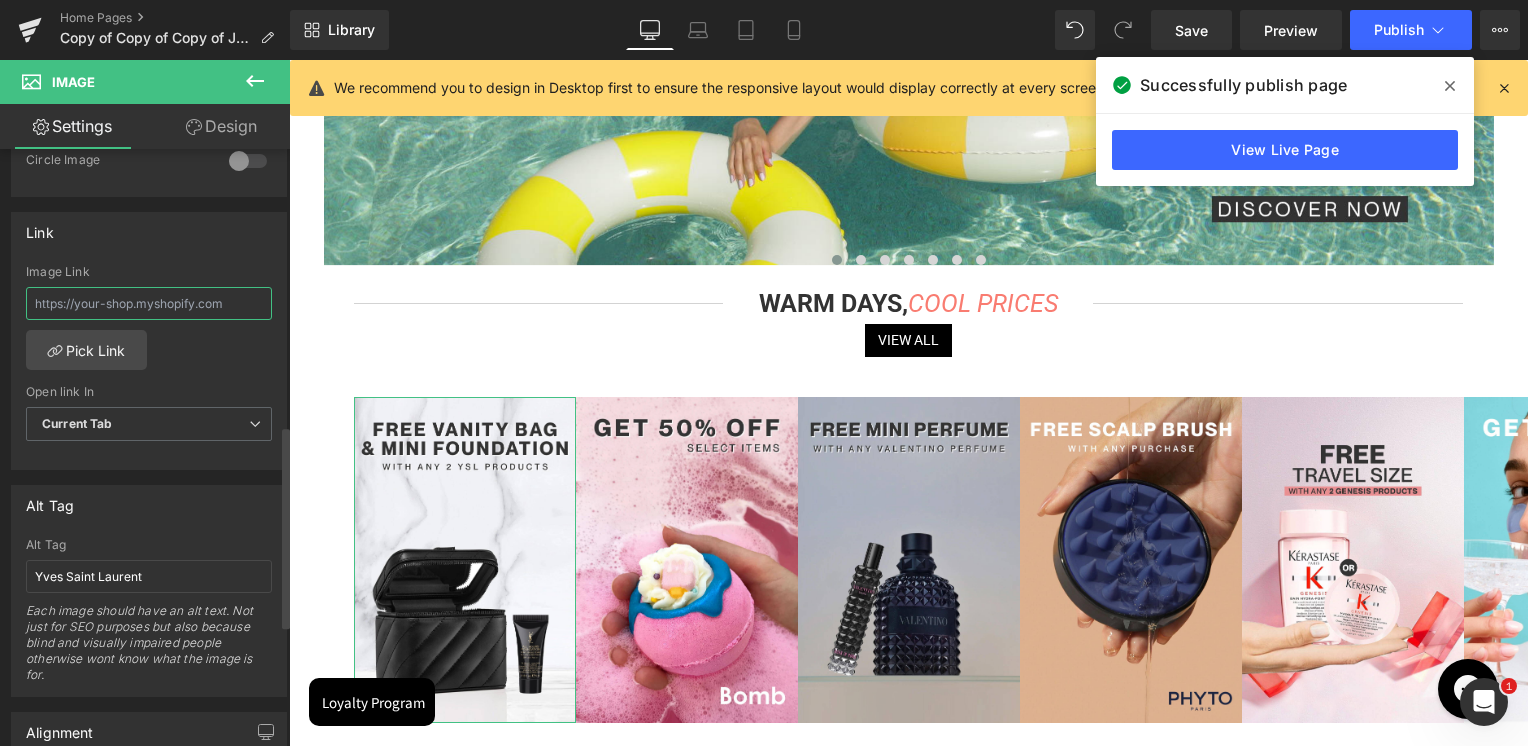 paste on "https://skinsociety.me/collections/yves-saint-laurent-1" 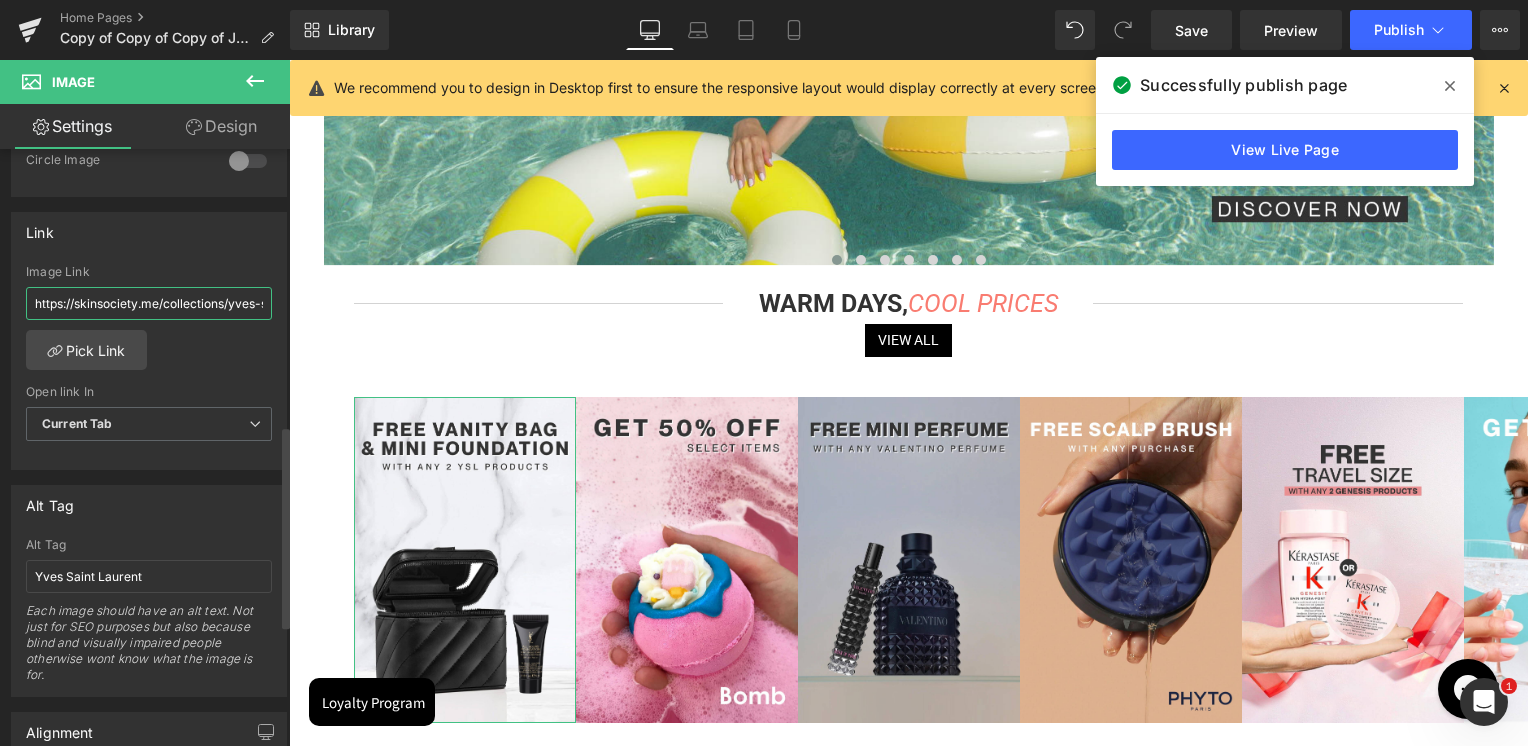 type on "https://skinsociety.me/collections/yves-saint-laurent-1" 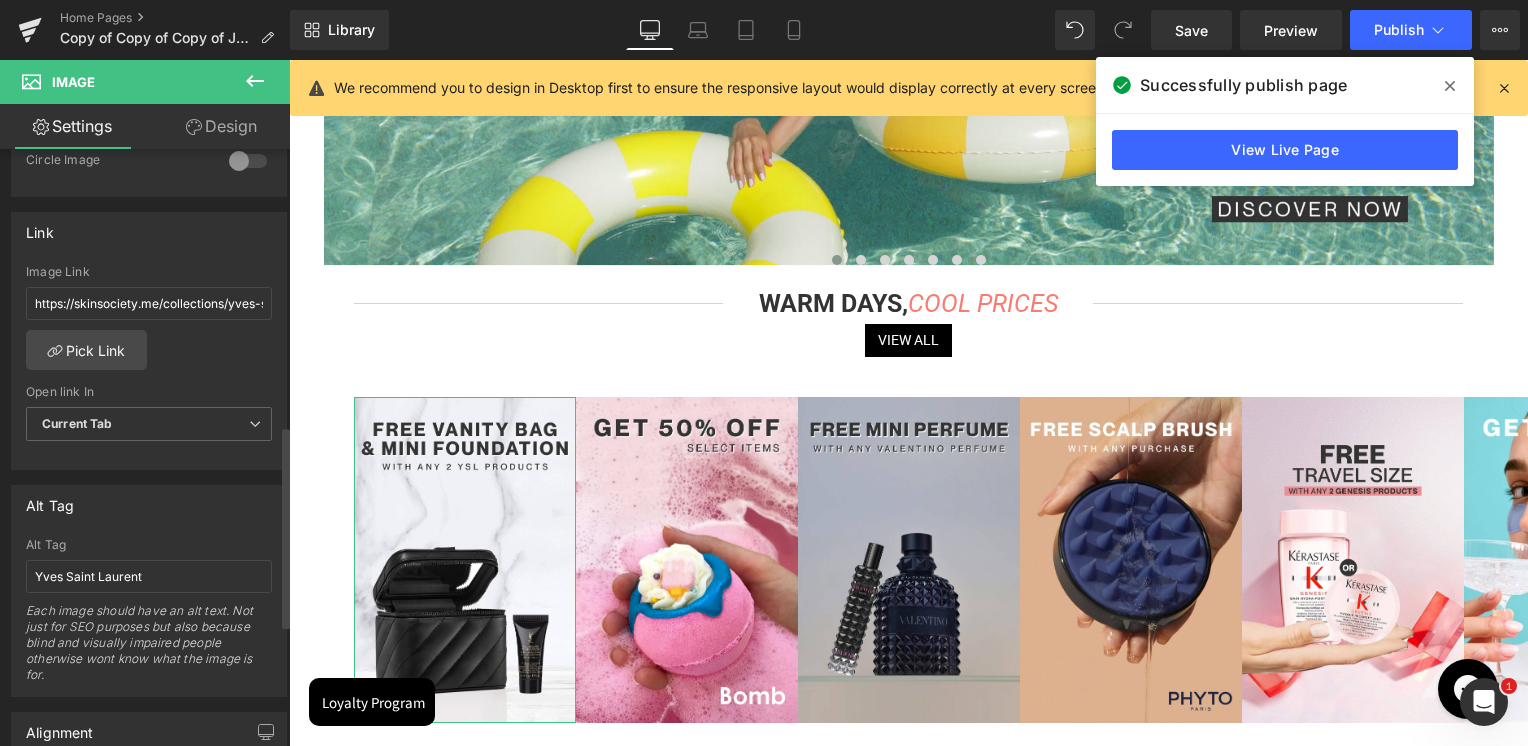 click on "Link" at bounding box center (149, 232) 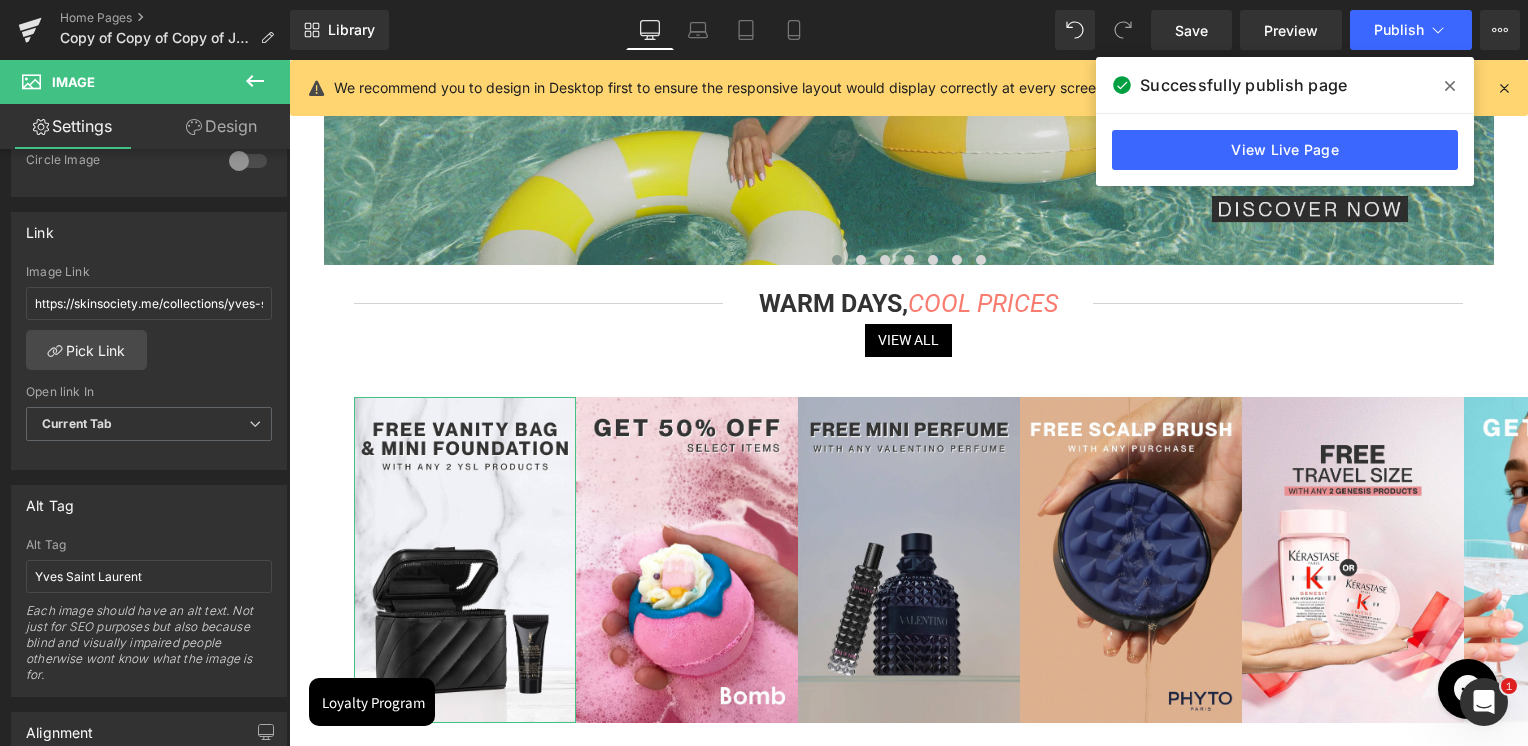 scroll, scrollTop: 0, scrollLeft: 0, axis: both 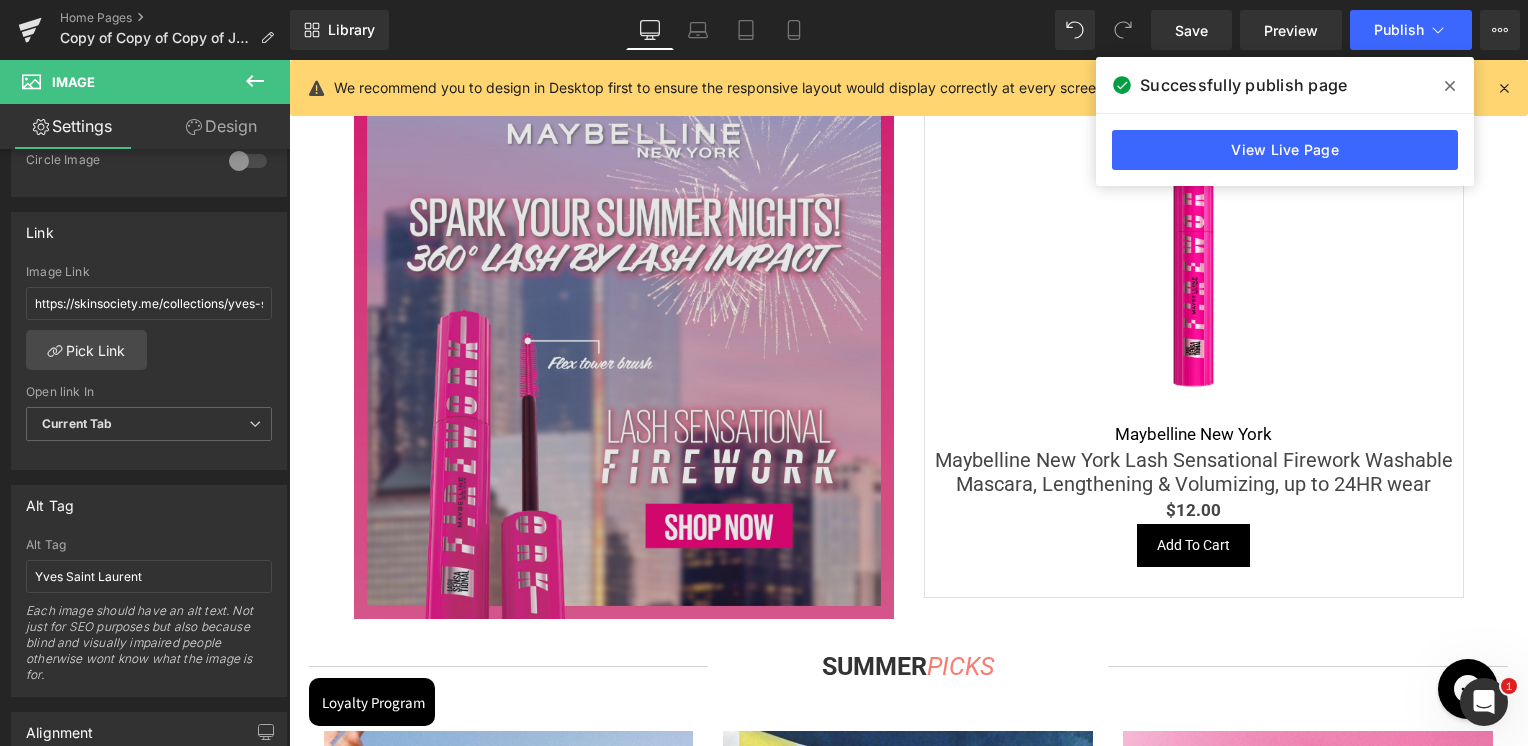 click at bounding box center [624, 349] 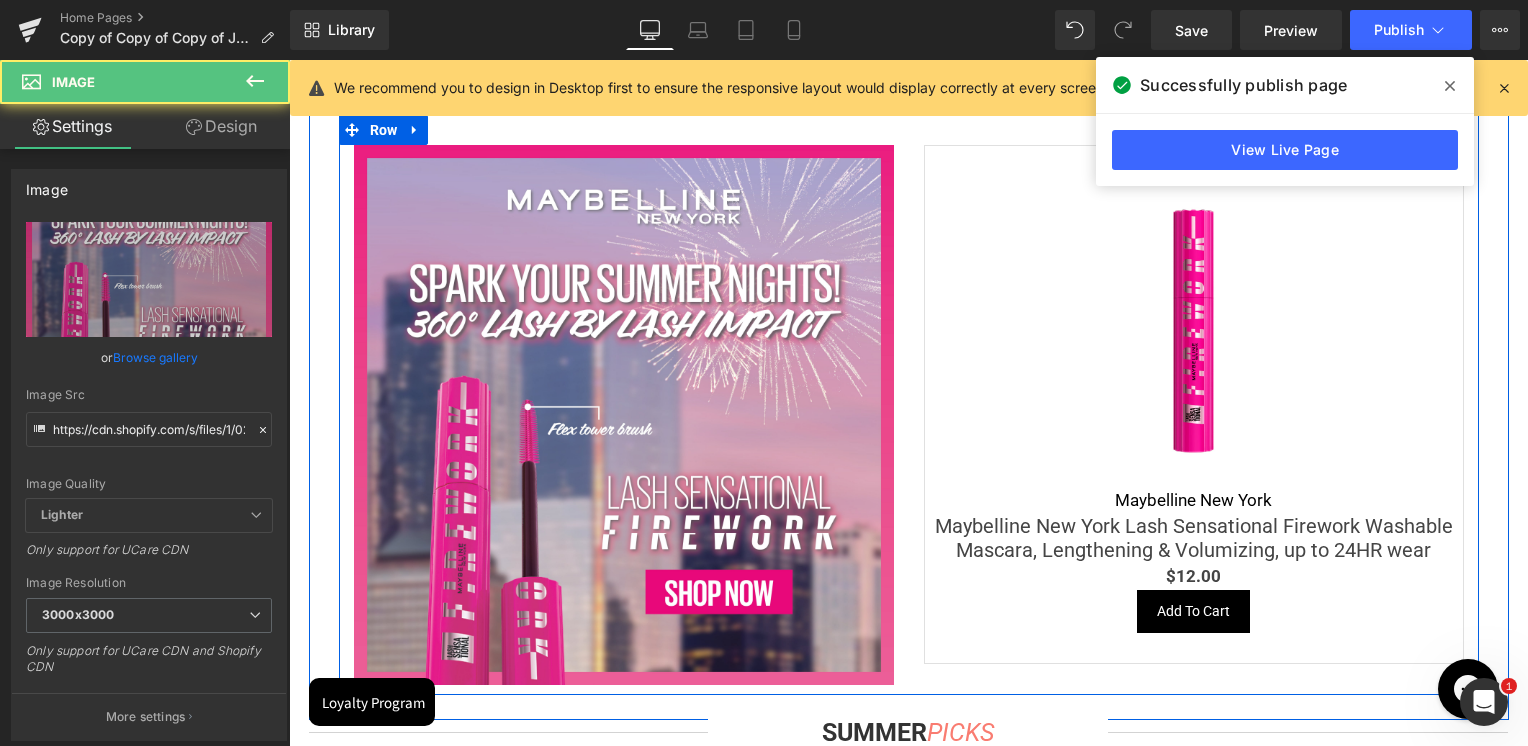 scroll, scrollTop: 3300, scrollLeft: 0, axis: vertical 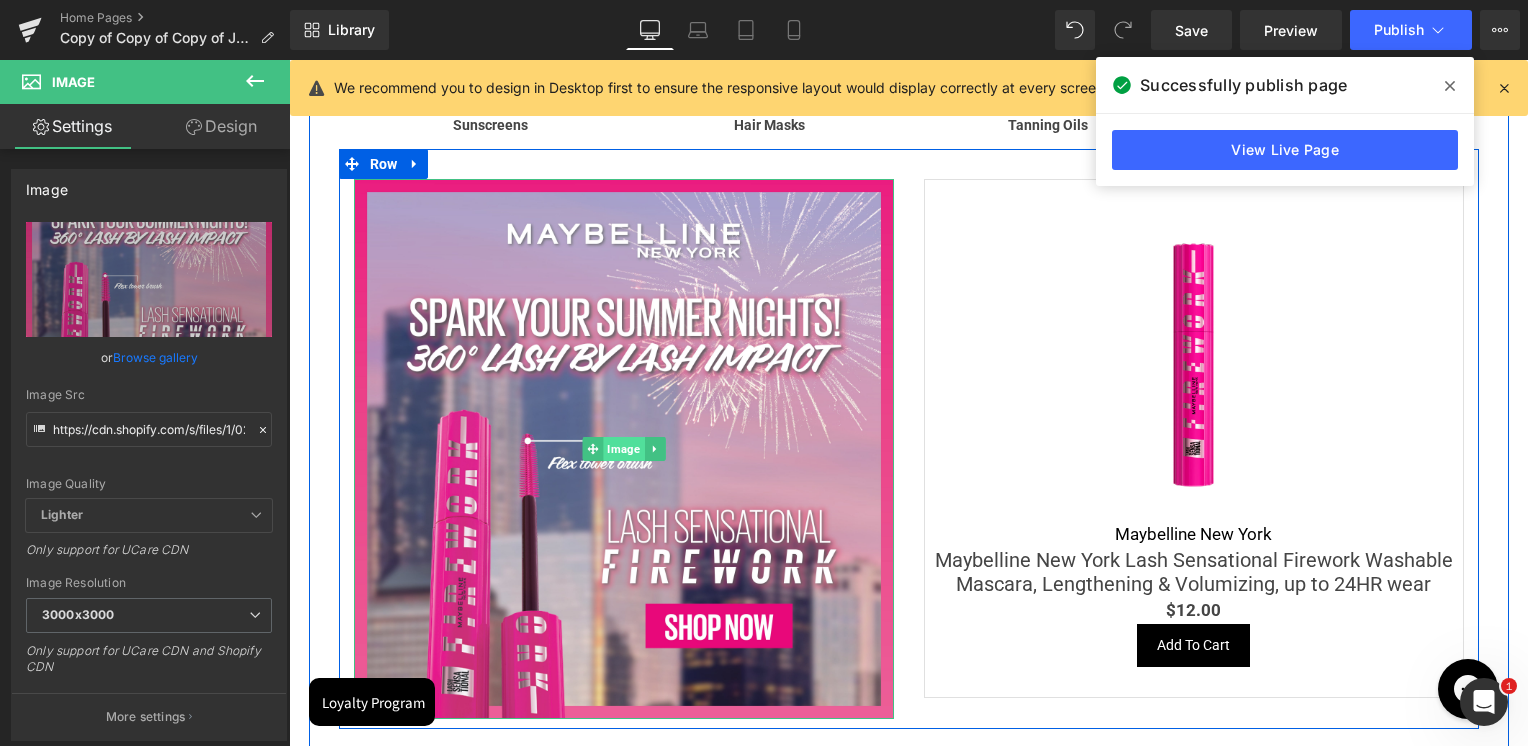 click on "Image" at bounding box center [623, 449] 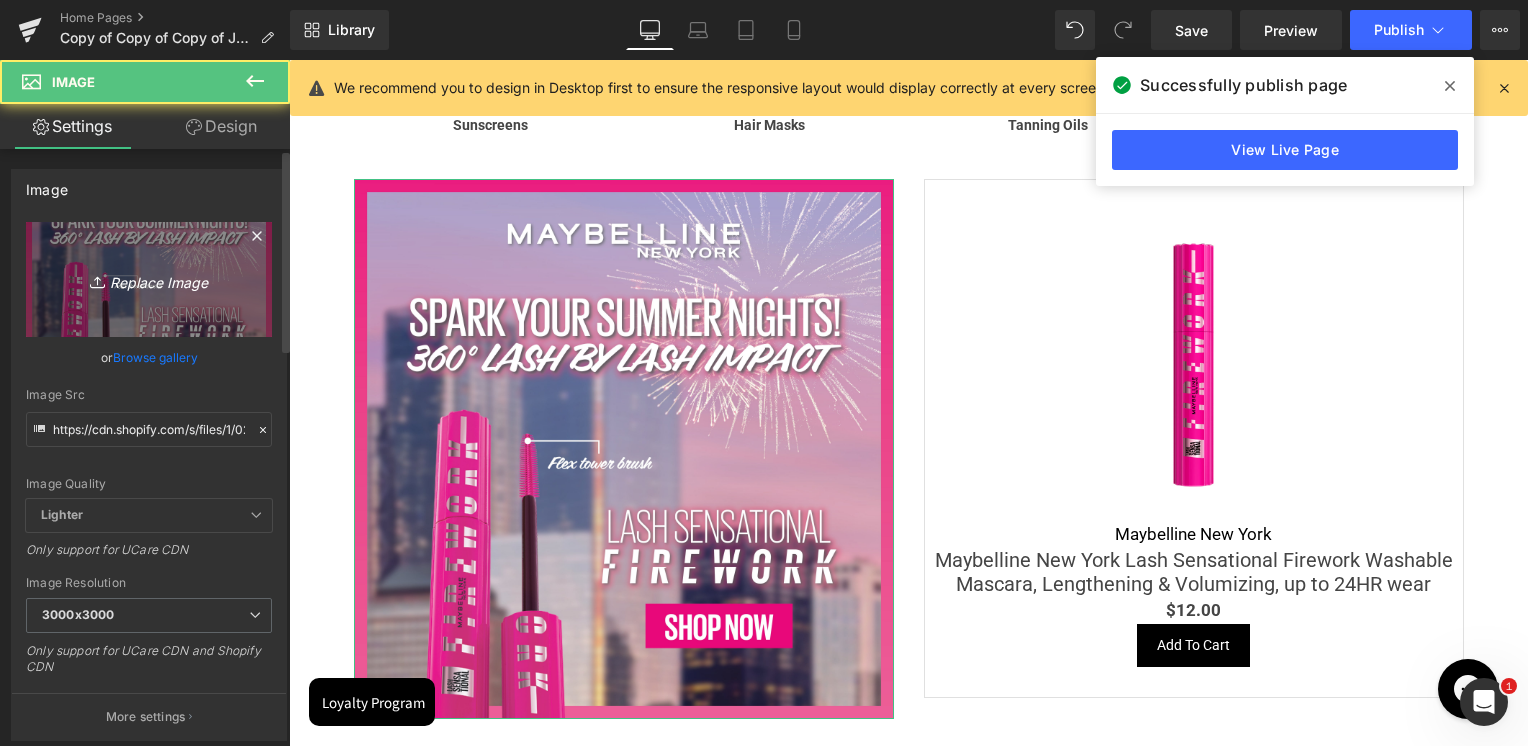 click on "Replace Image" at bounding box center [149, 279] 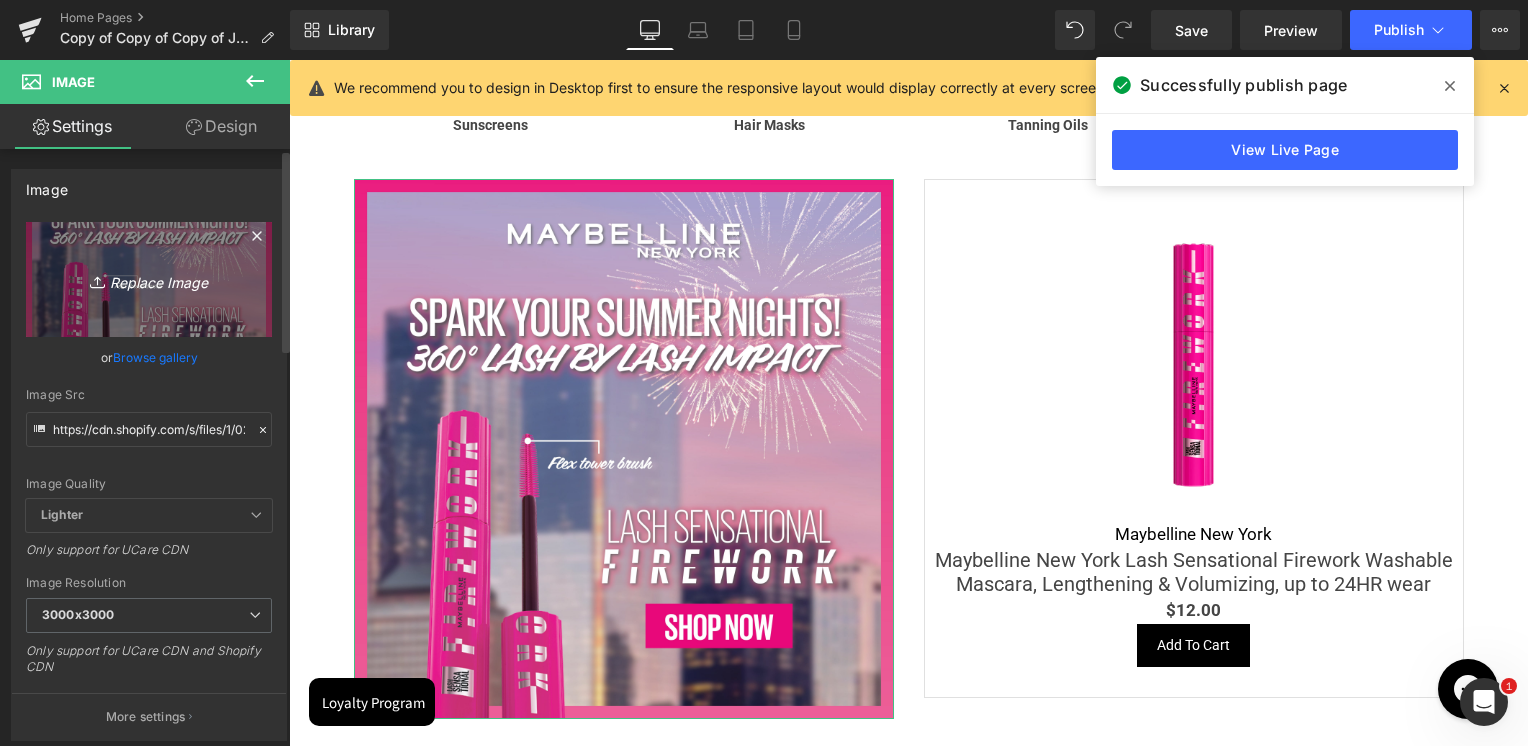 type on "C:\fakepath\YSL.jpg" 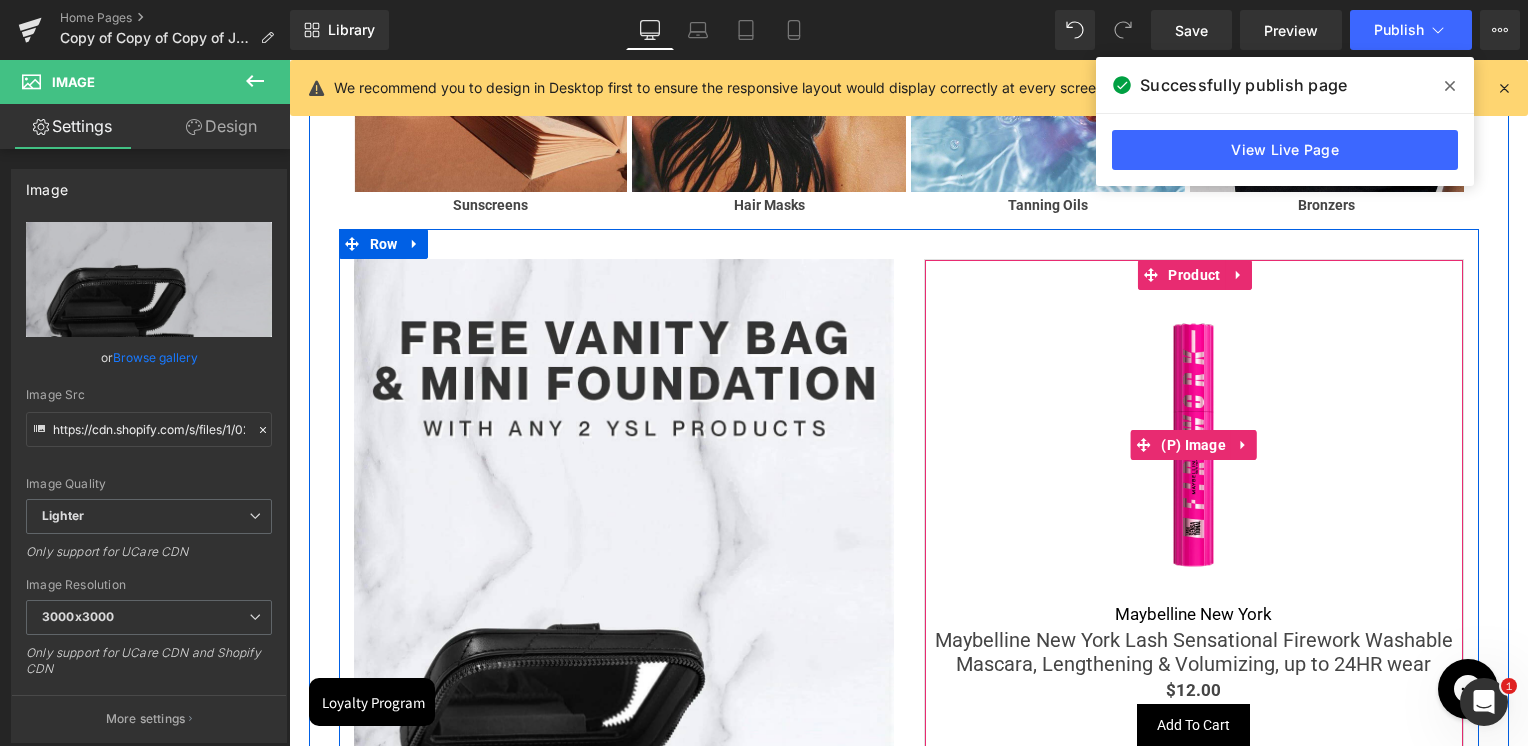 scroll, scrollTop: 3200, scrollLeft: 0, axis: vertical 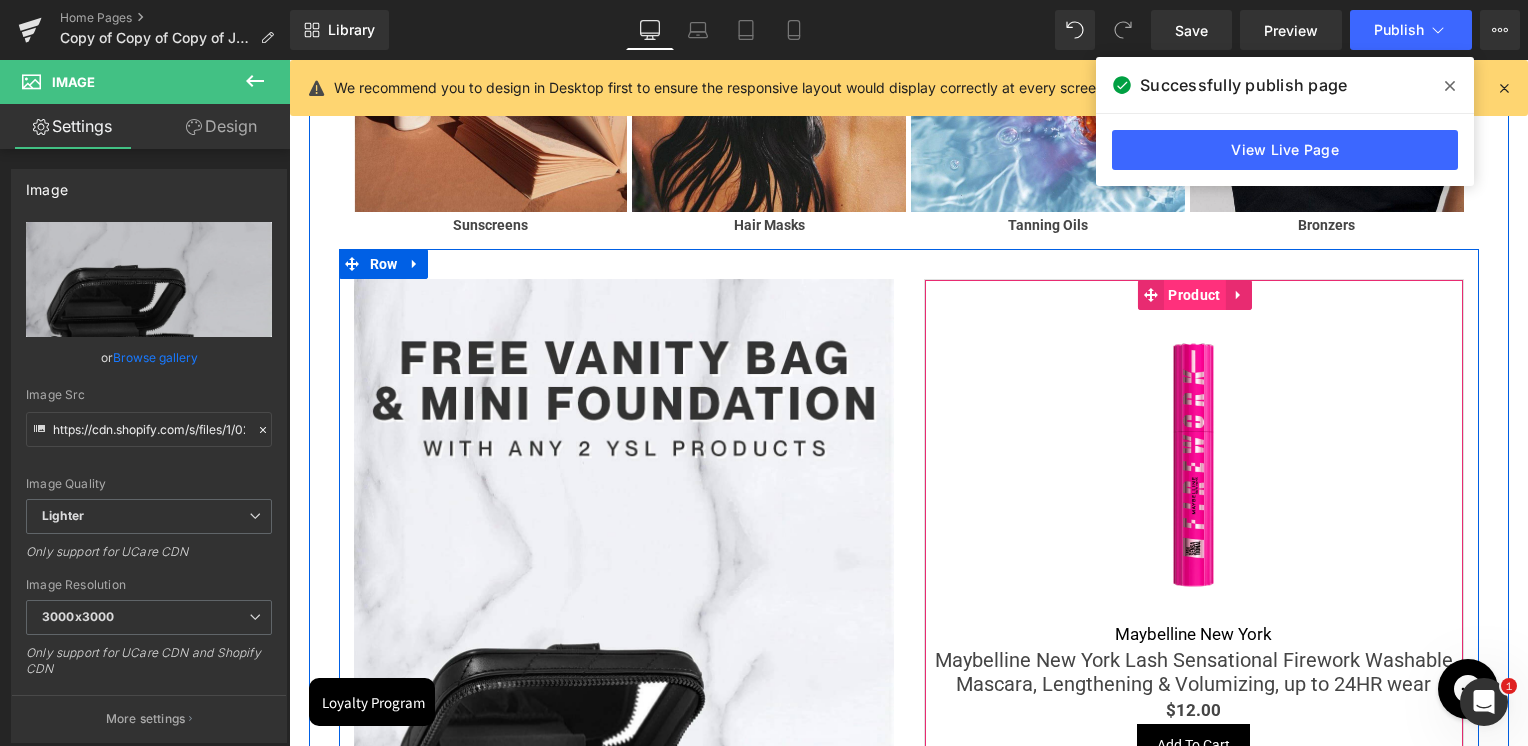 click on "Product" at bounding box center (1194, 295) 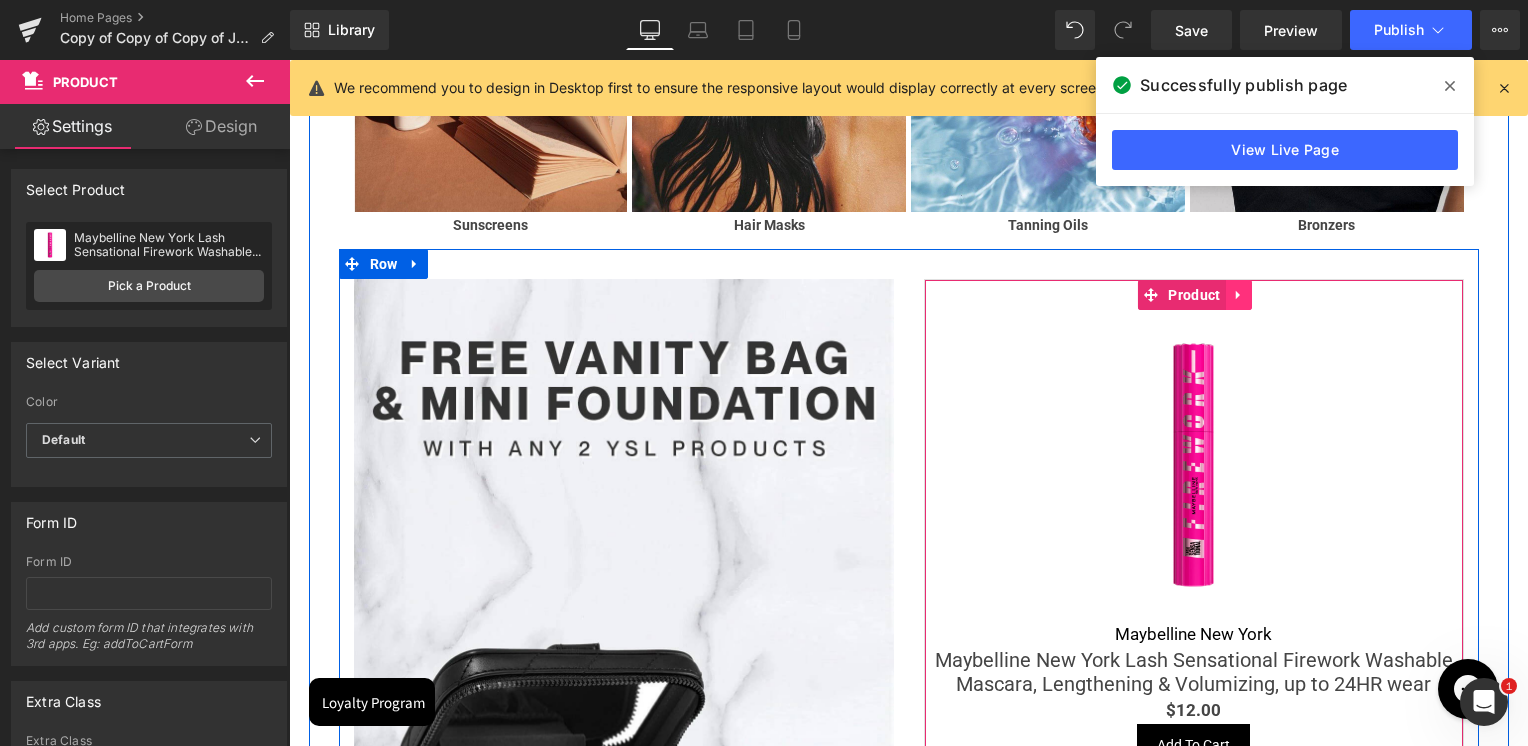 click at bounding box center (1239, 295) 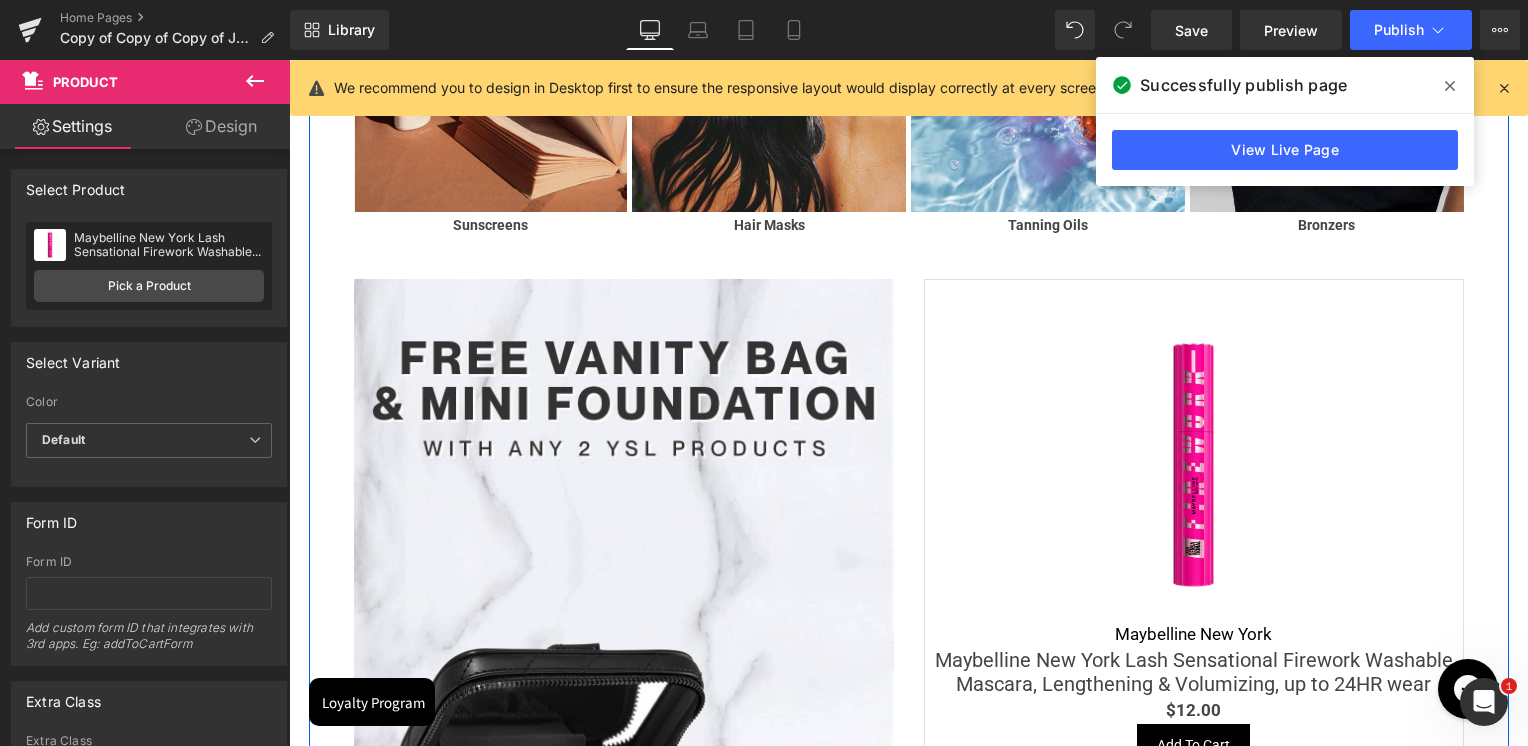 click on "(P) Image
La Roche-Posay
(P) Vendor
Anthelios UVMune 400 Invisible Fluid SPF50+ Sun Cream
(P) Title
$0
$22.01
(P) Price
Add To Cart
(P) Cart Button" at bounding box center (909, 107) 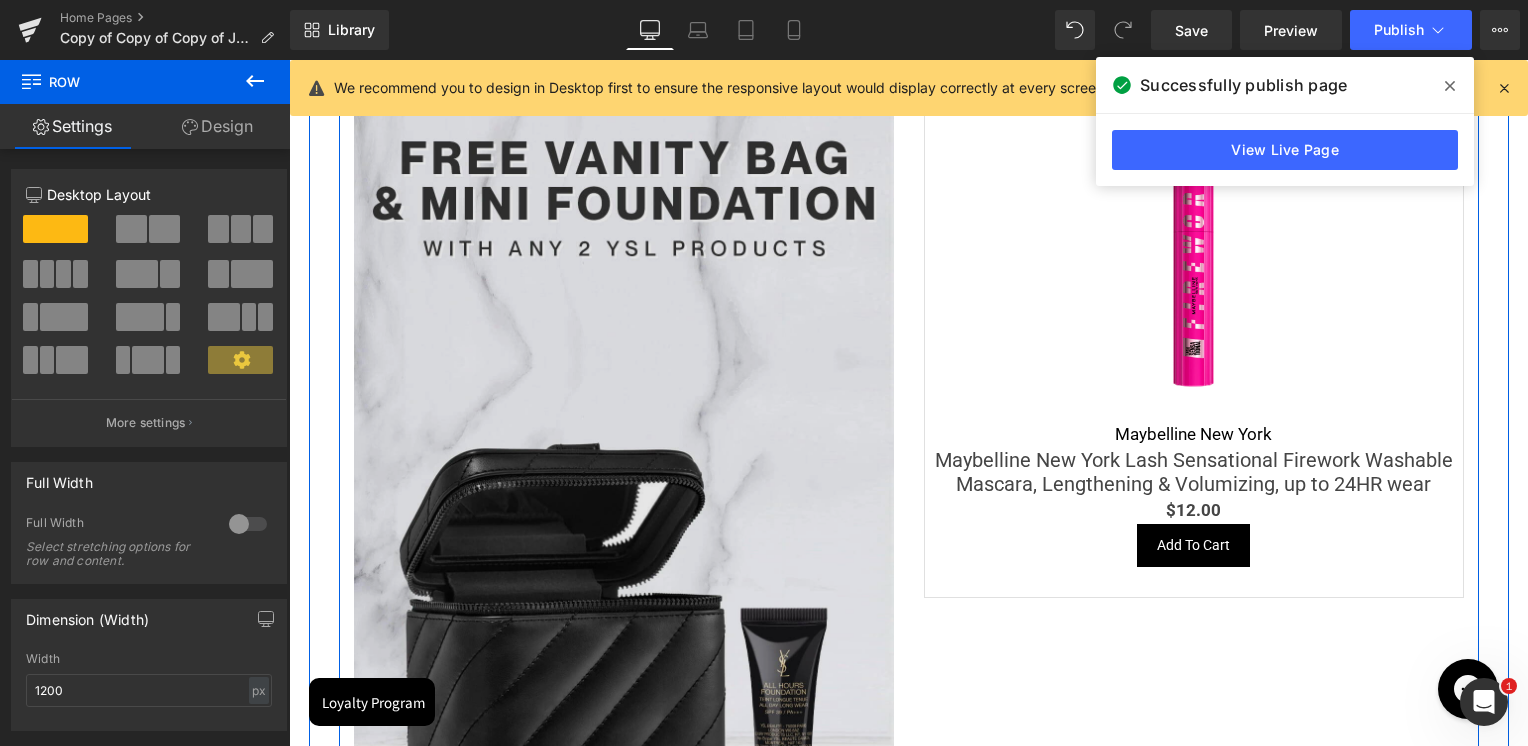 scroll, scrollTop: 3600, scrollLeft: 0, axis: vertical 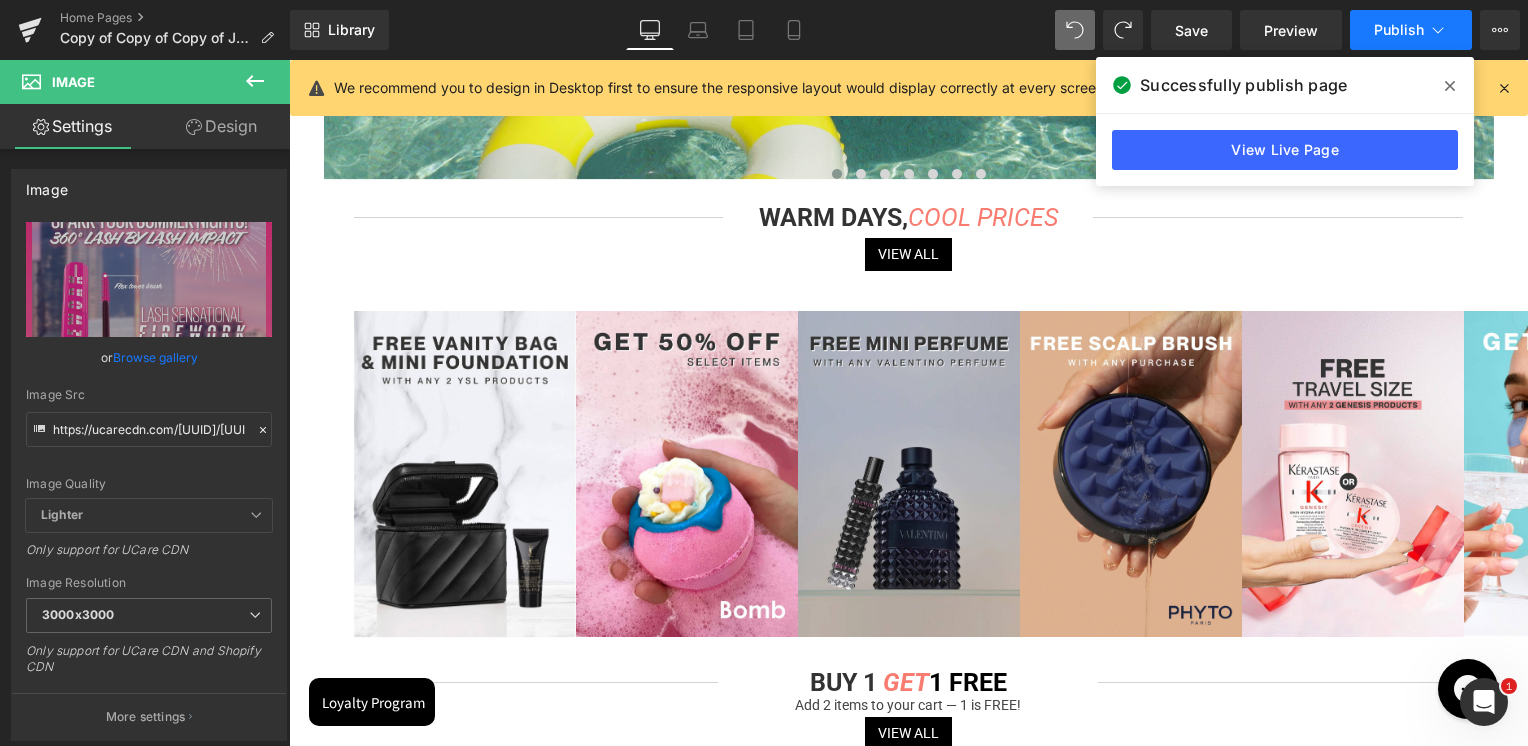 click on "Publish" at bounding box center [1411, 30] 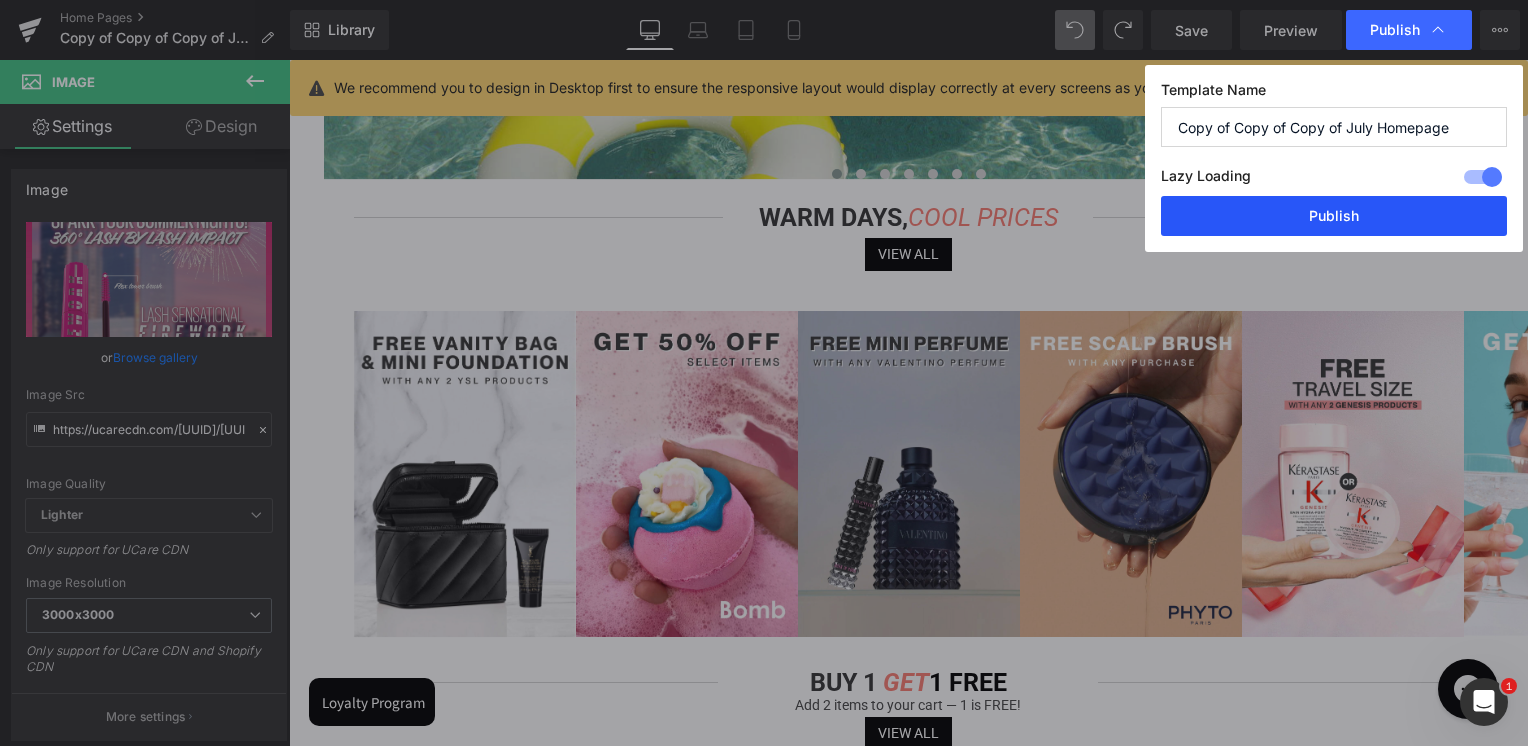 click on "Publish" at bounding box center (1334, 216) 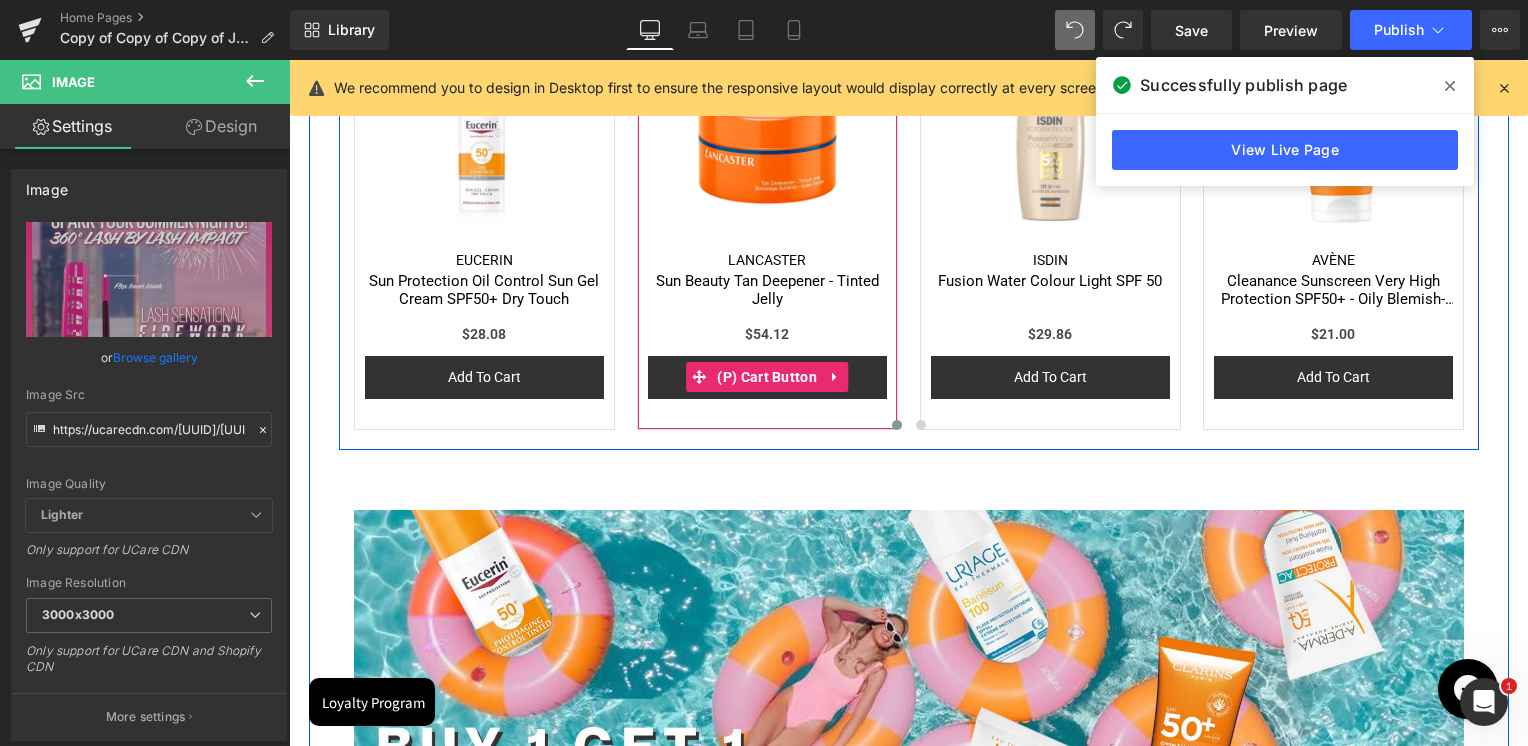 scroll, scrollTop: 1786, scrollLeft: 0, axis: vertical 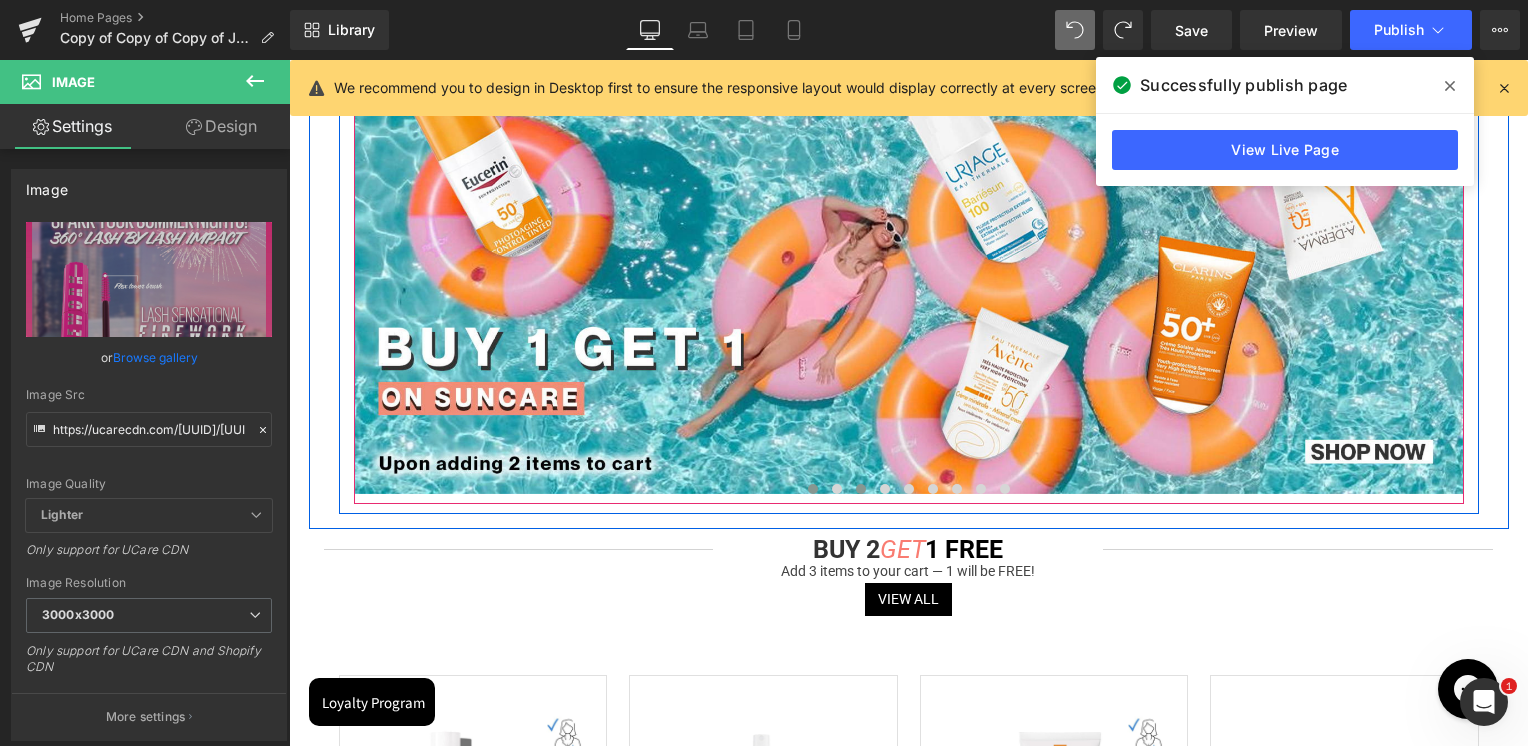 click at bounding box center [837, 489] 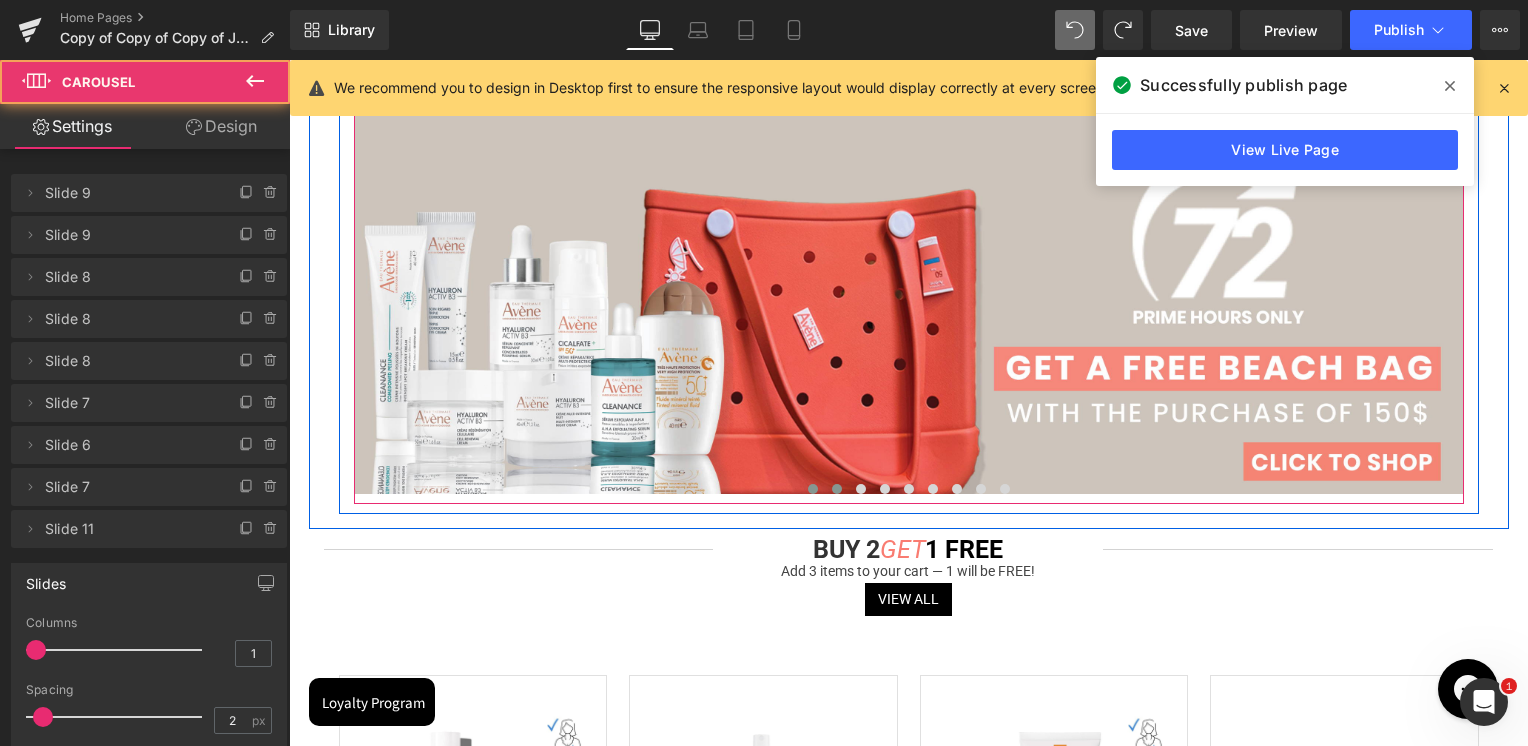click at bounding box center (813, 489) 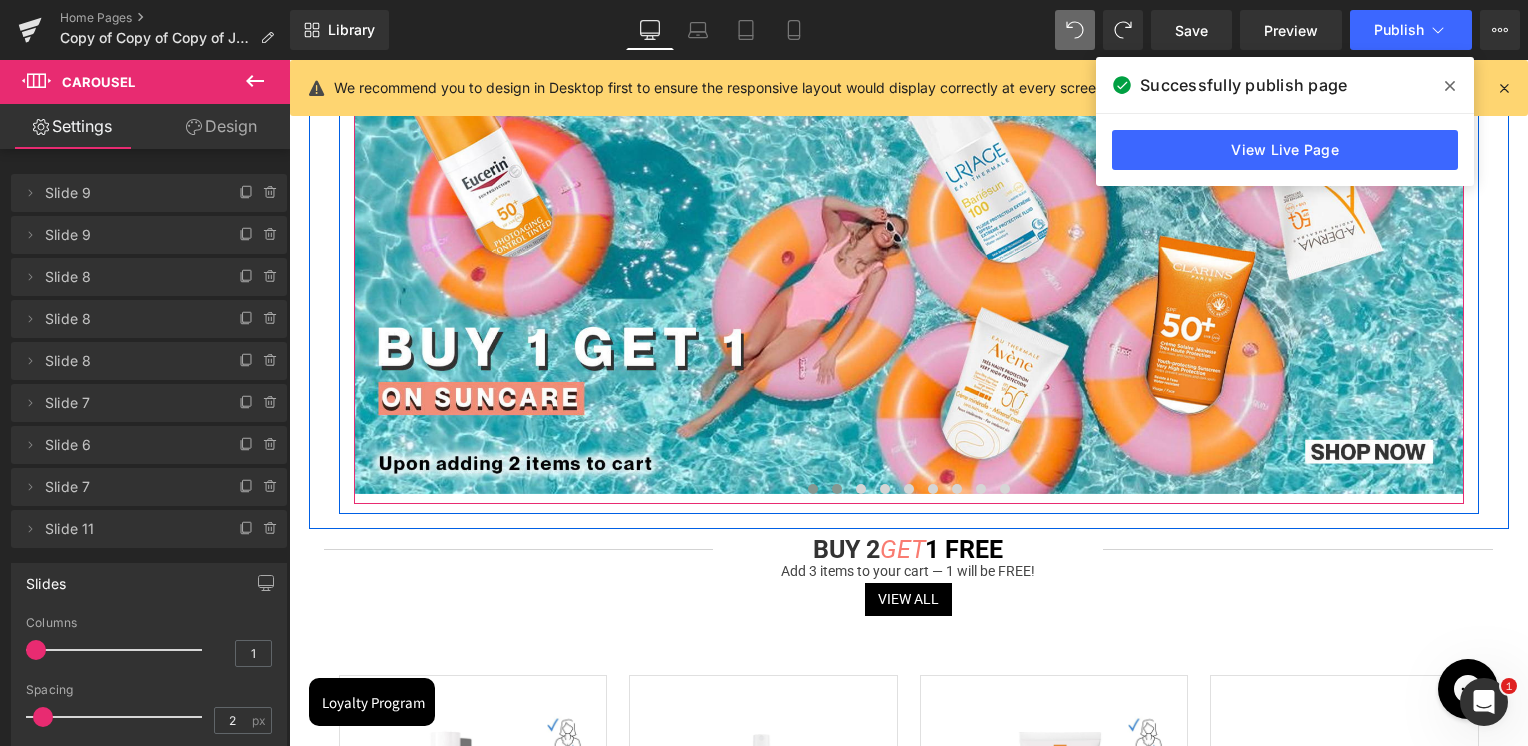 click at bounding box center (837, 489) 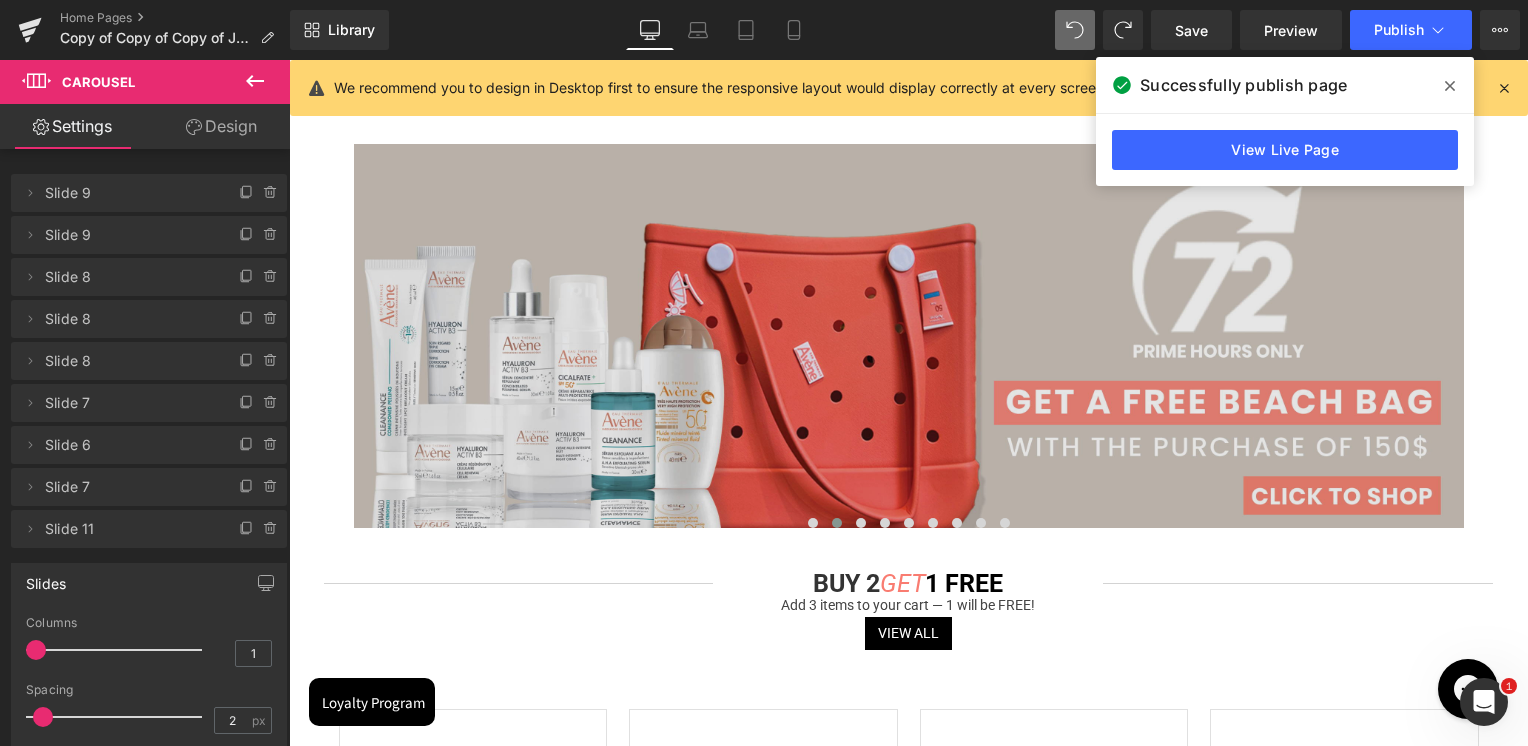 scroll, scrollTop: 1686, scrollLeft: 0, axis: vertical 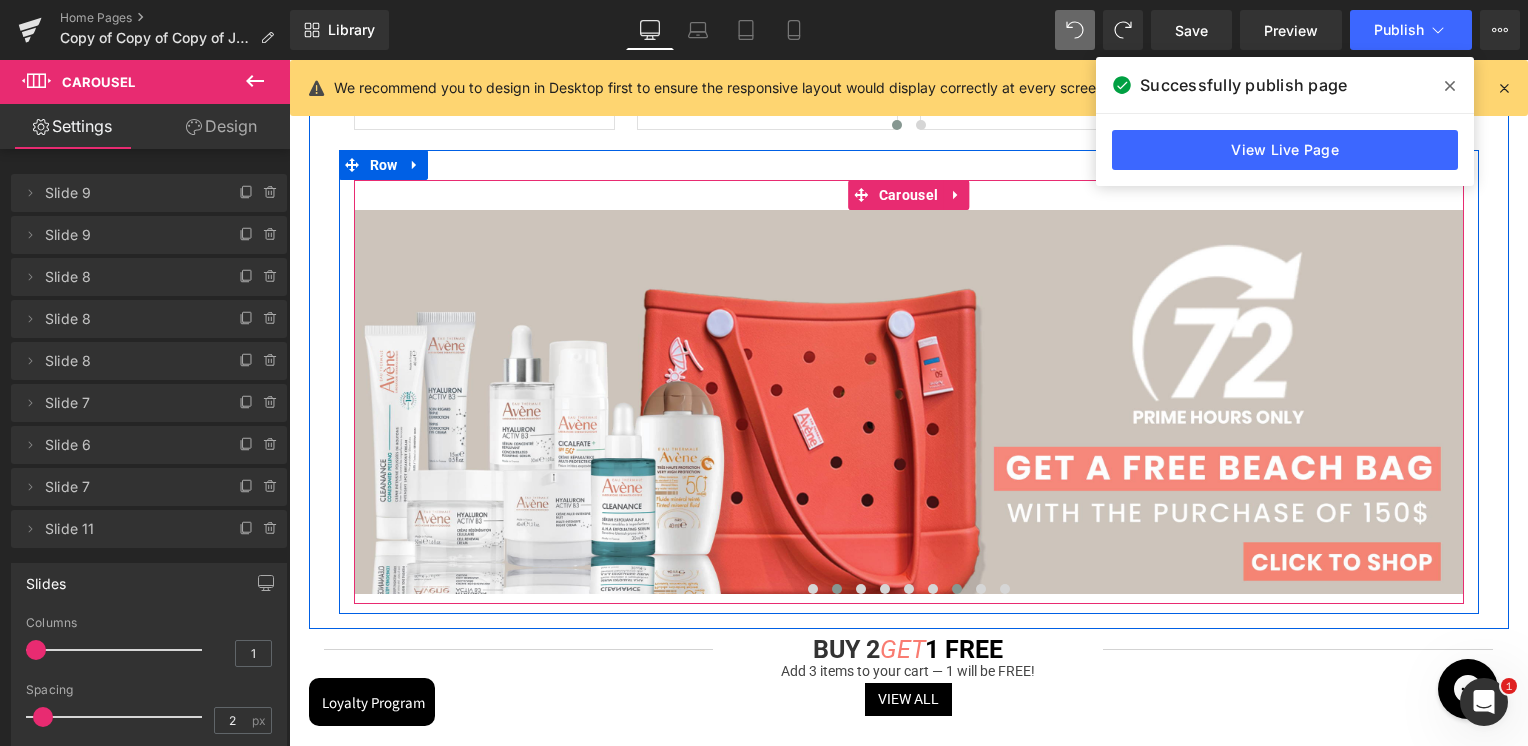 click at bounding box center (957, 589) 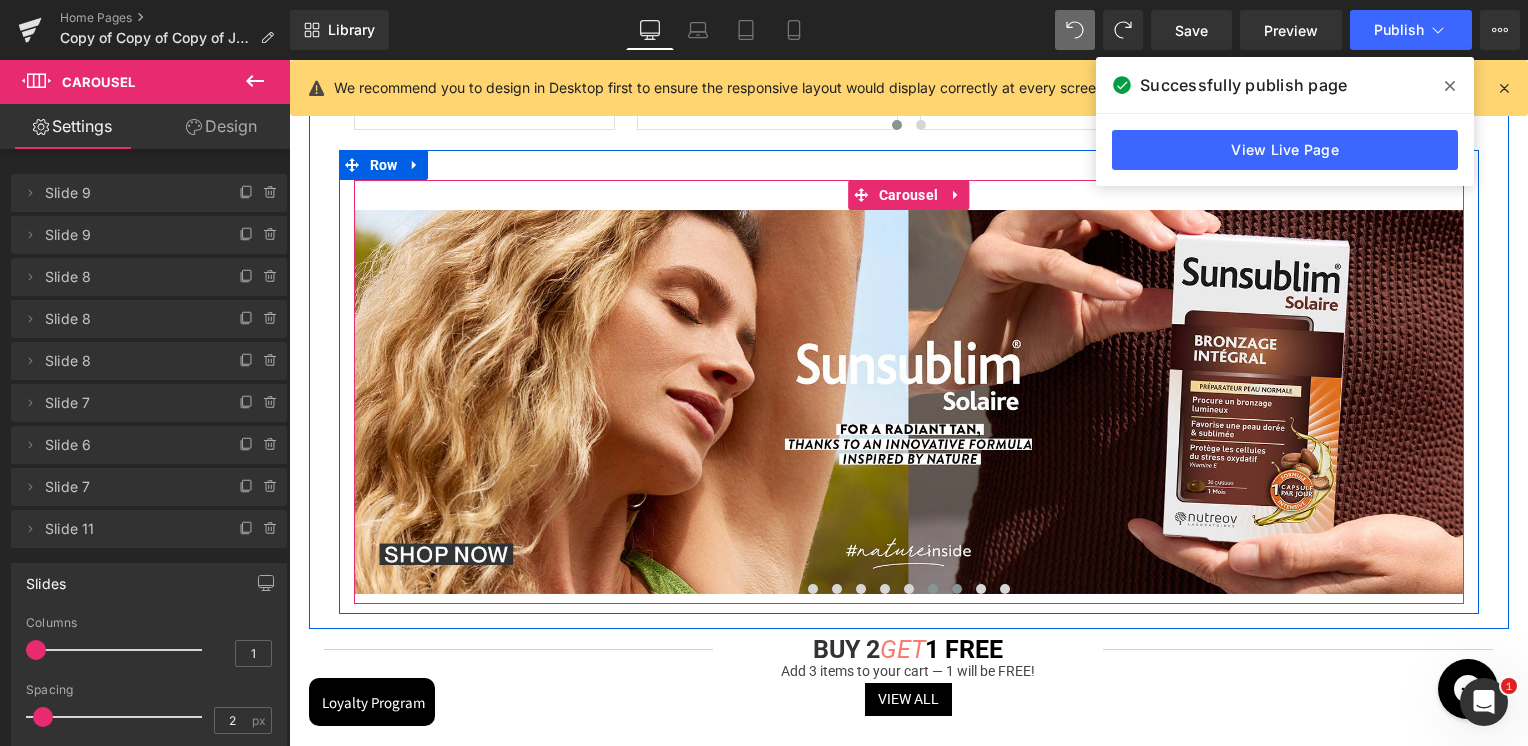 click at bounding box center (933, 589) 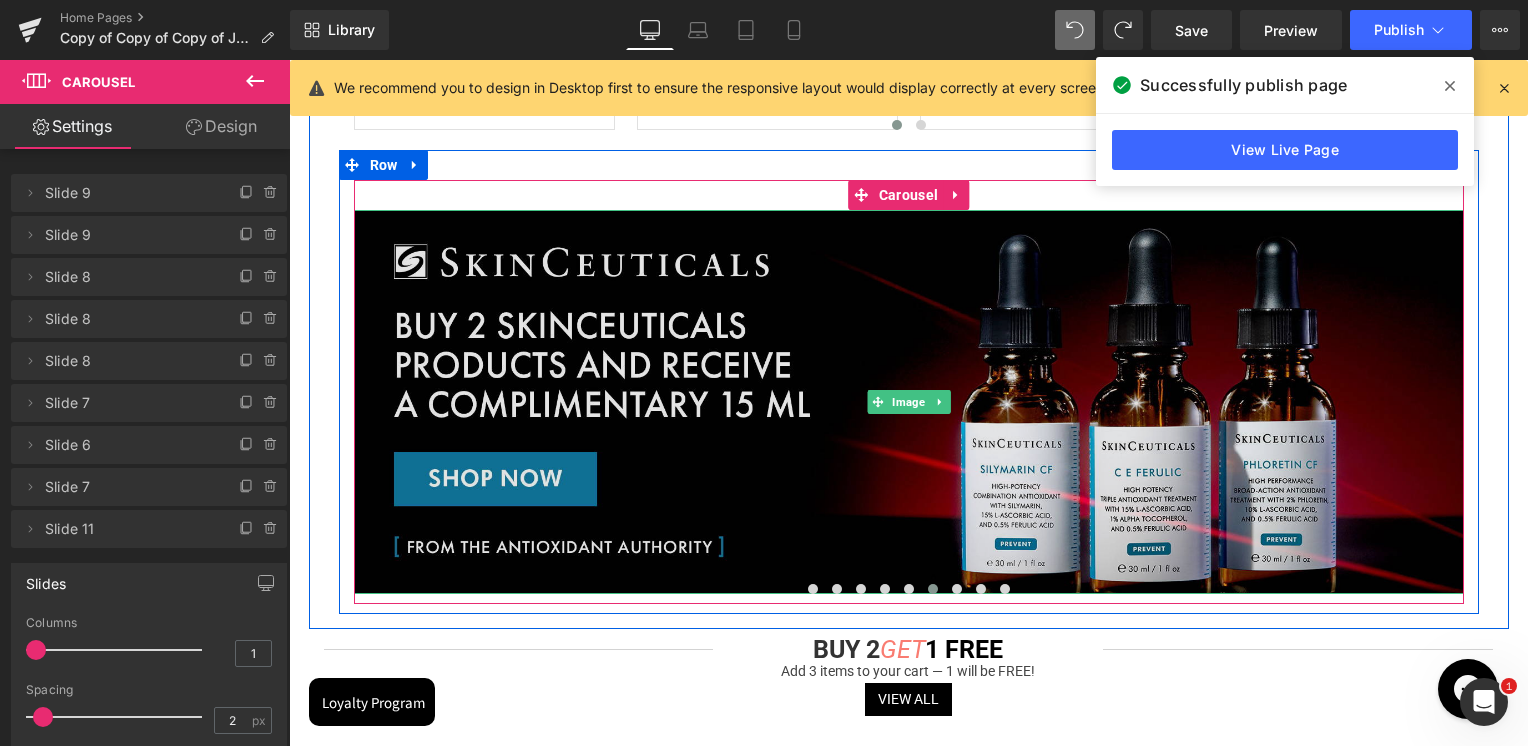 click at bounding box center (909, 402) 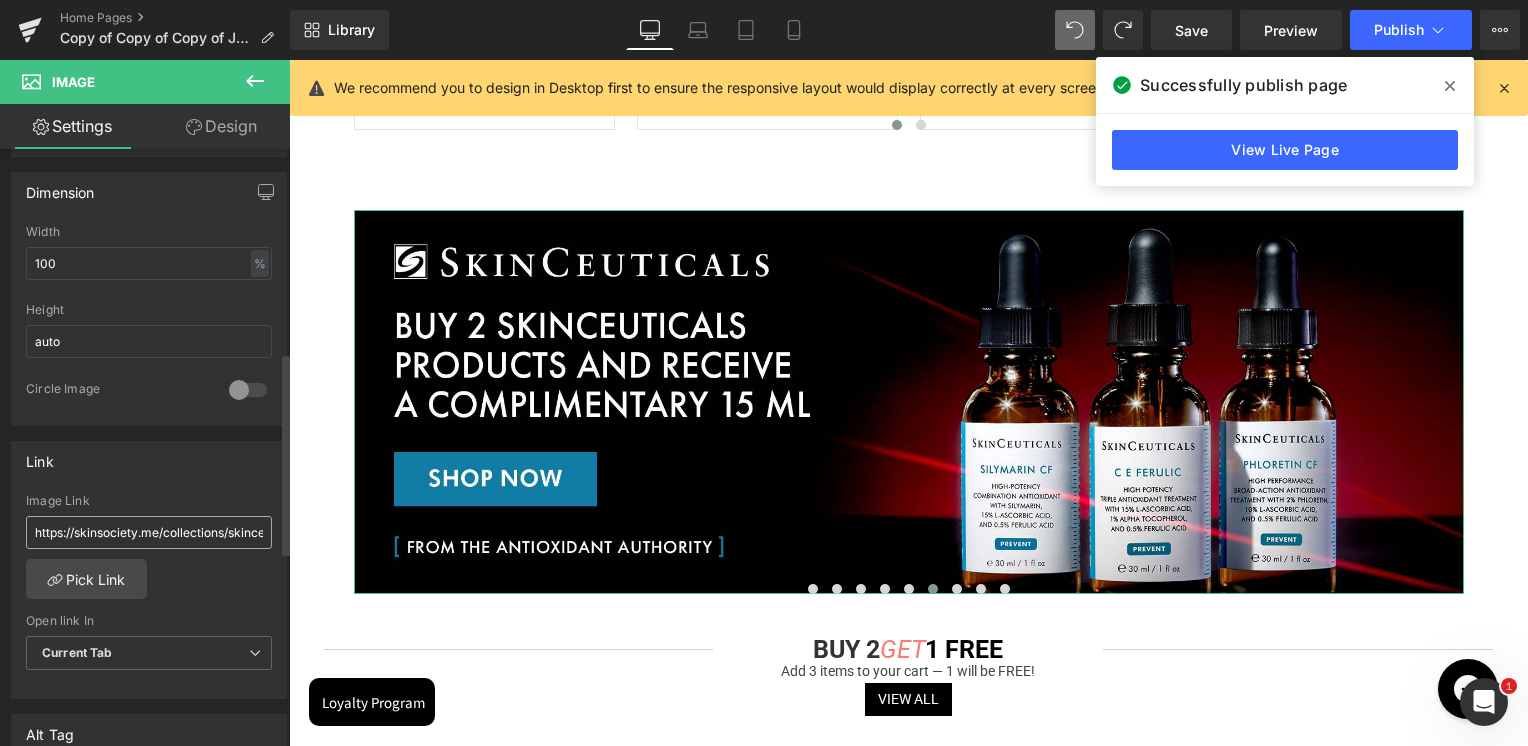 scroll, scrollTop: 600, scrollLeft: 0, axis: vertical 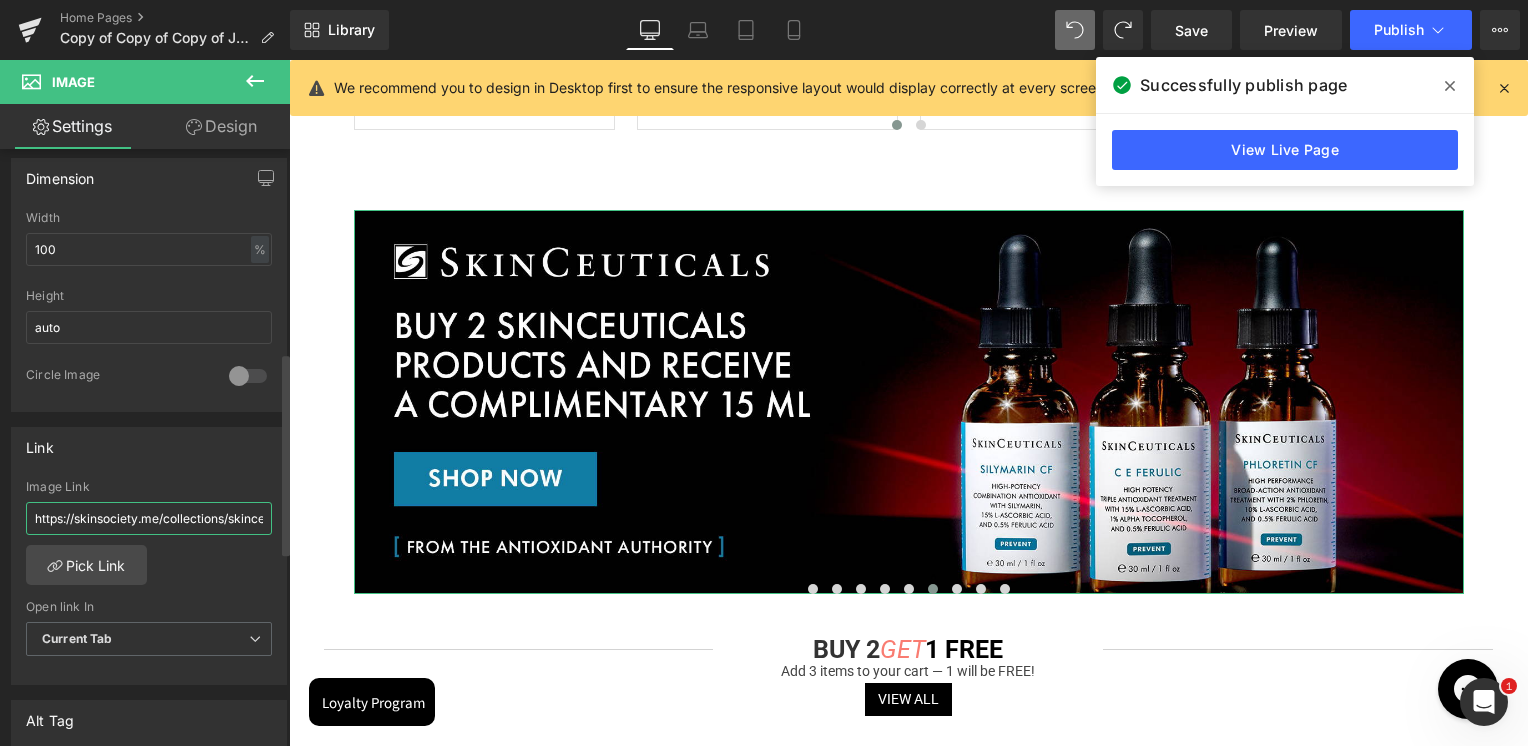 click on "https://skinsociety.me/collections/skinceuticals-collection" at bounding box center [149, 518] 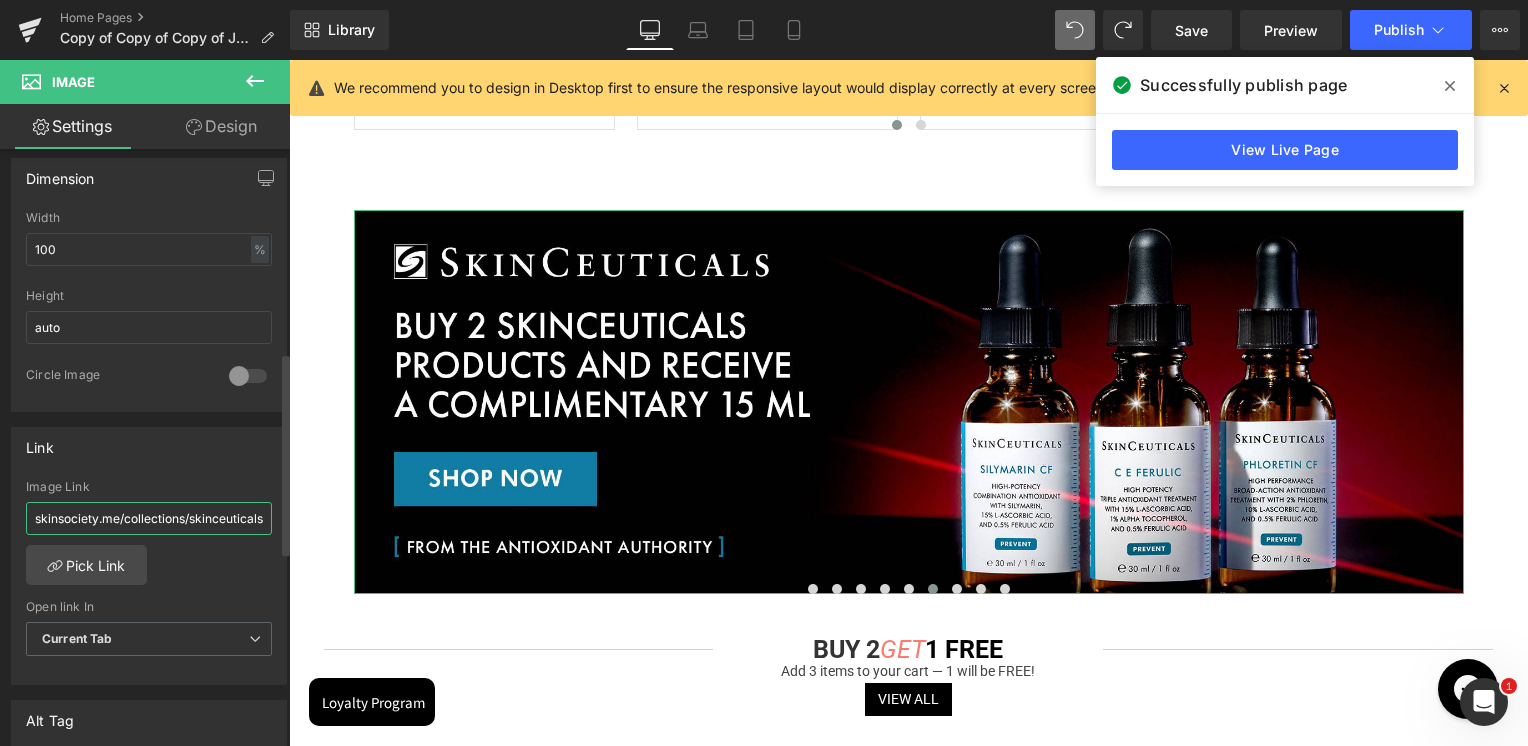 type on "https://skinsociety.me/collections/skinceuticals" 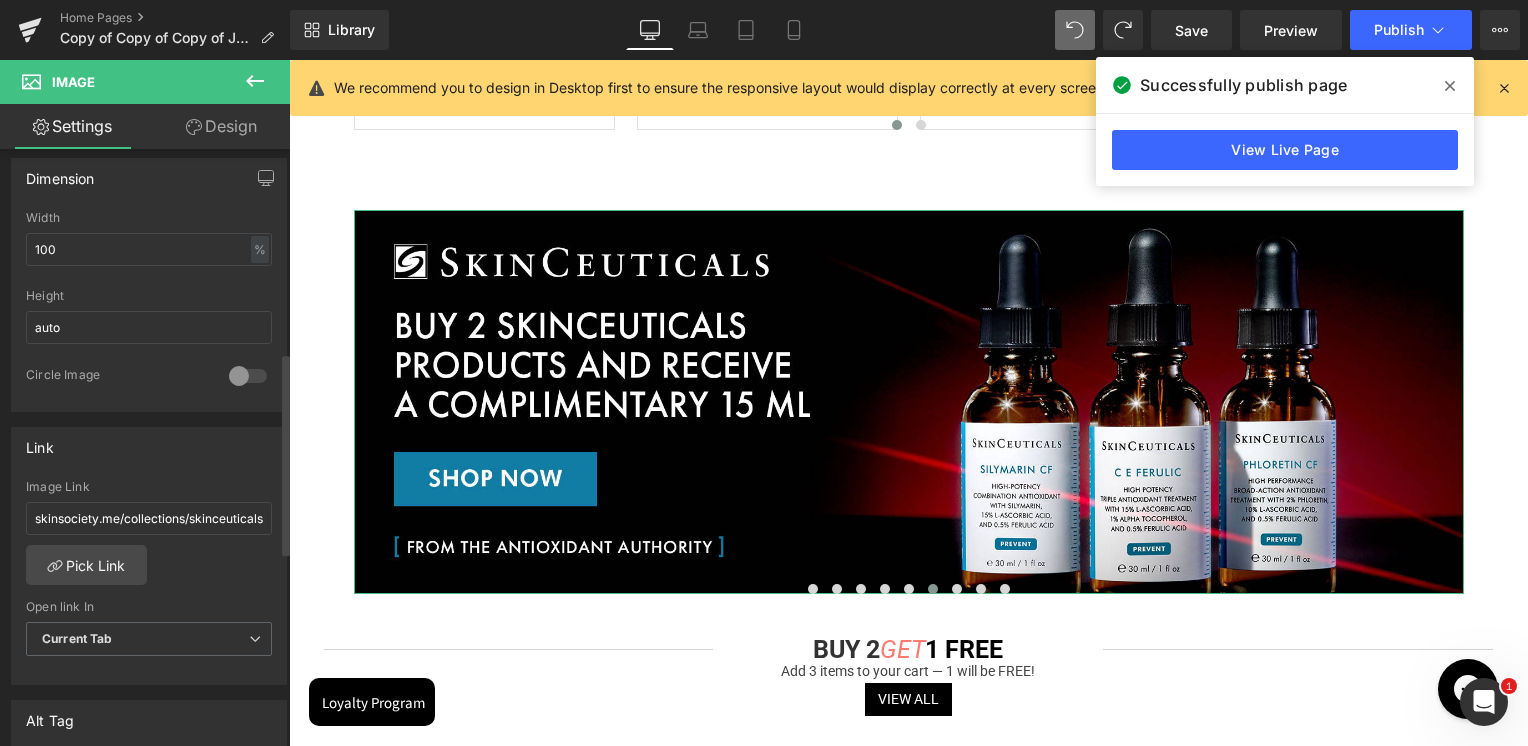 click on "Link" at bounding box center [149, 447] 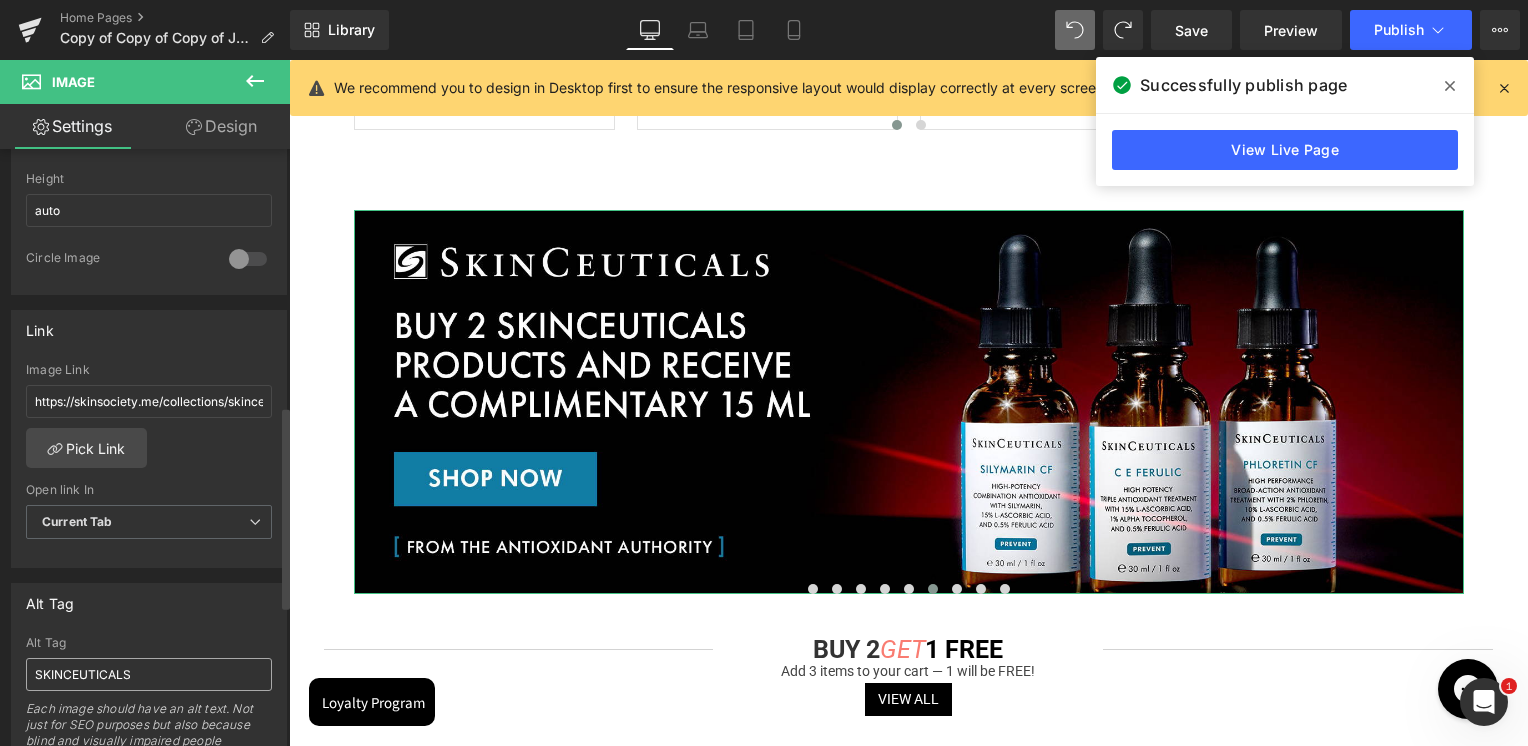scroll, scrollTop: 900, scrollLeft: 0, axis: vertical 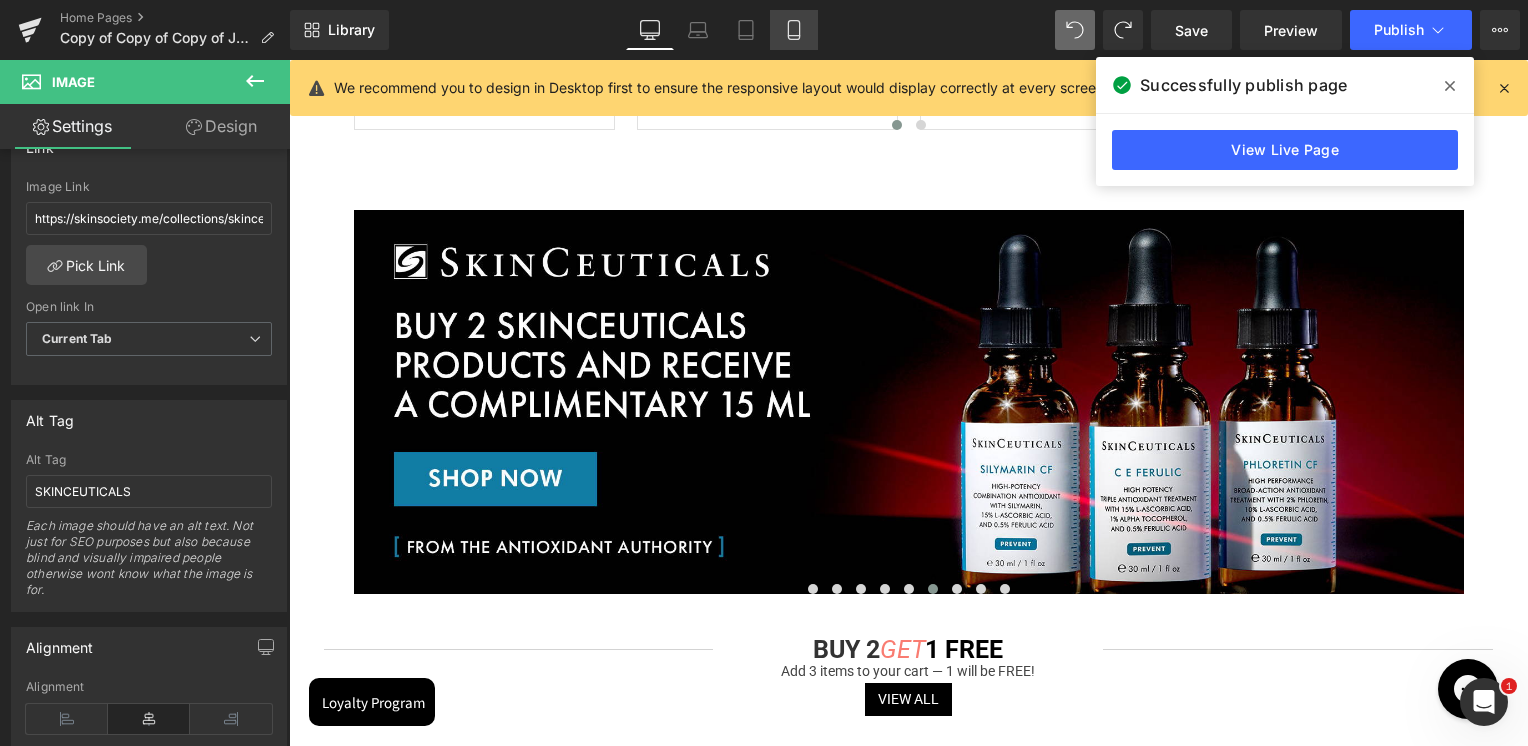 click on "Mobile" at bounding box center [794, 30] 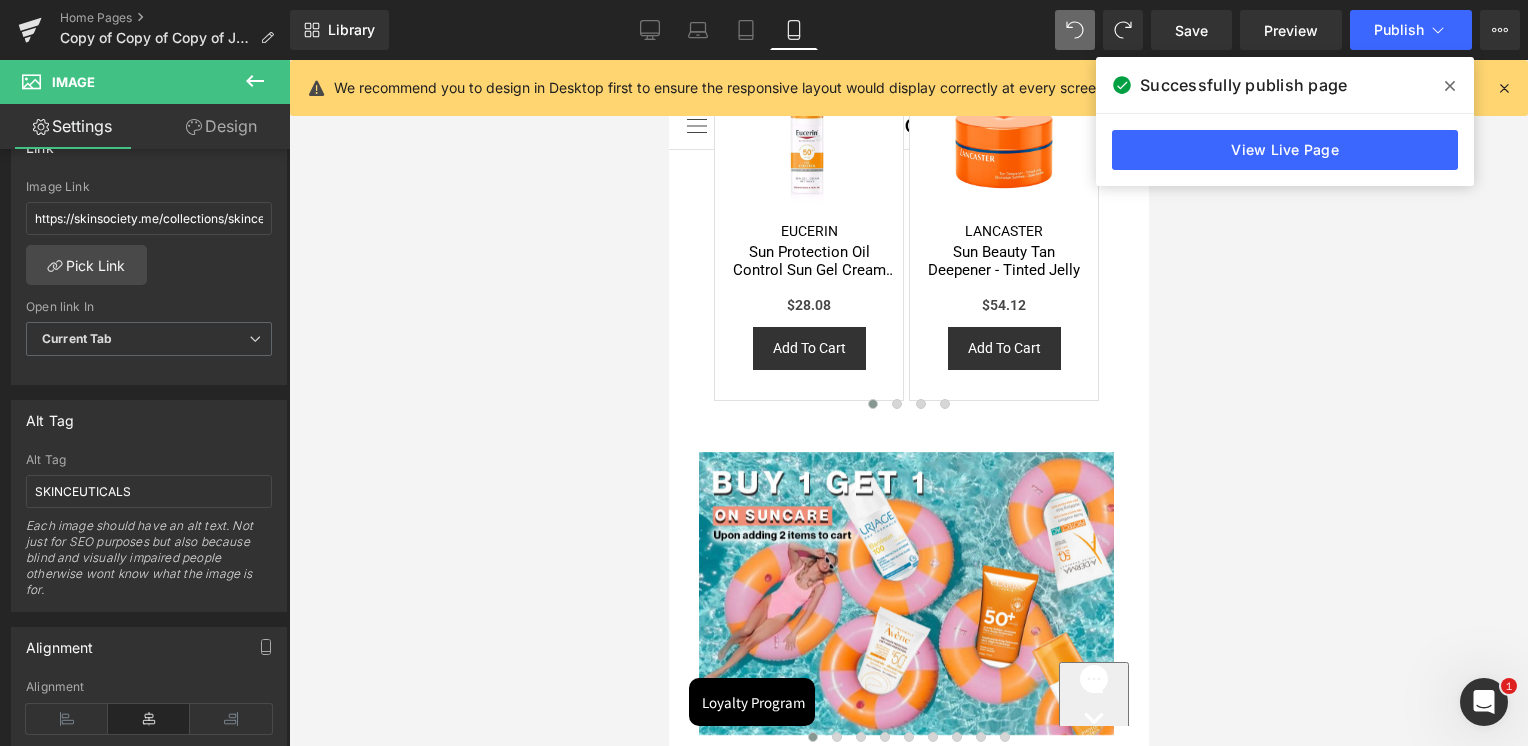 scroll, scrollTop: 1200, scrollLeft: 0, axis: vertical 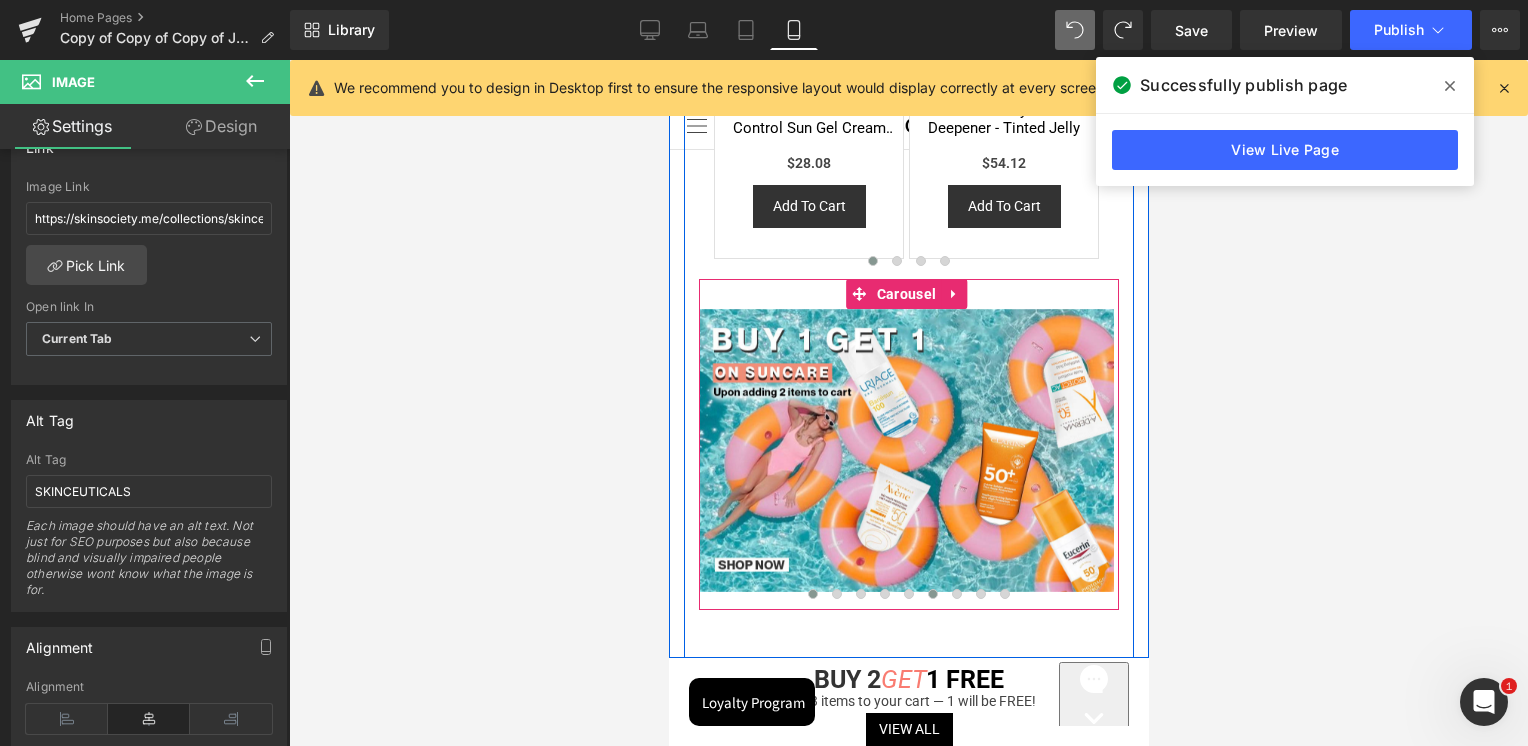 click at bounding box center (956, 594) 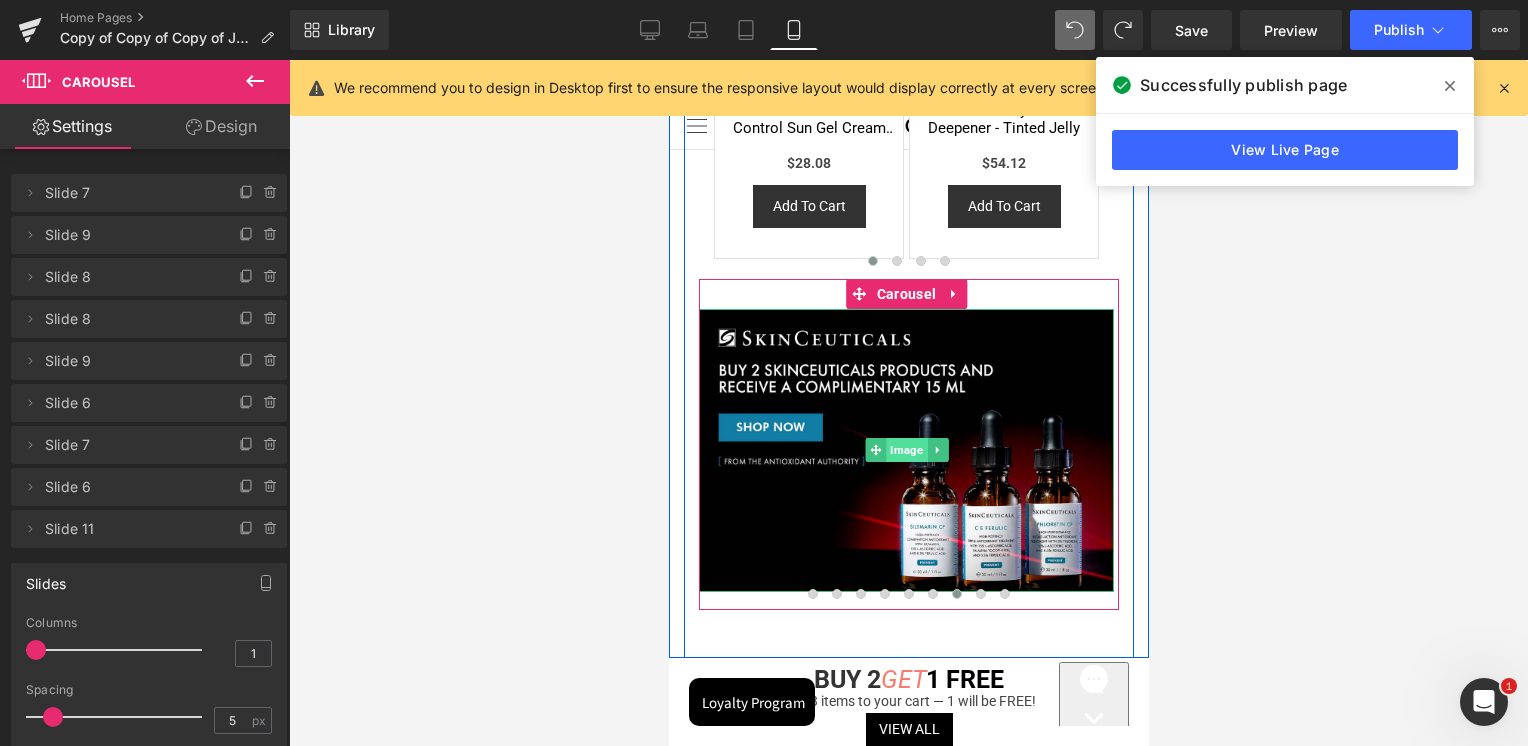 click on "Image" at bounding box center (905, 450) 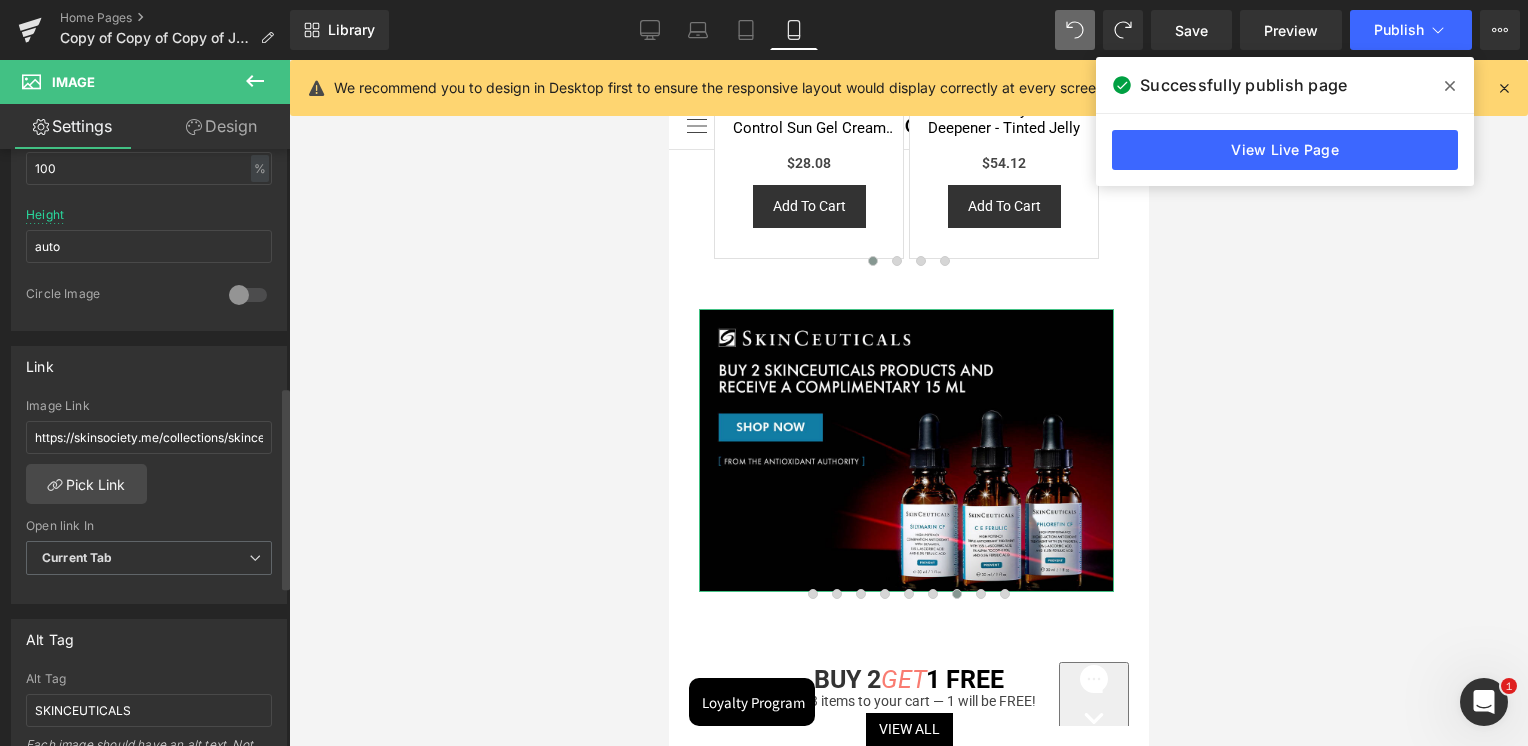scroll, scrollTop: 700, scrollLeft: 0, axis: vertical 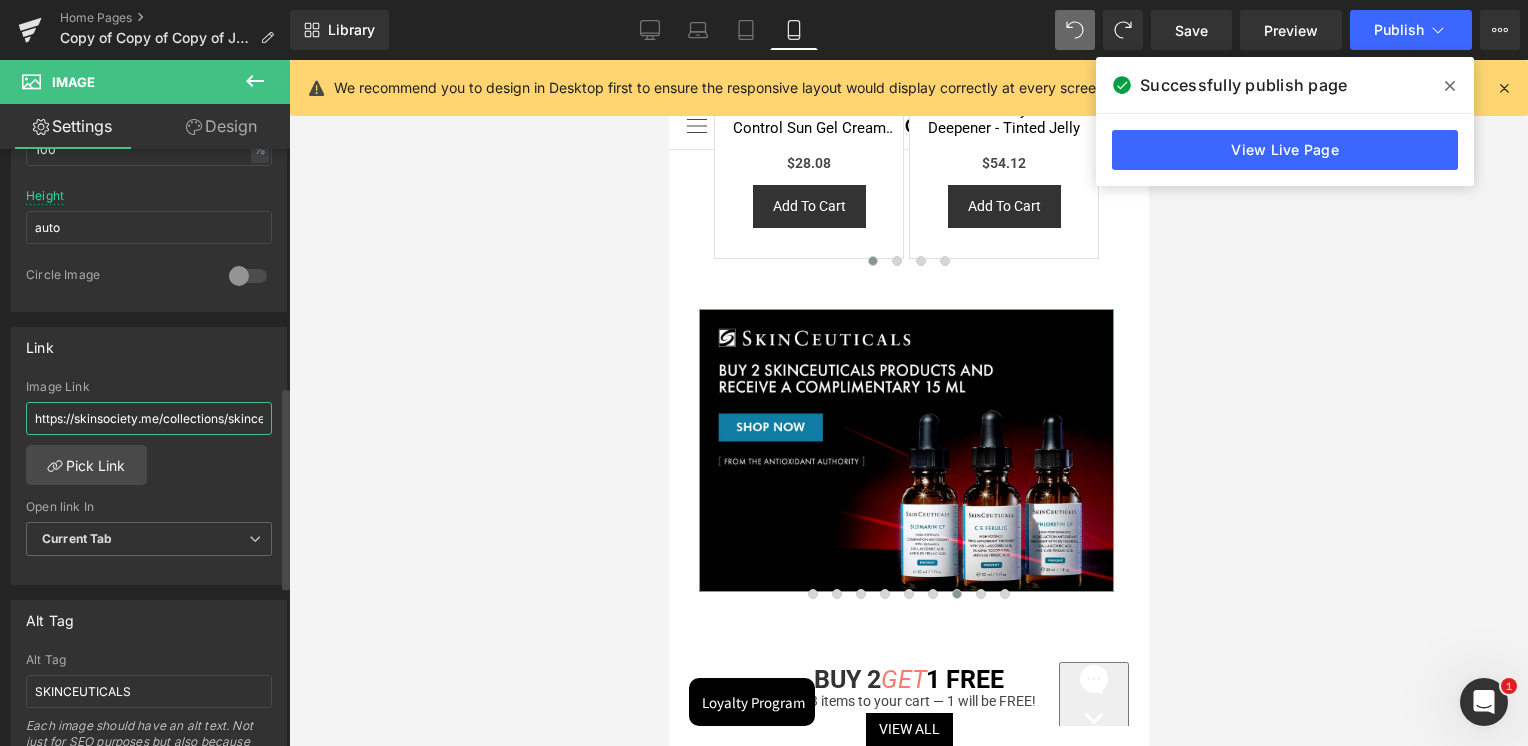 click on "https://skinsociety.me/collections/skinceuticals-collection" at bounding box center [149, 418] 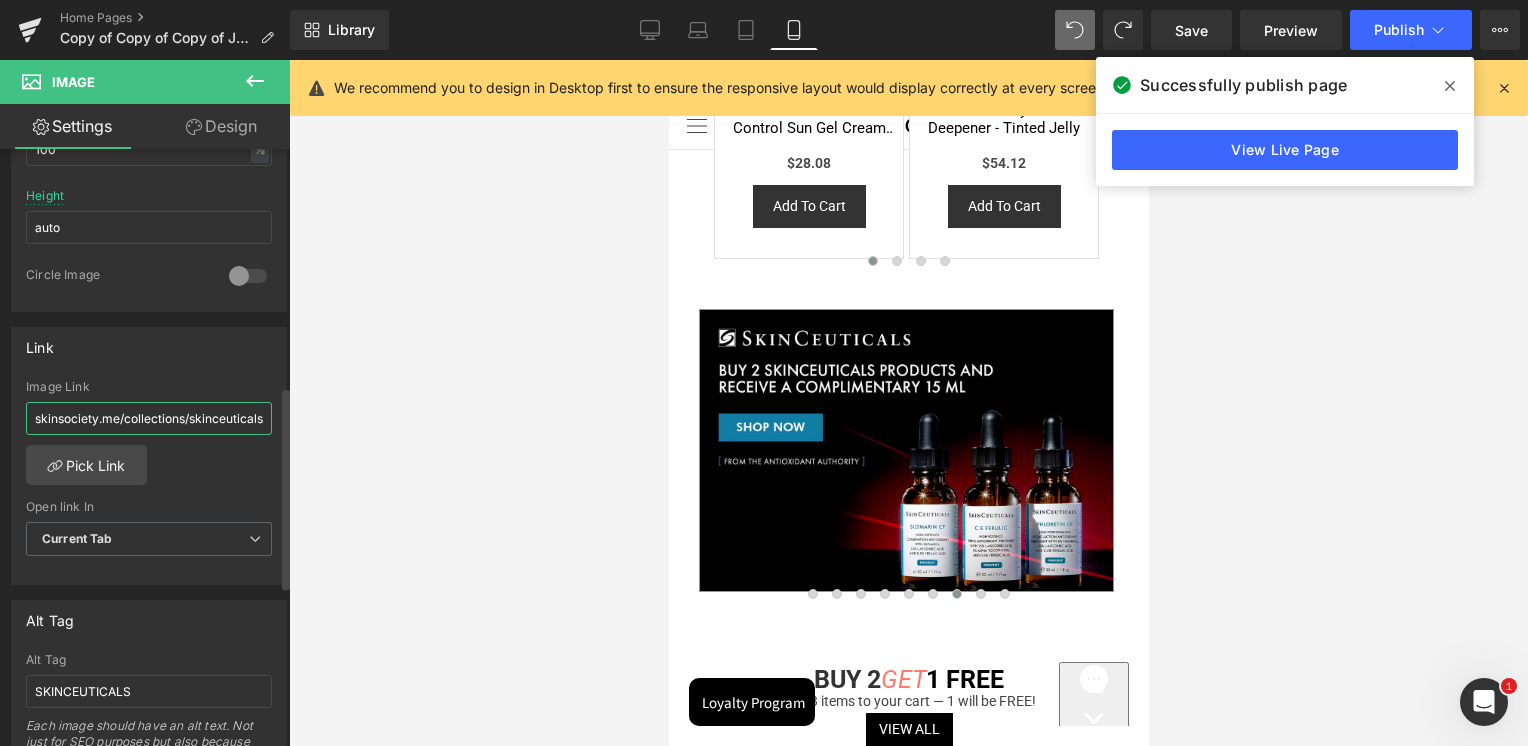 type on "https://skinsociety.me/collections/skinceuticals" 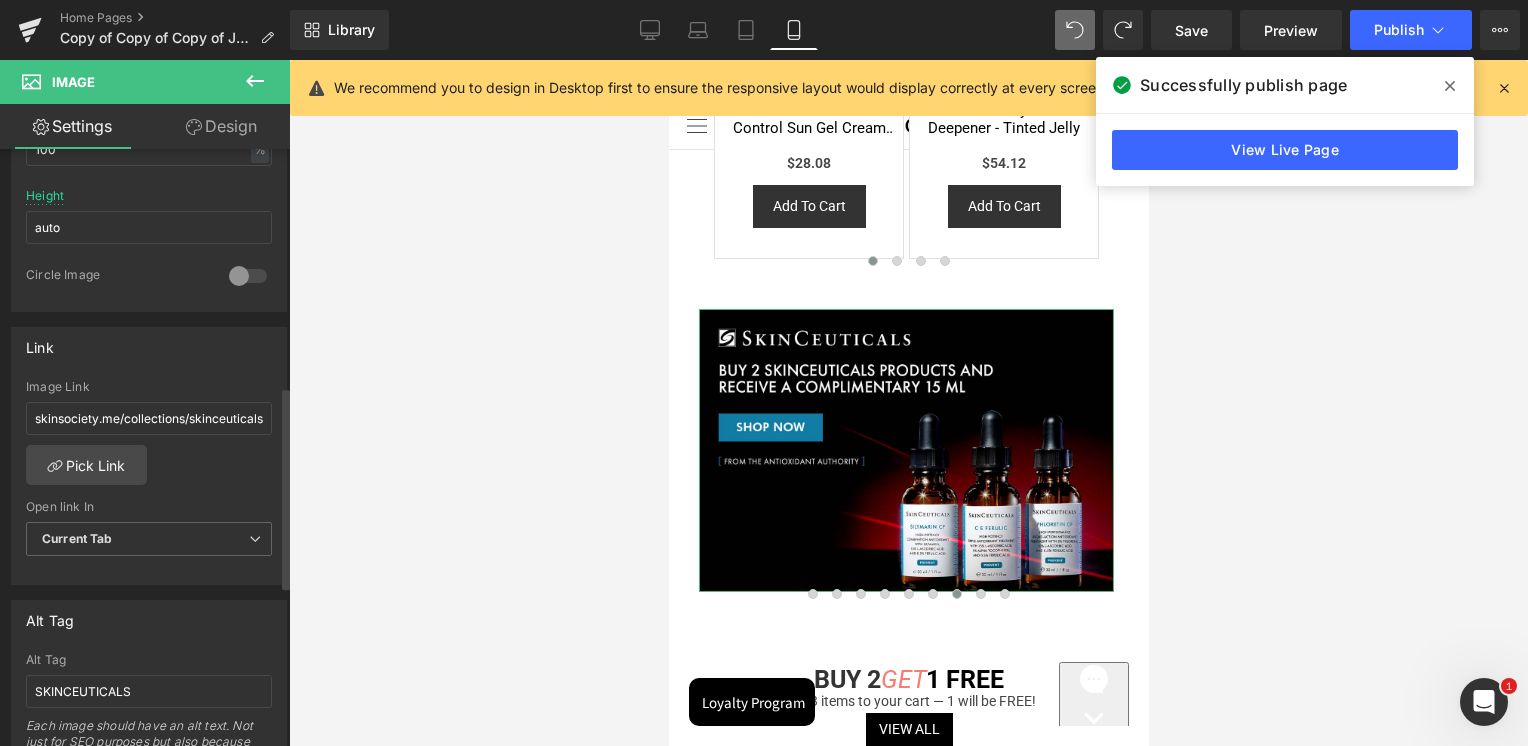 click on "Link https://skinsociety.me/collections/skinceuticals-collection Image Link https://skinsociety.me/collections/skinceuticals  Pick Link Current Tab New Tab Open link In
Current Tab
Current Tab New Tab" at bounding box center (149, 449) 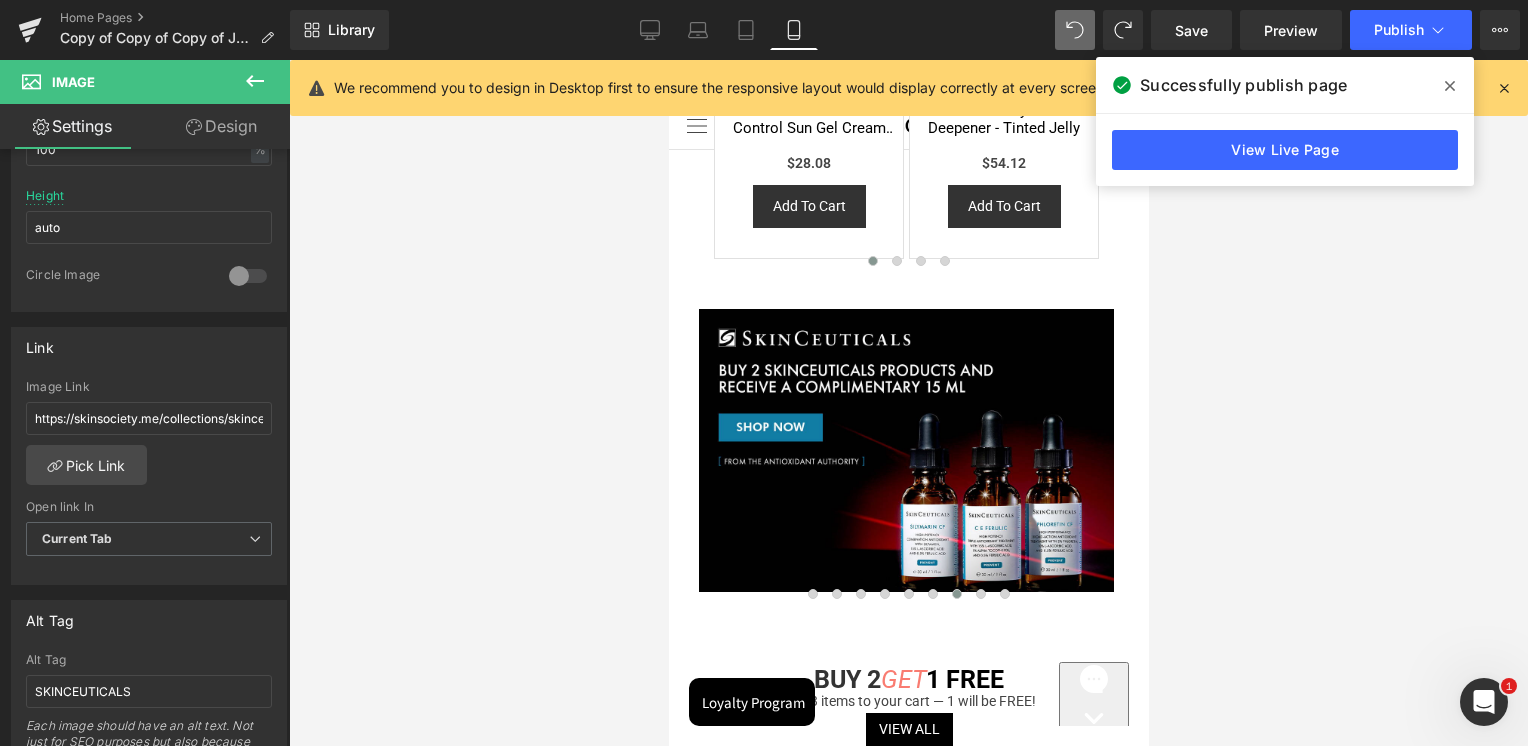 click 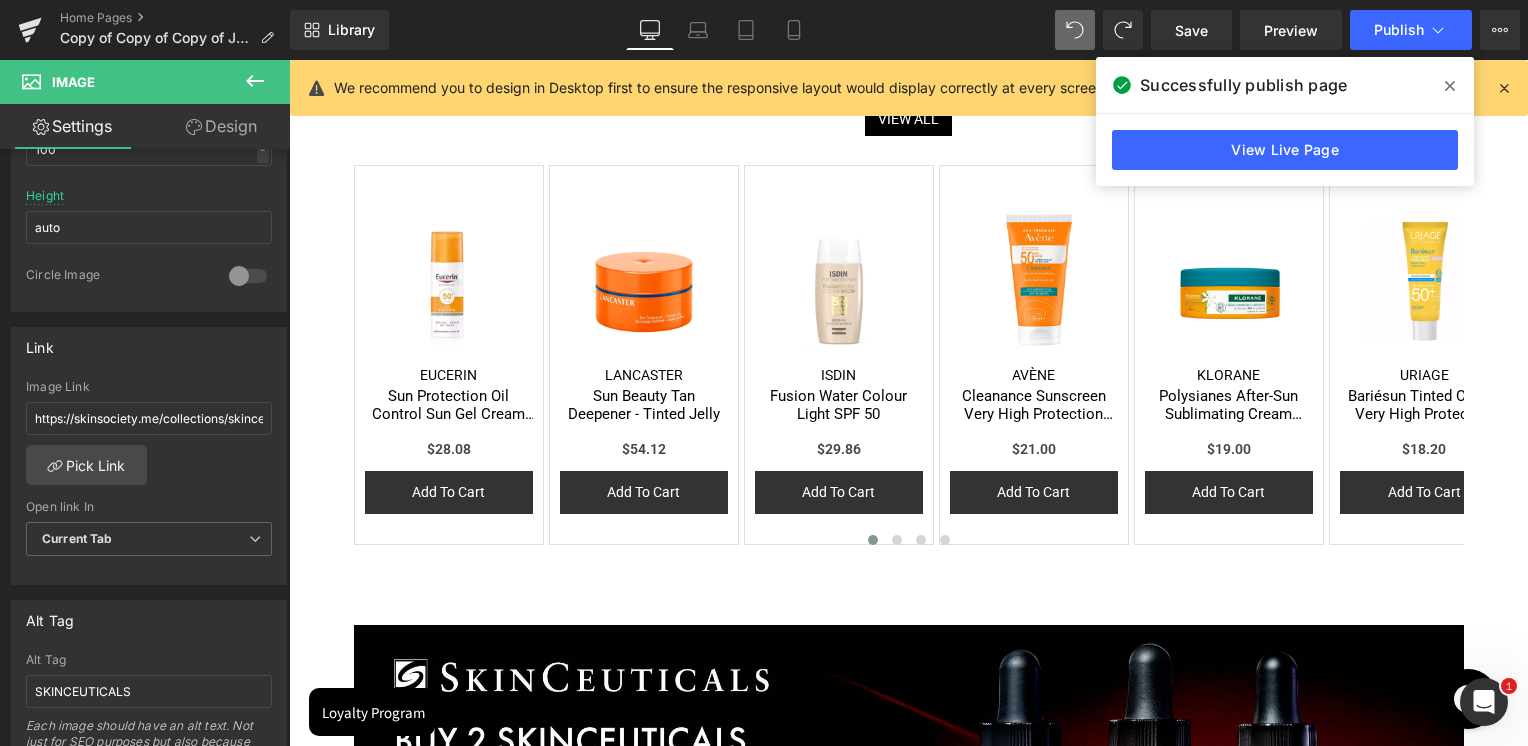 scroll, scrollTop: 0, scrollLeft: 0, axis: both 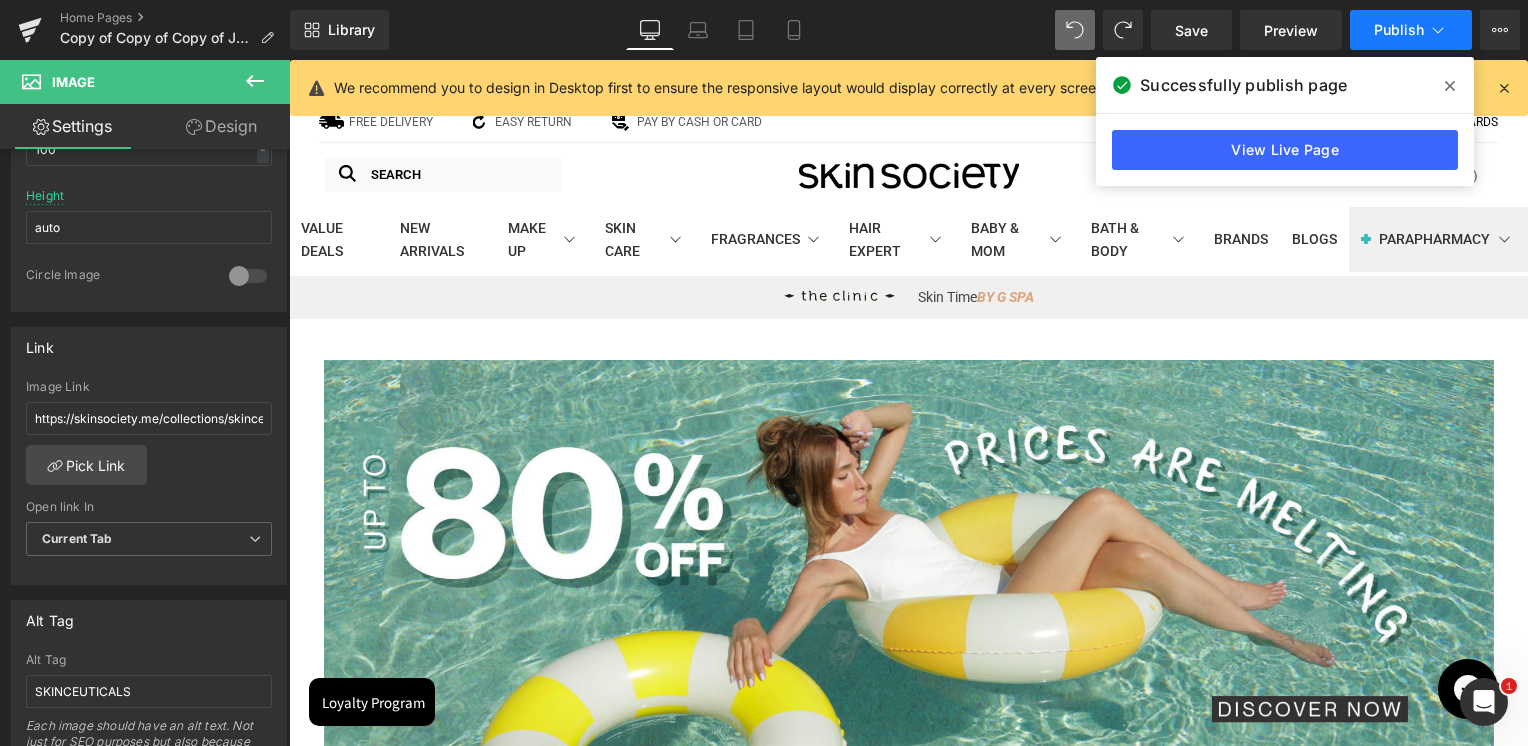 click on "Publish" at bounding box center [1399, 30] 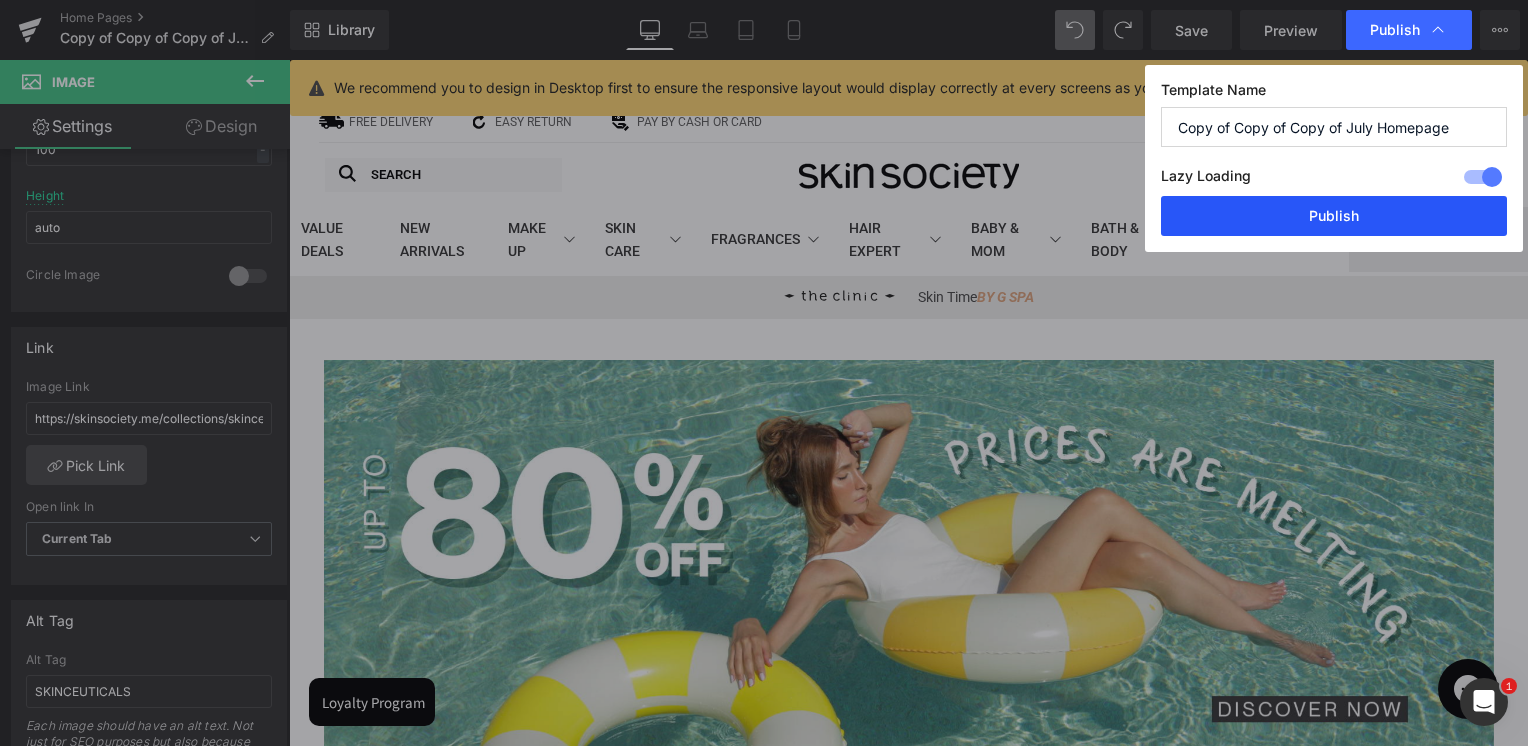 click on "Publish" at bounding box center (1334, 216) 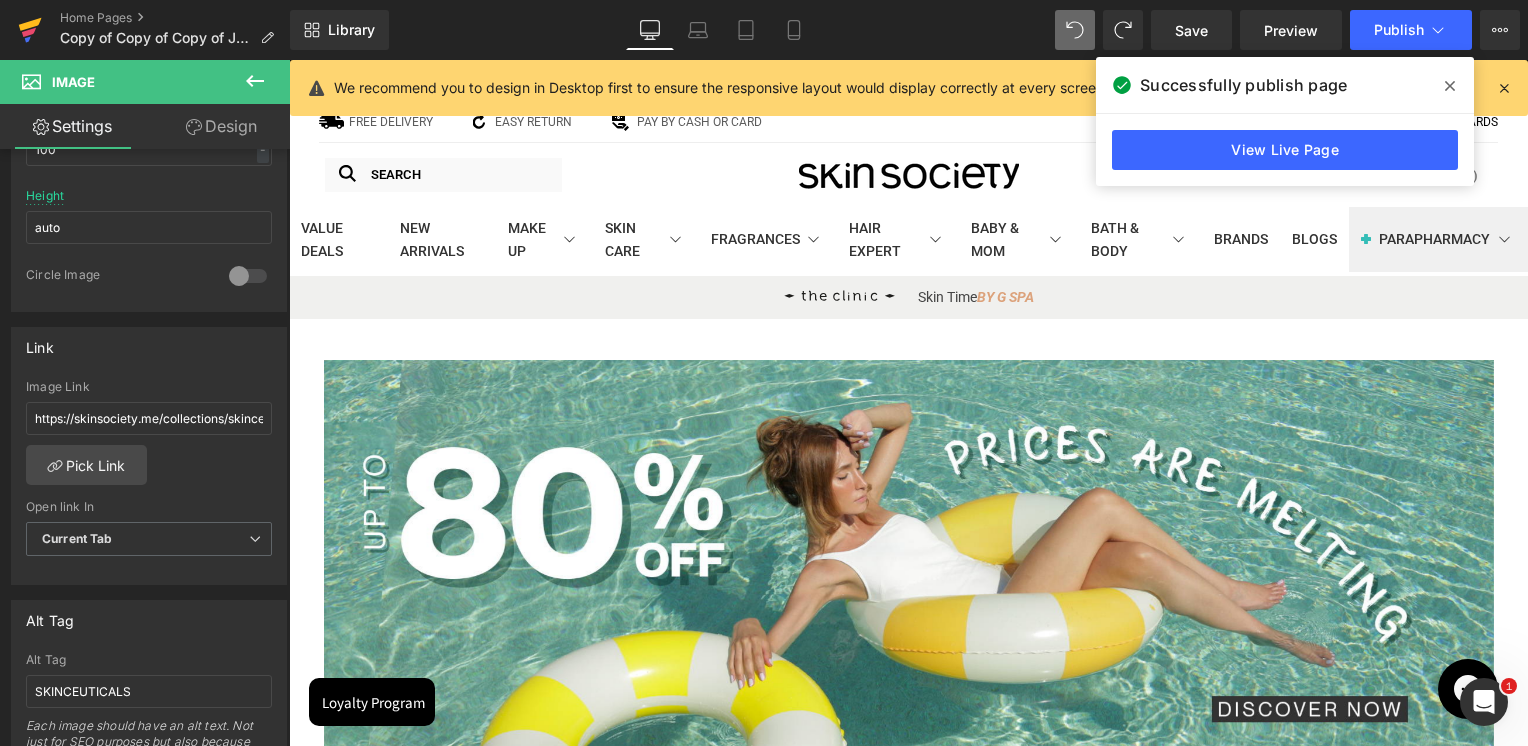 click at bounding box center [30, 30] 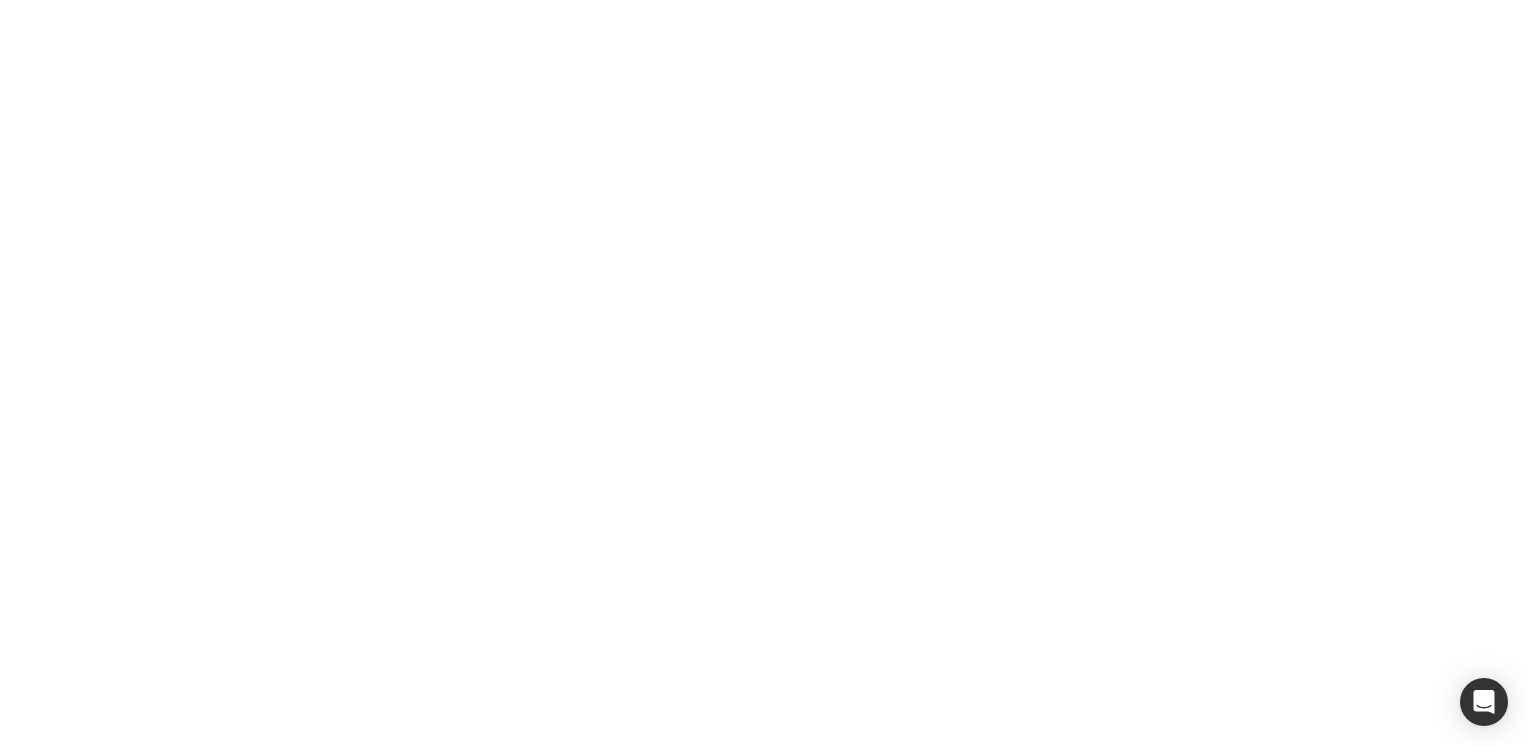 scroll, scrollTop: 0, scrollLeft: 0, axis: both 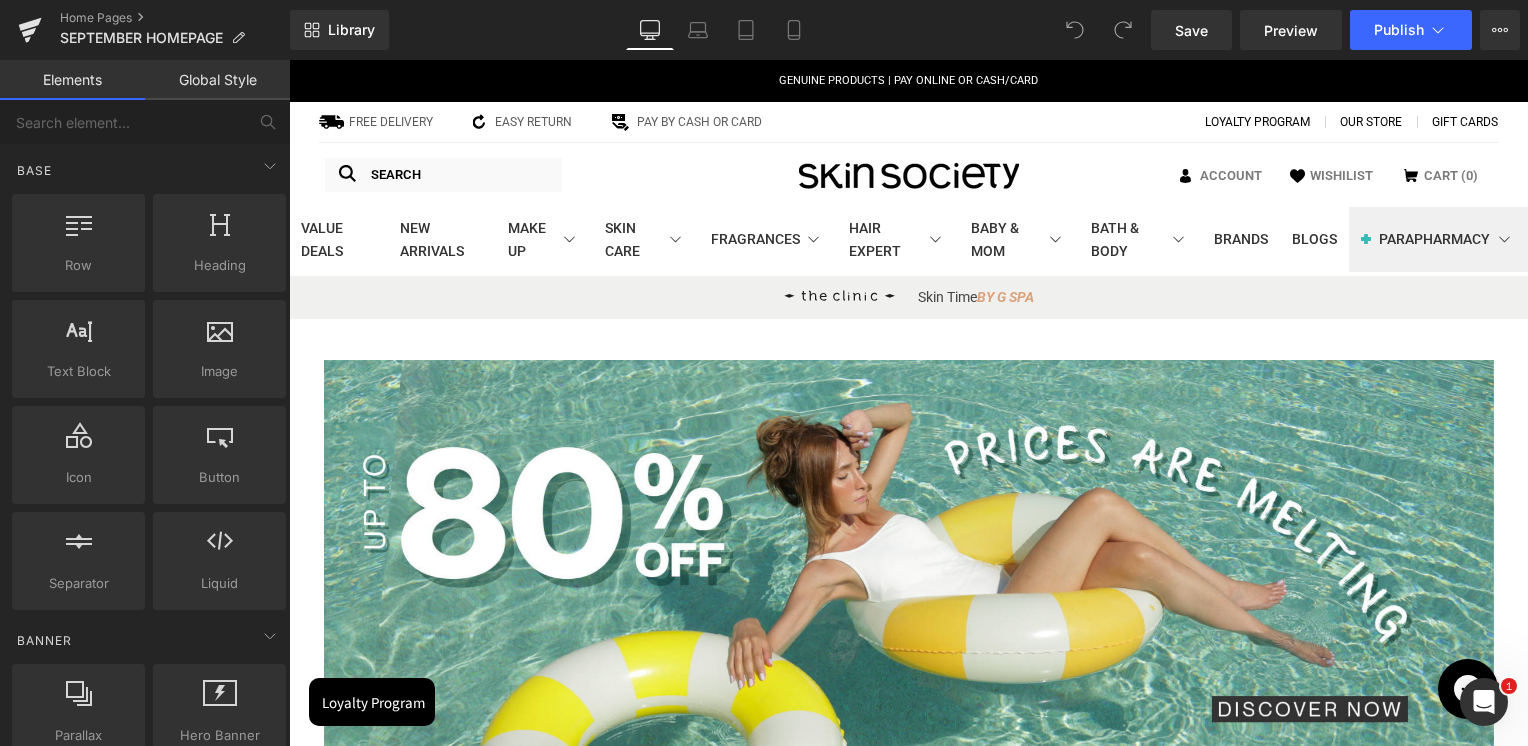 click 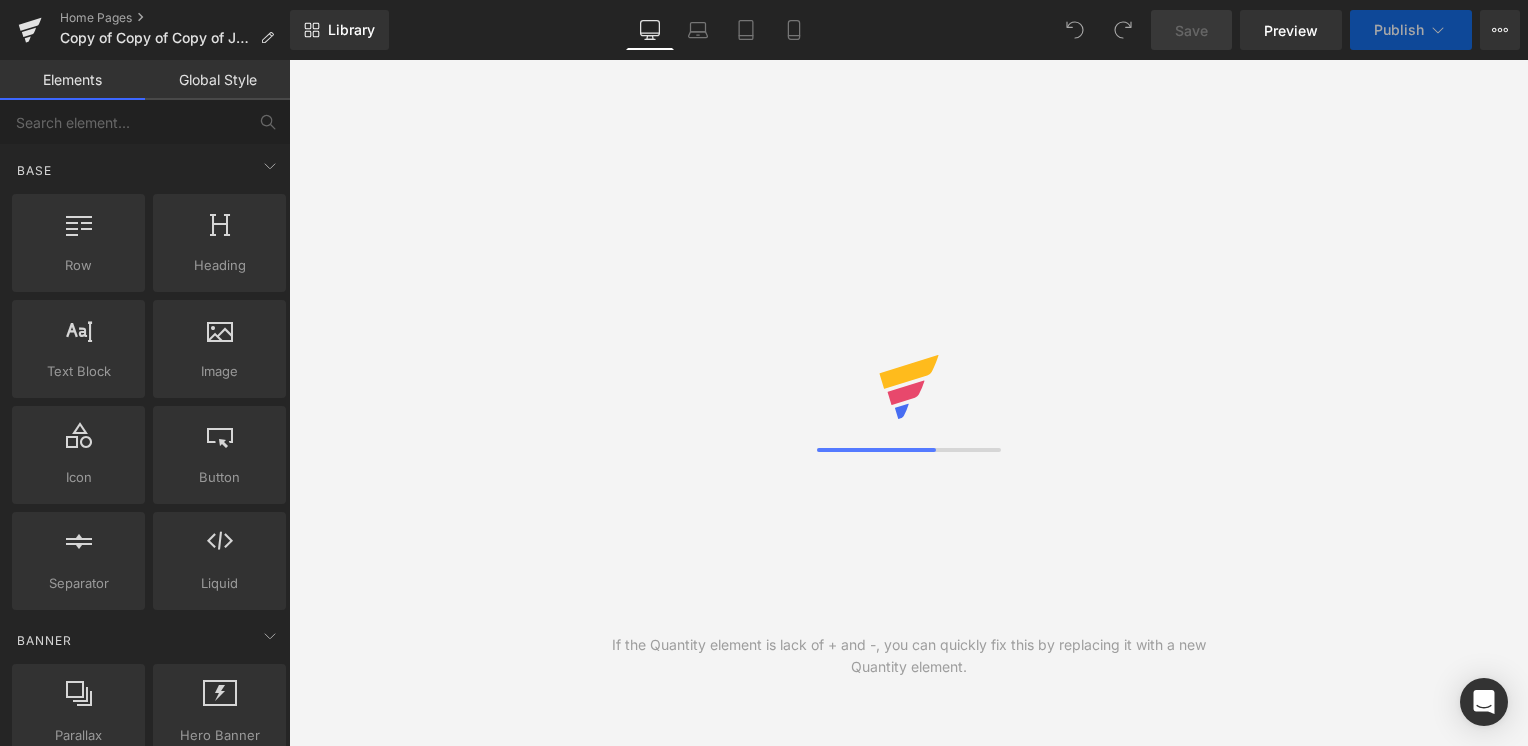 scroll, scrollTop: 0, scrollLeft: 0, axis: both 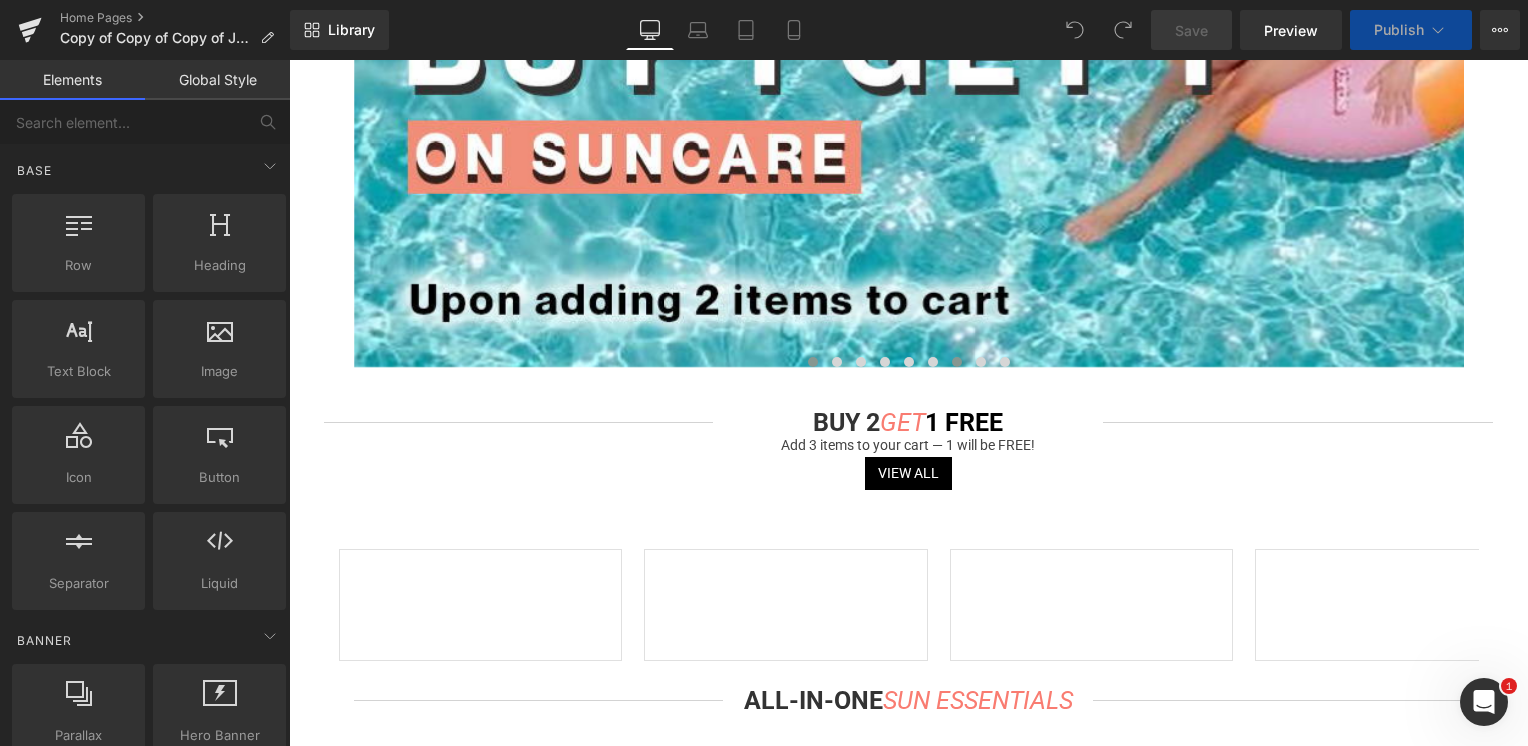 click at bounding box center (957, 362) 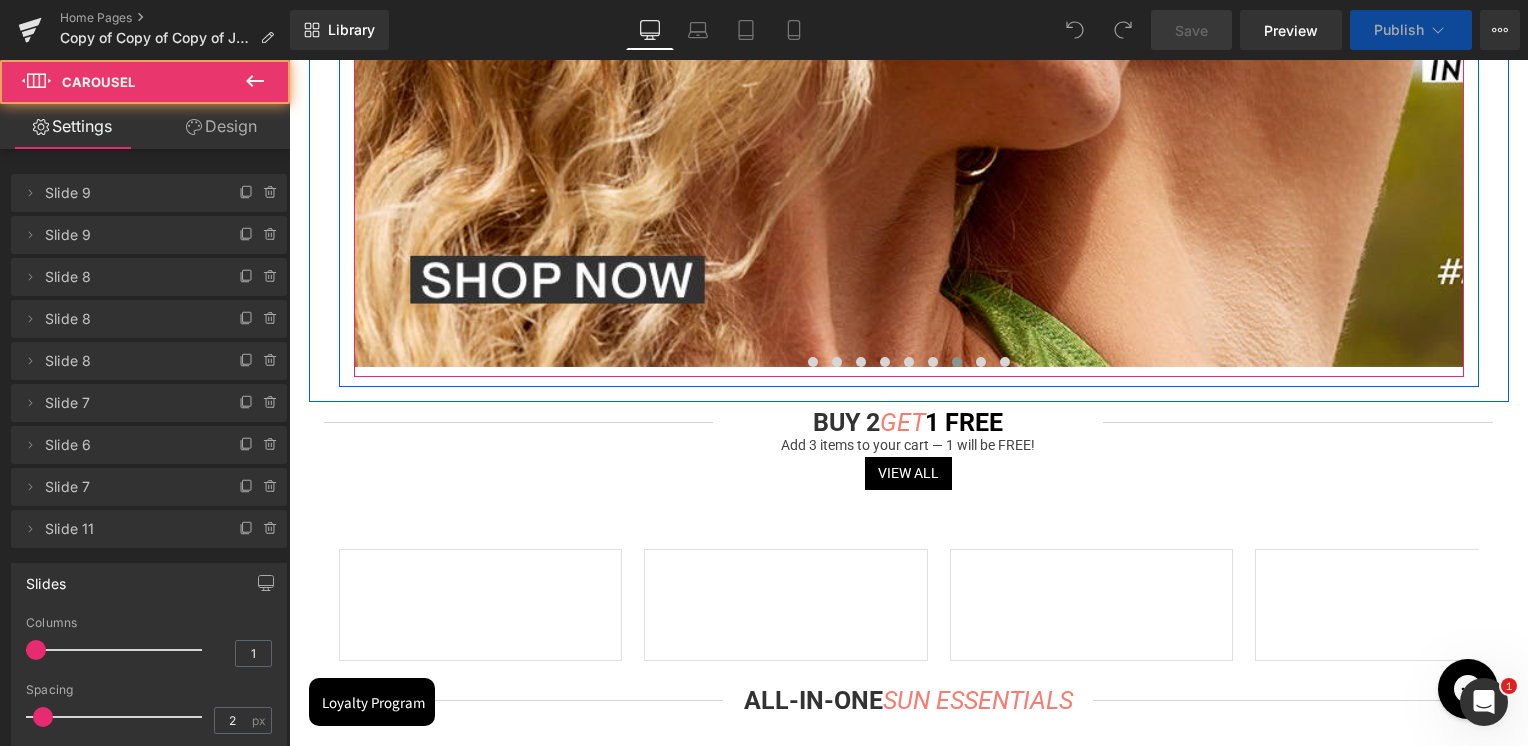 scroll, scrollTop: 2200, scrollLeft: 0, axis: vertical 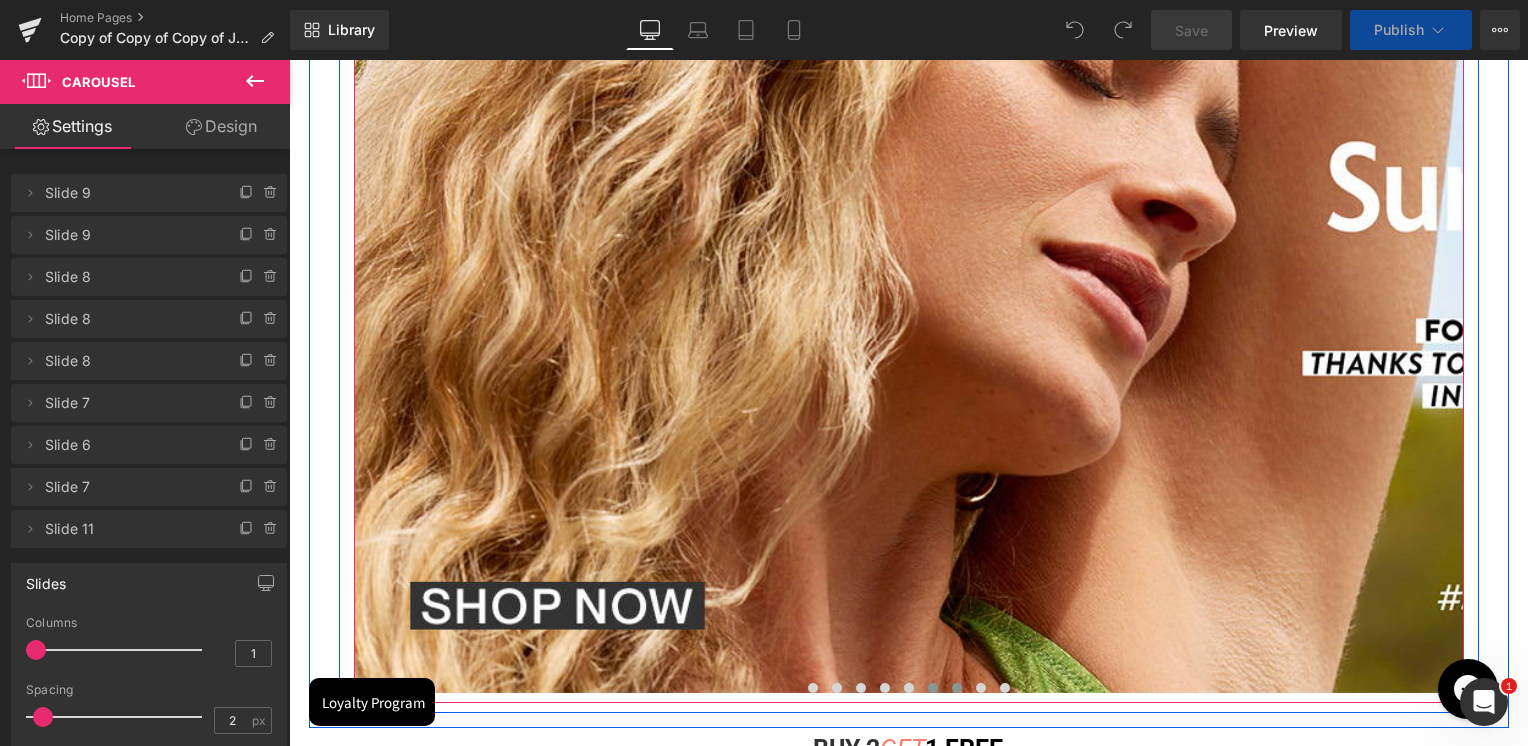 click at bounding box center [933, 688] 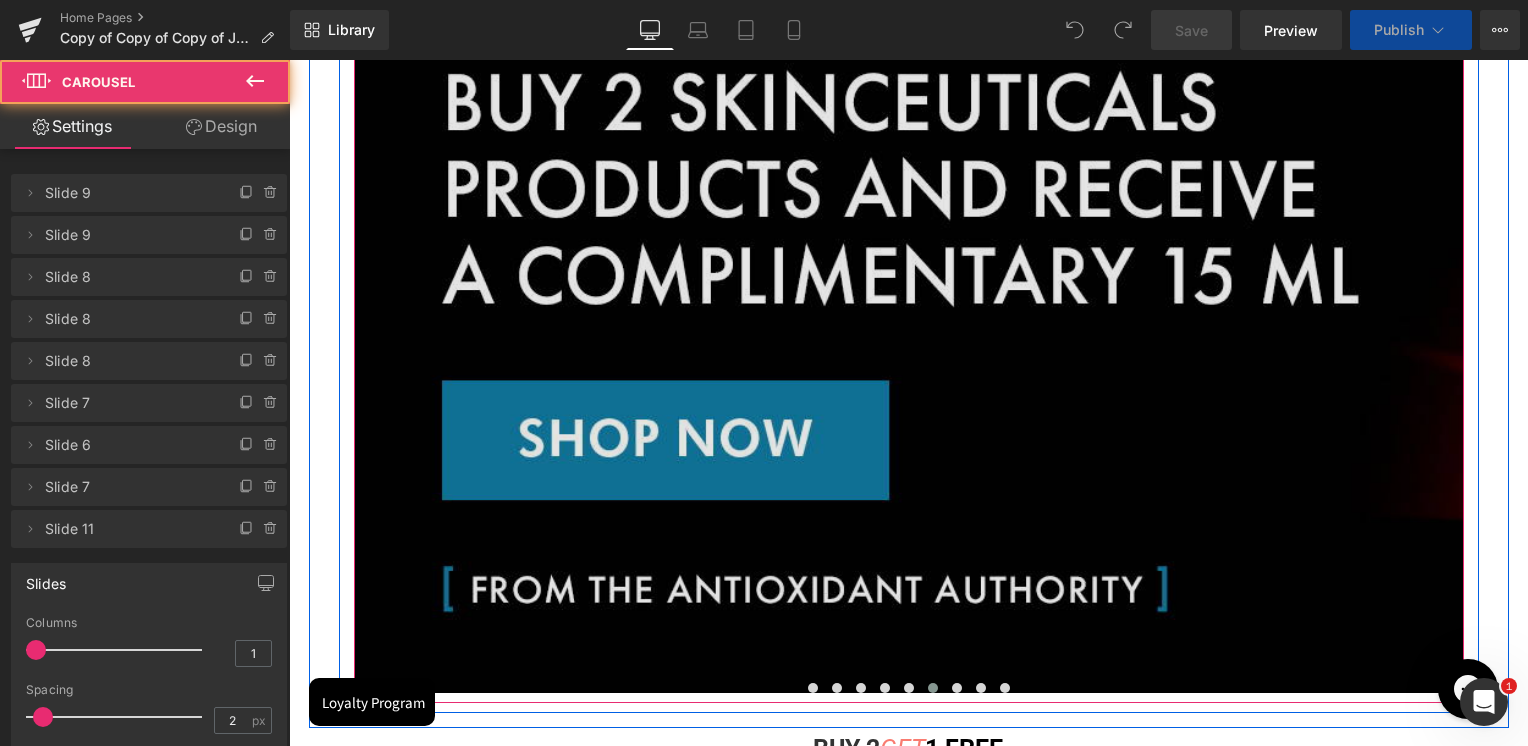 click at bounding box center (1576, 271) 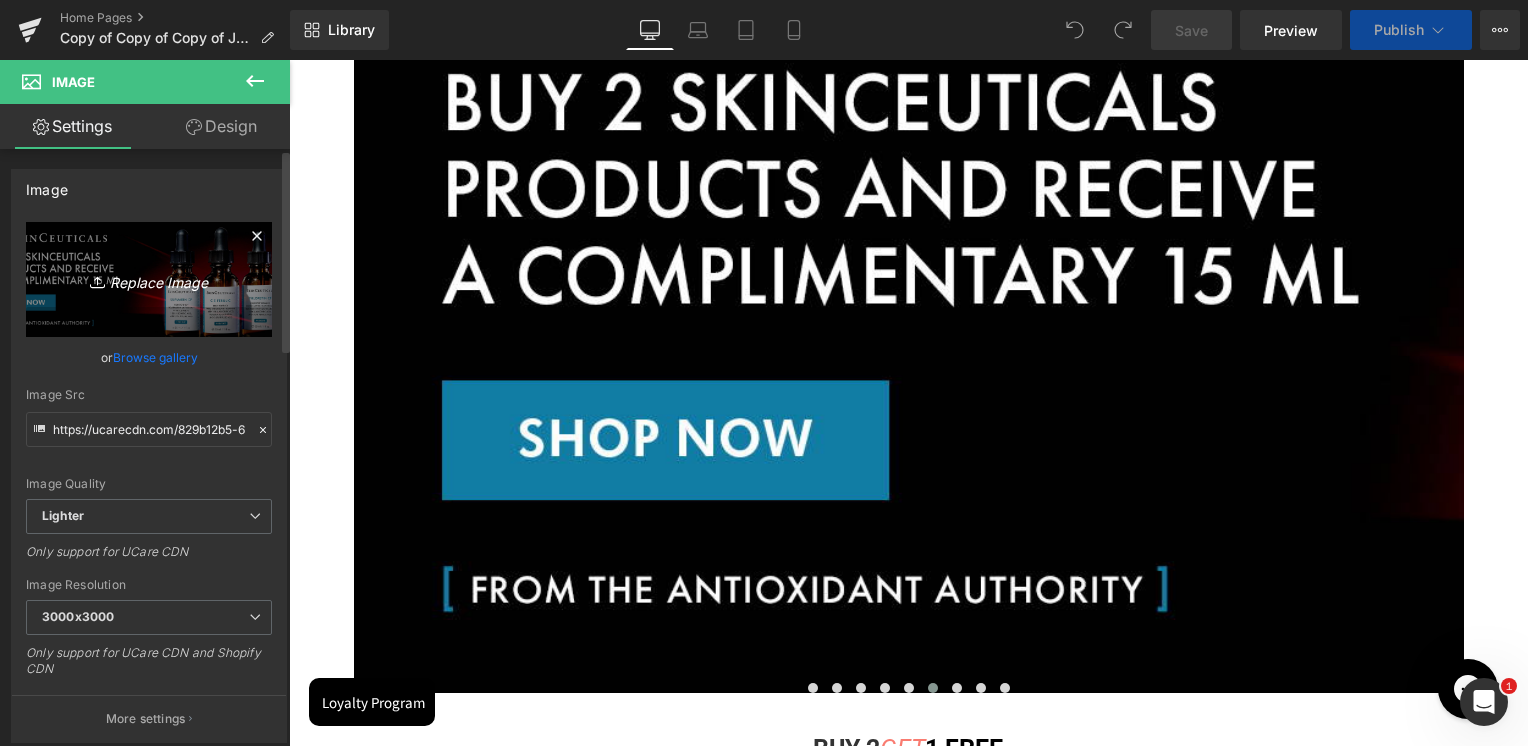 click on "Replace Image" at bounding box center [149, 279] 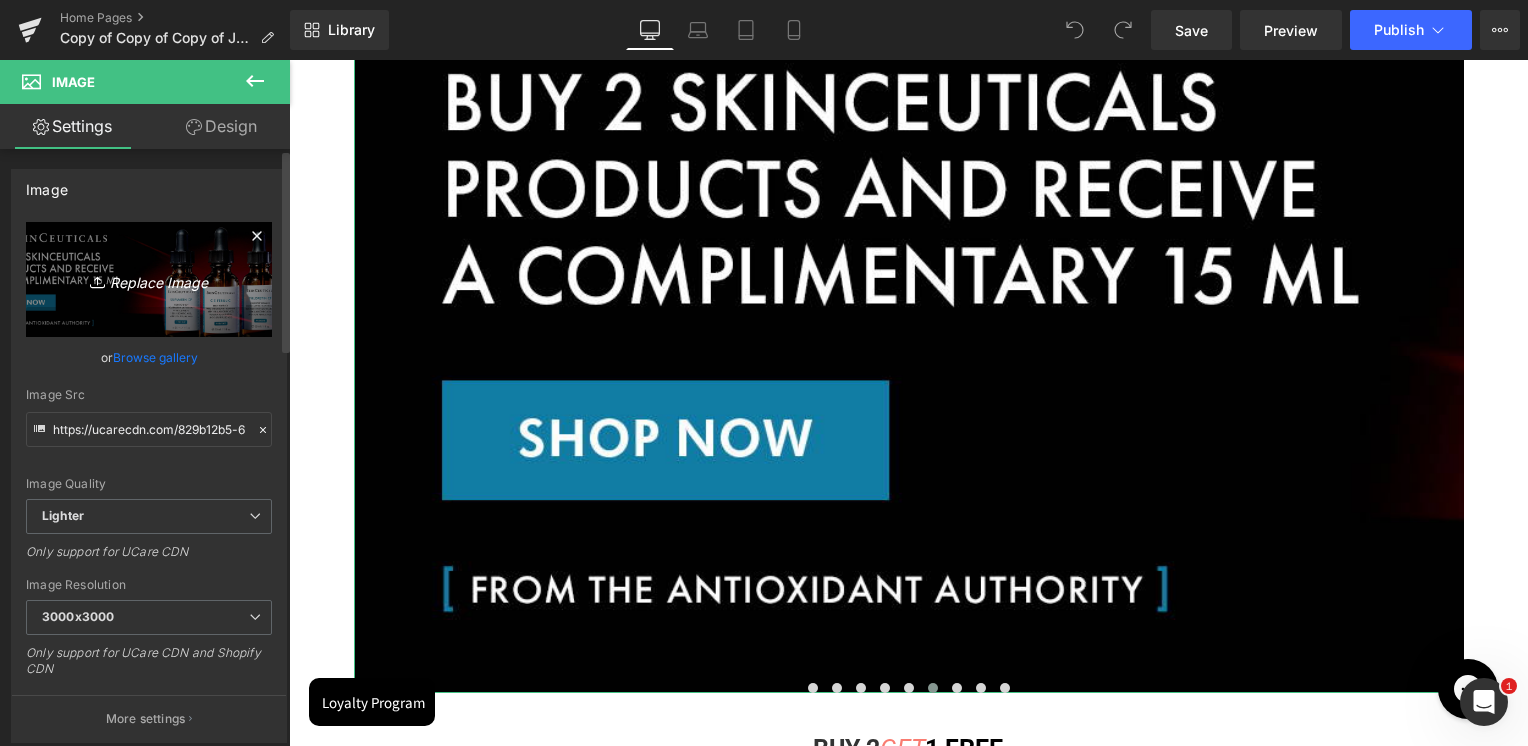 type on "C:\fakepath\SKC_Lebanon_Skin Society_desk_2000x692.jpg" 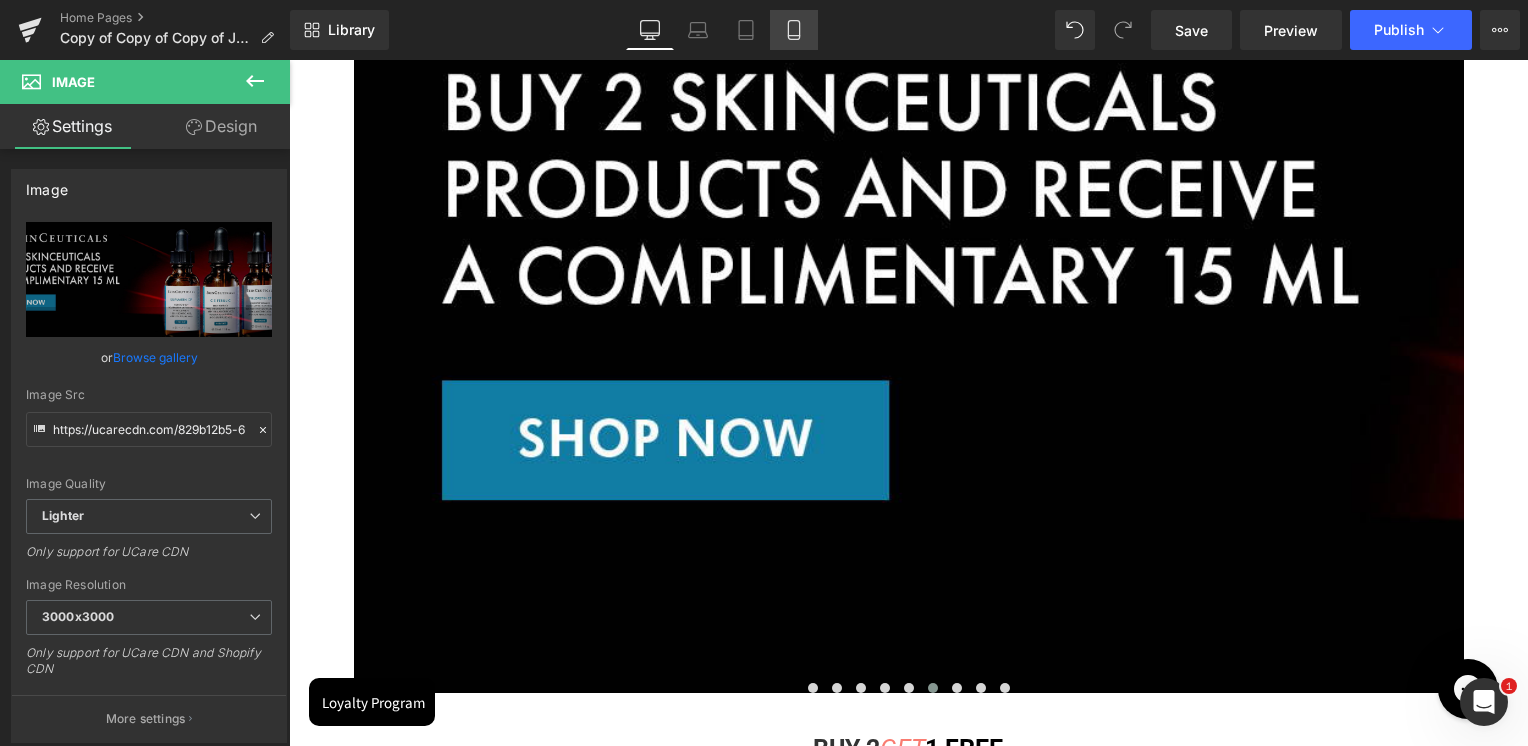 click 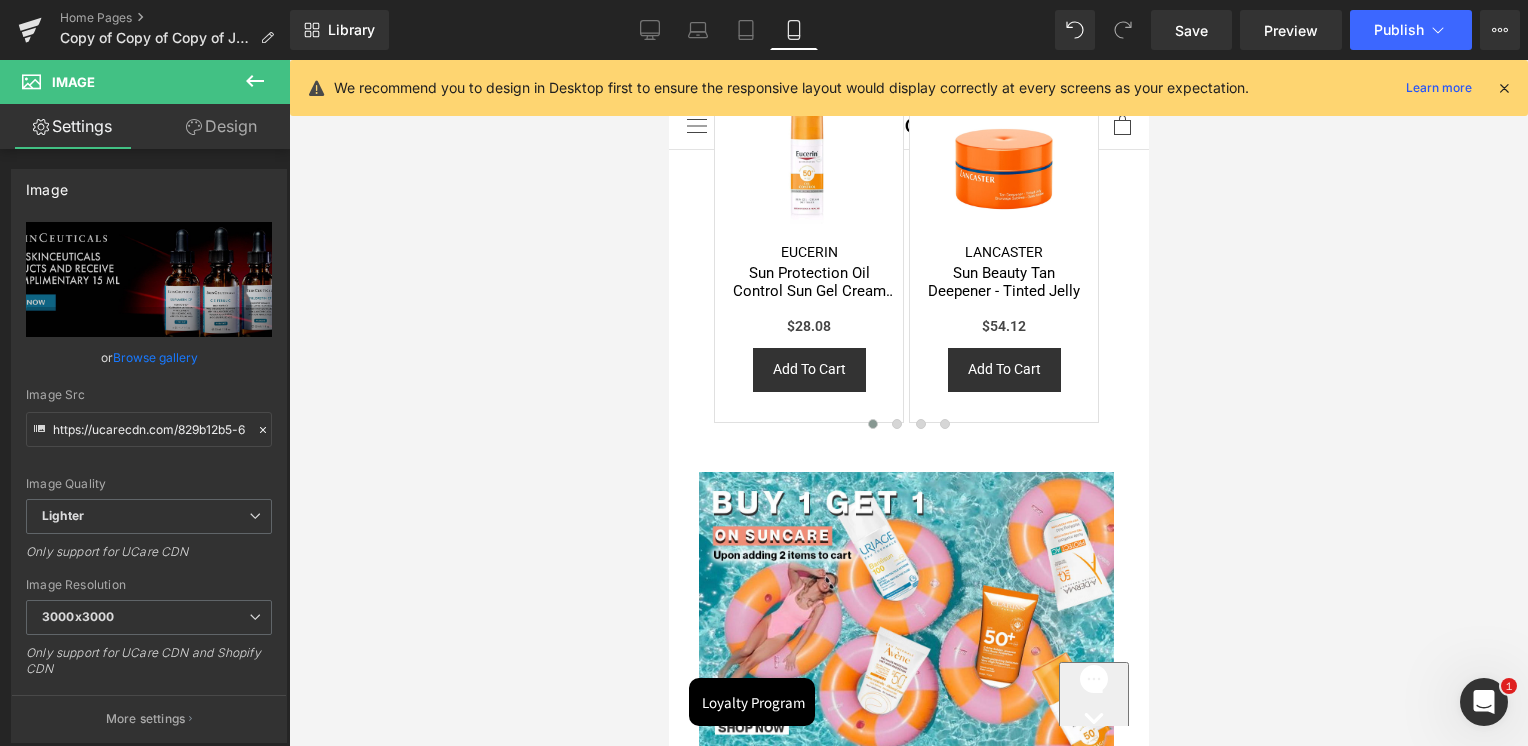 scroll, scrollTop: 1400, scrollLeft: 0, axis: vertical 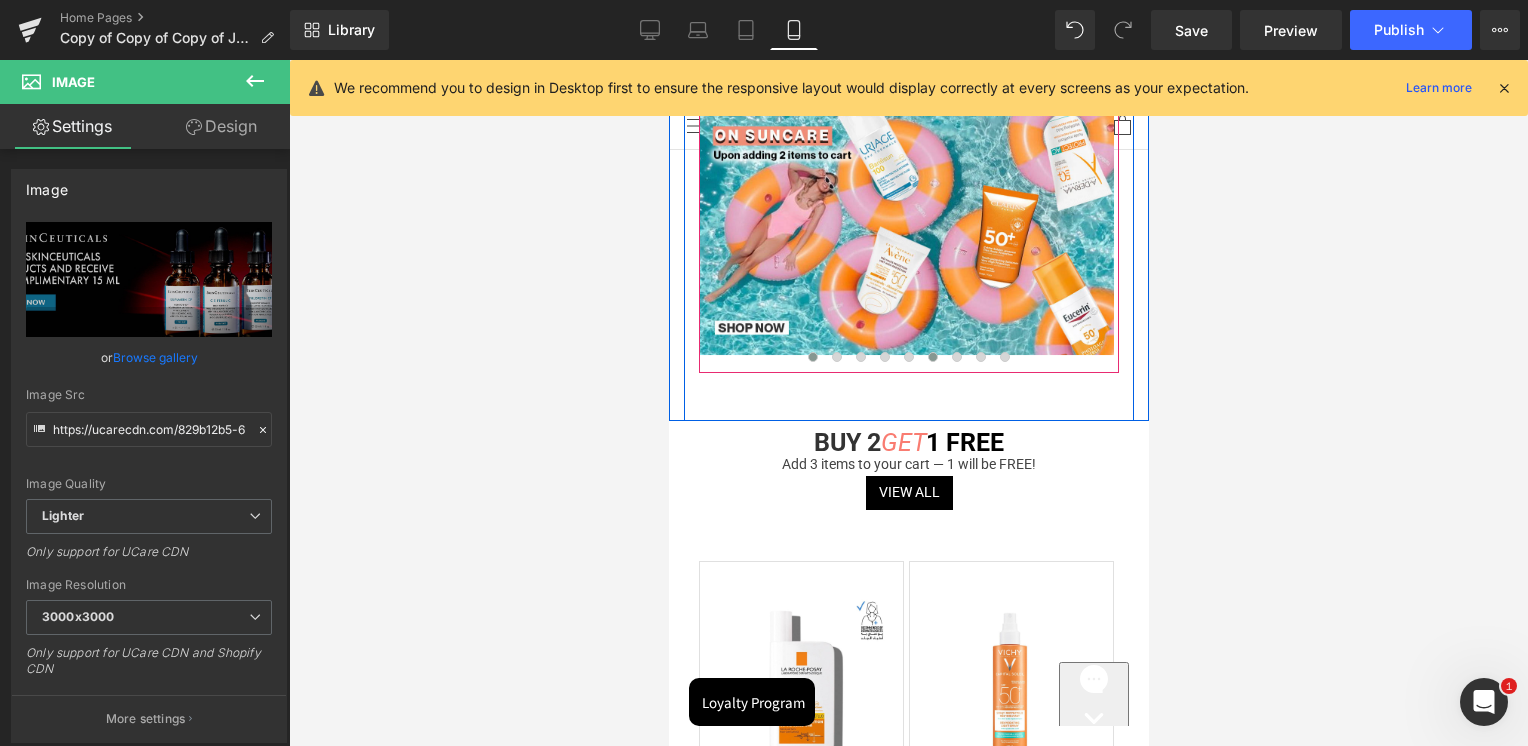 click at bounding box center [932, 357] 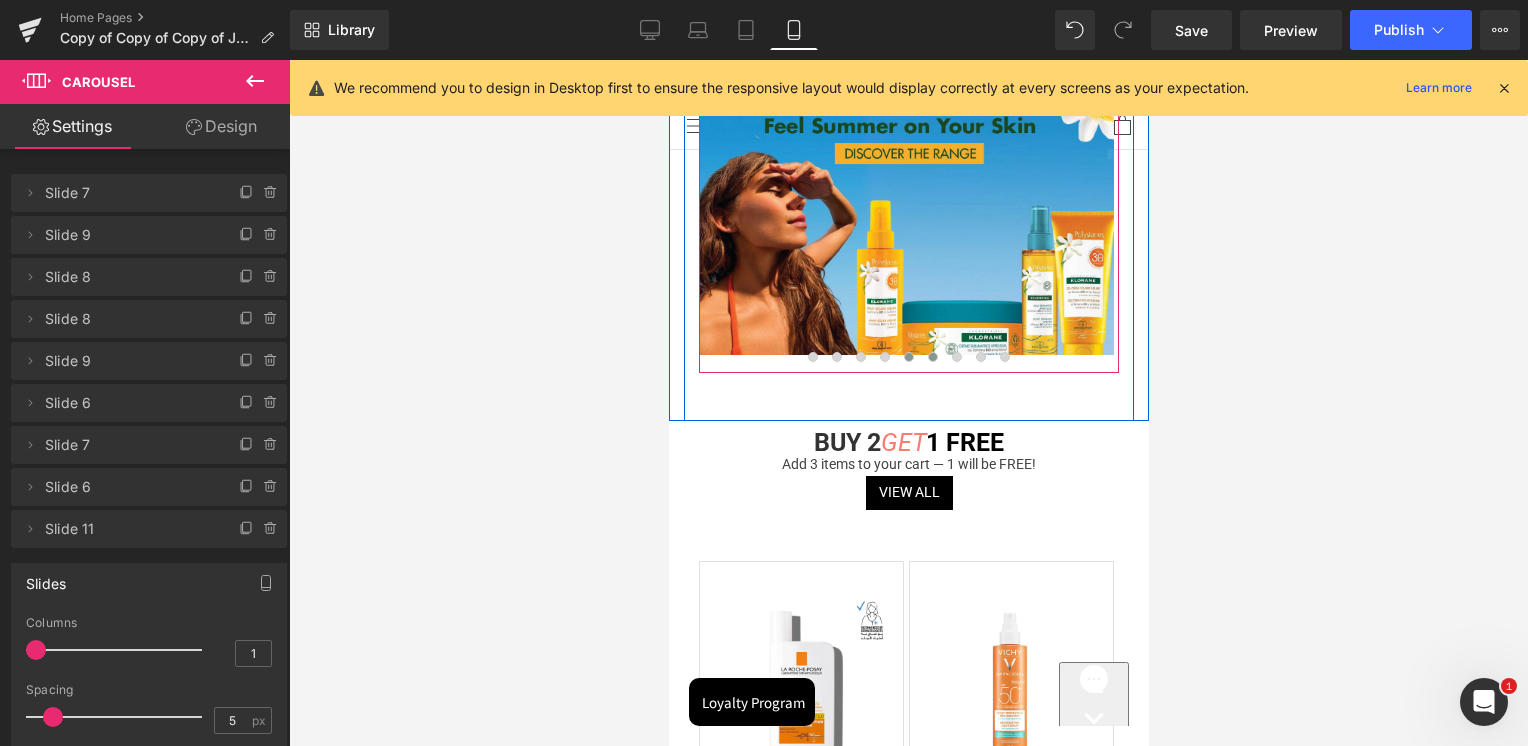 click at bounding box center [908, 357] 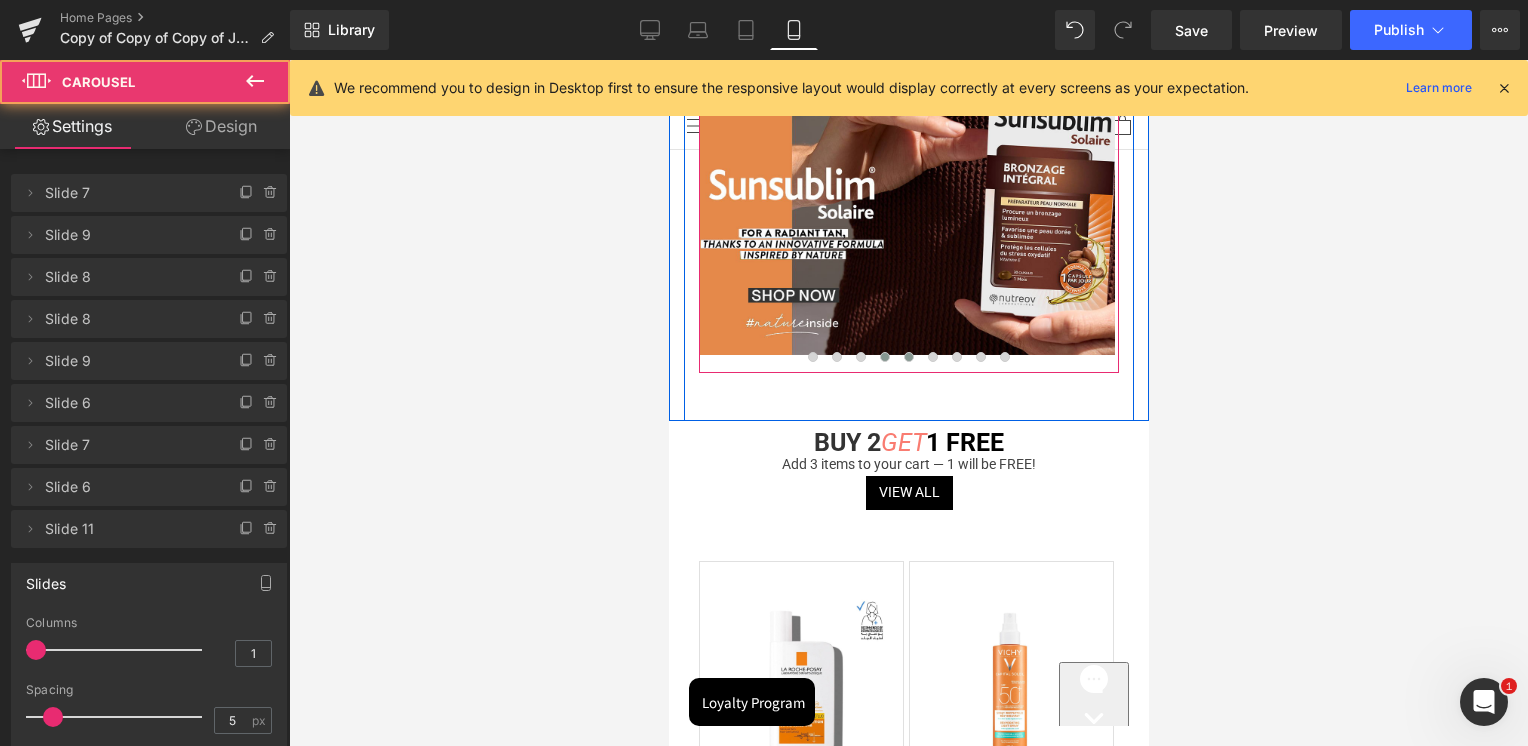 click at bounding box center (884, 357) 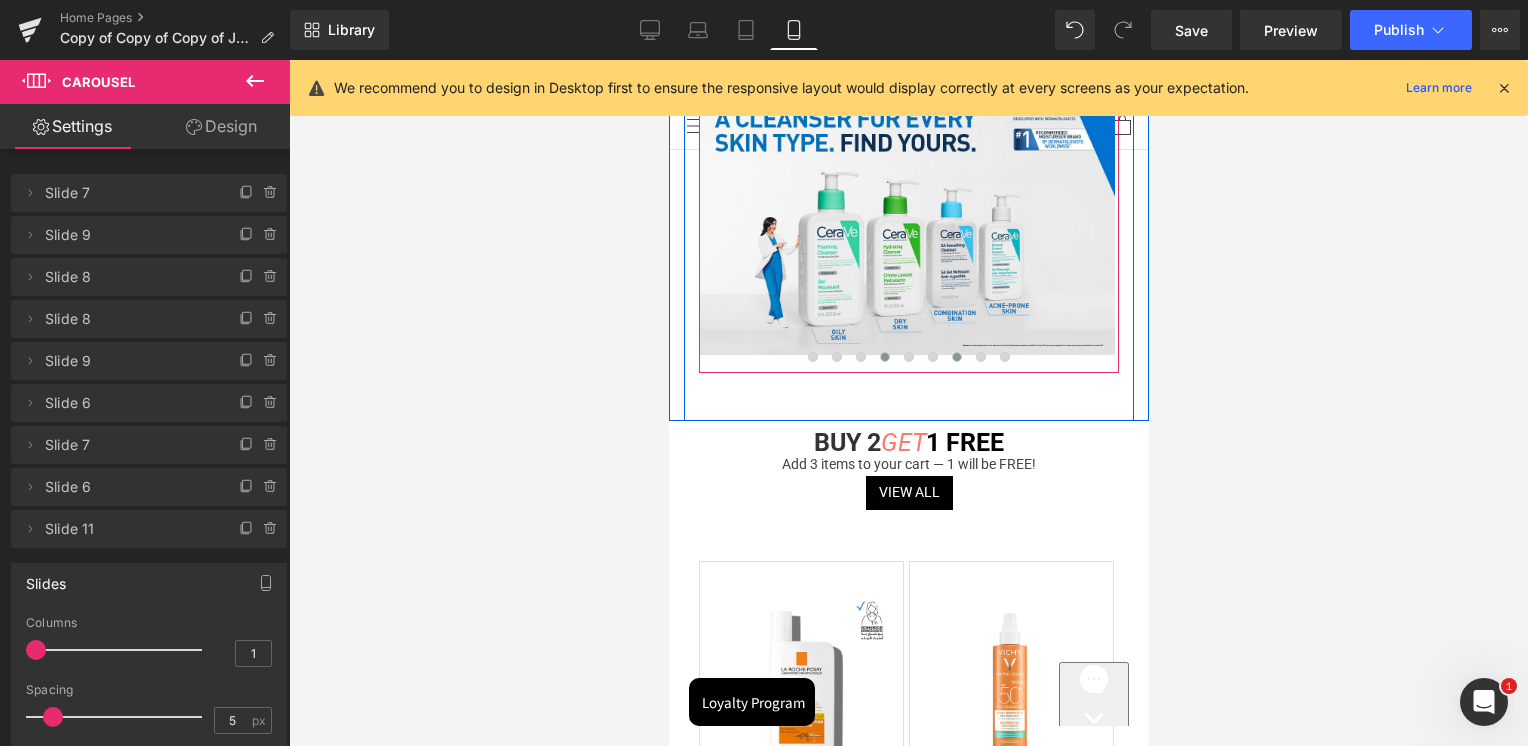 click at bounding box center (956, 357) 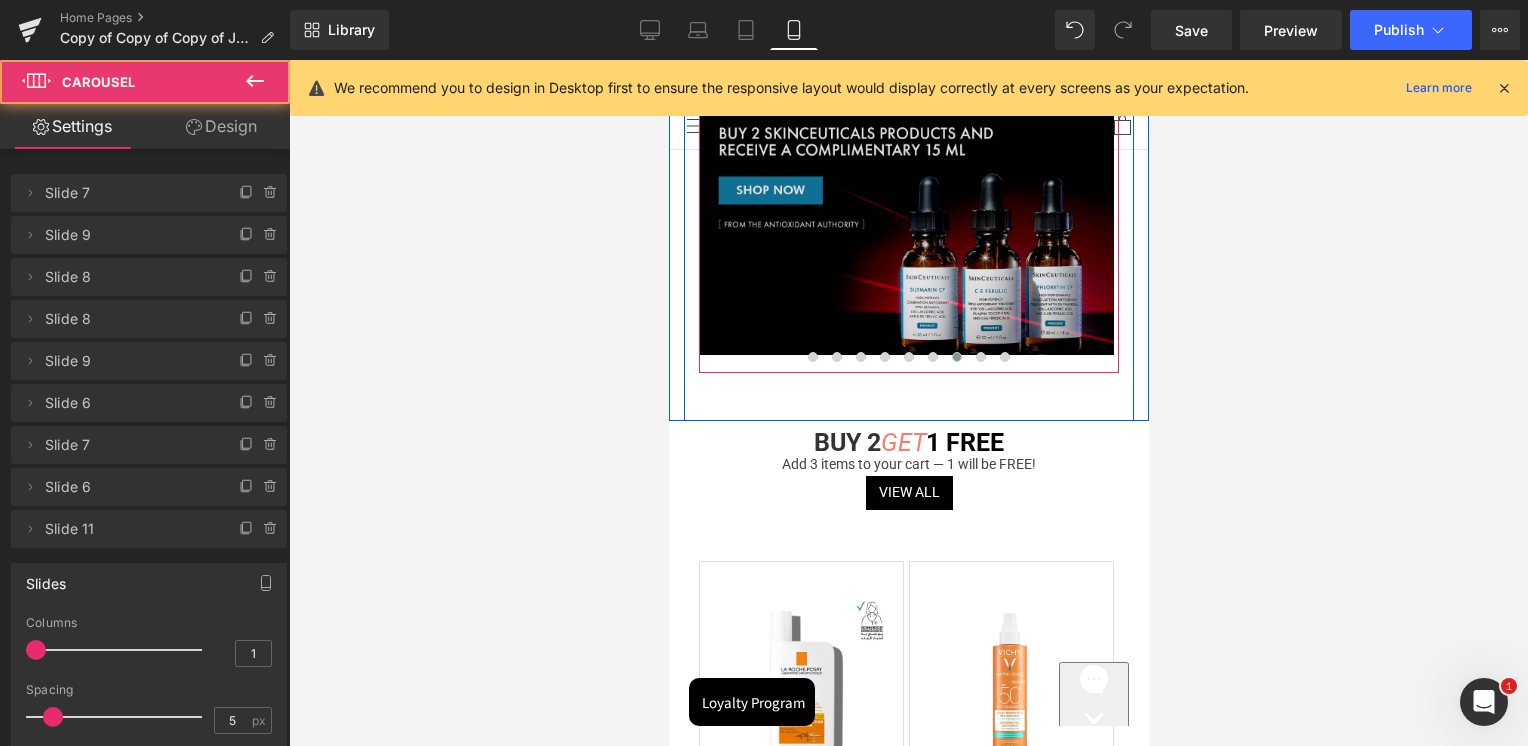 click at bounding box center [905, 213] 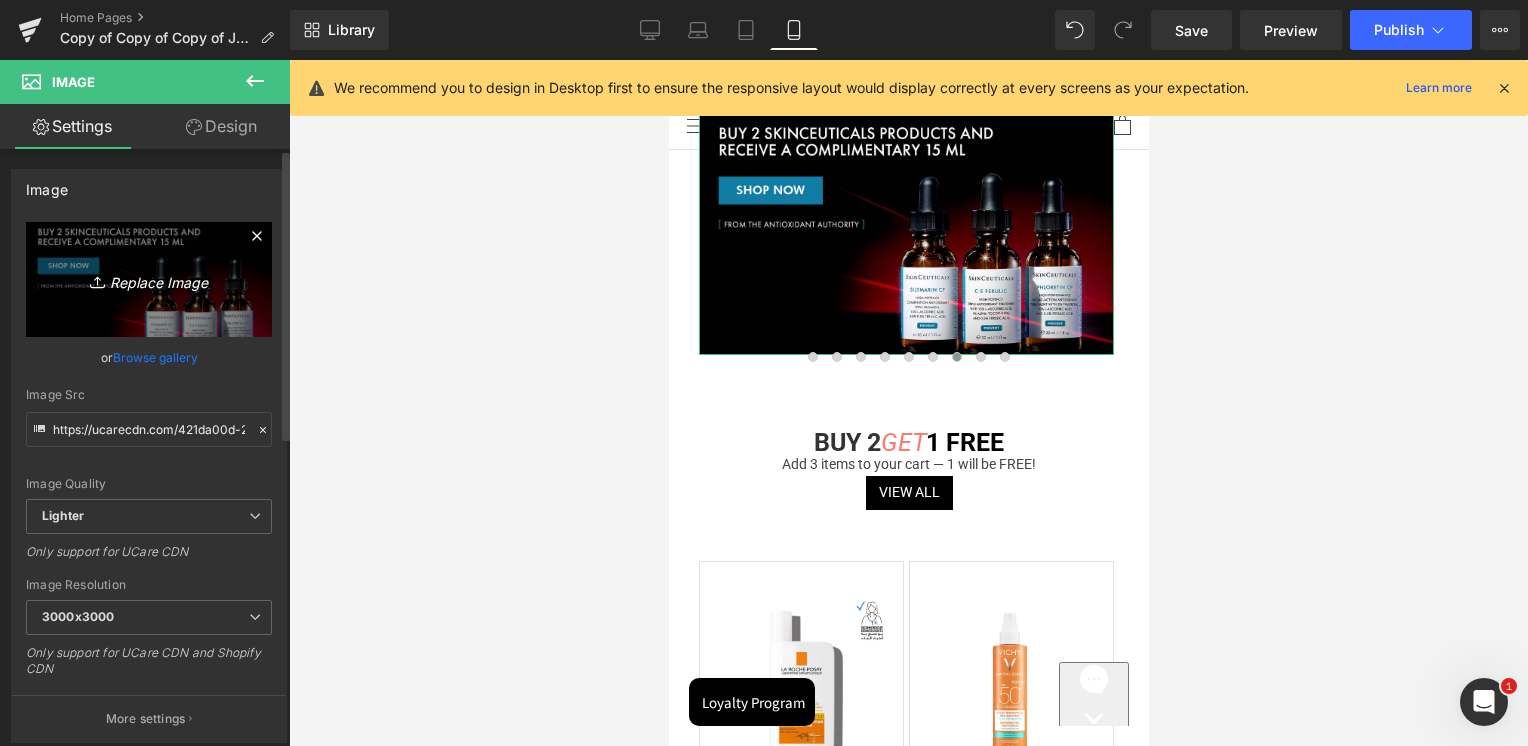 click on "Replace Image" at bounding box center [149, 279] 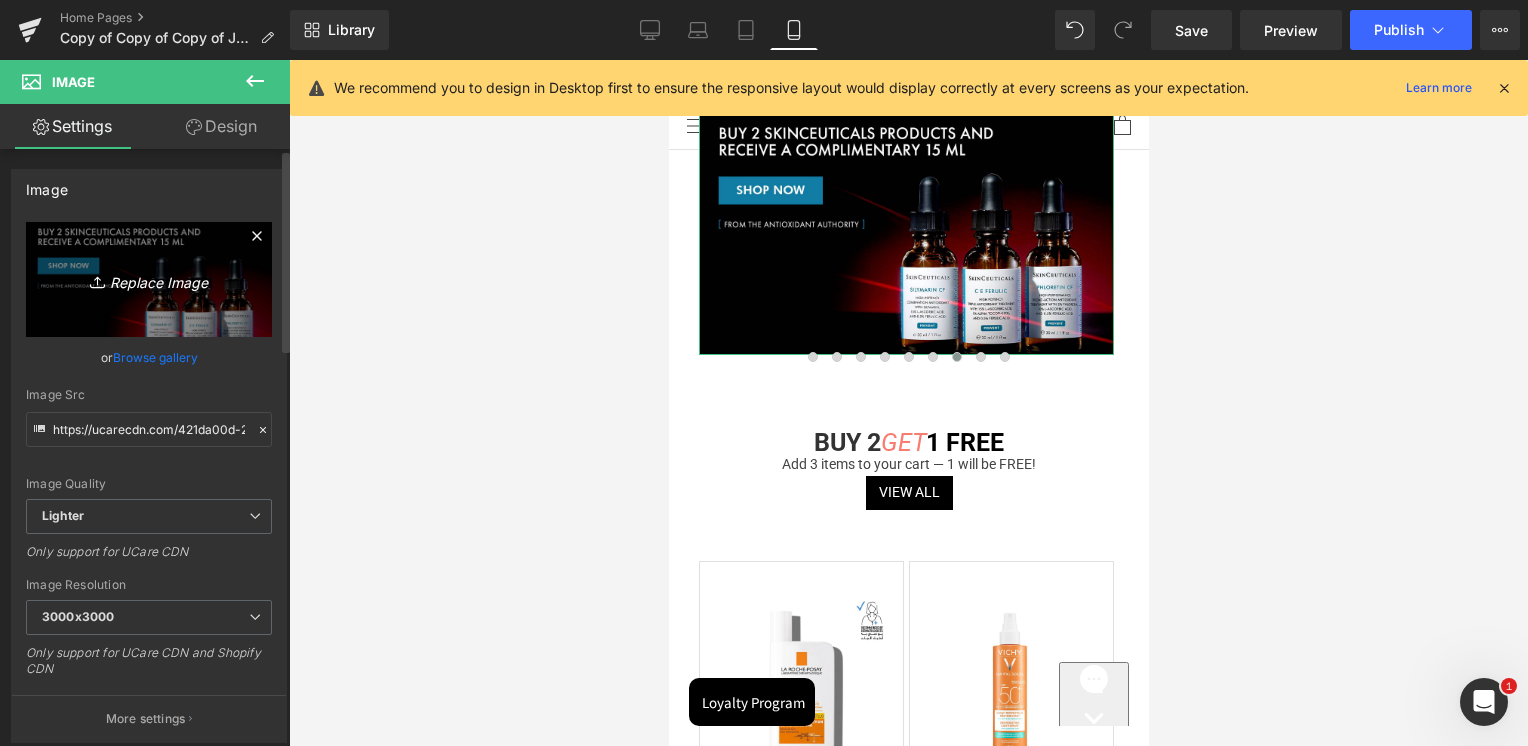 type on "C:\fakepath\SKC_Lebanon_Skin Society_mob_1100x750.jpg" 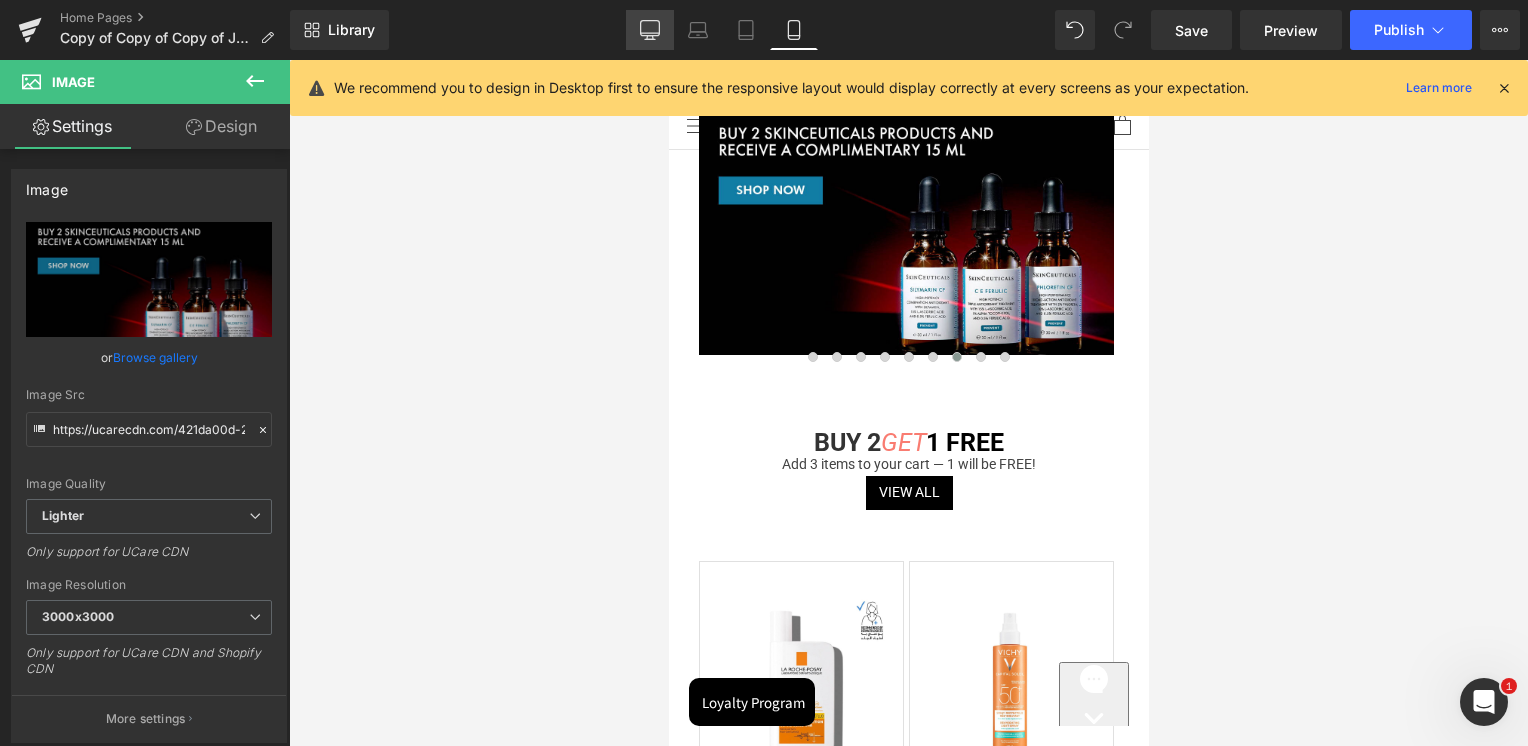 click 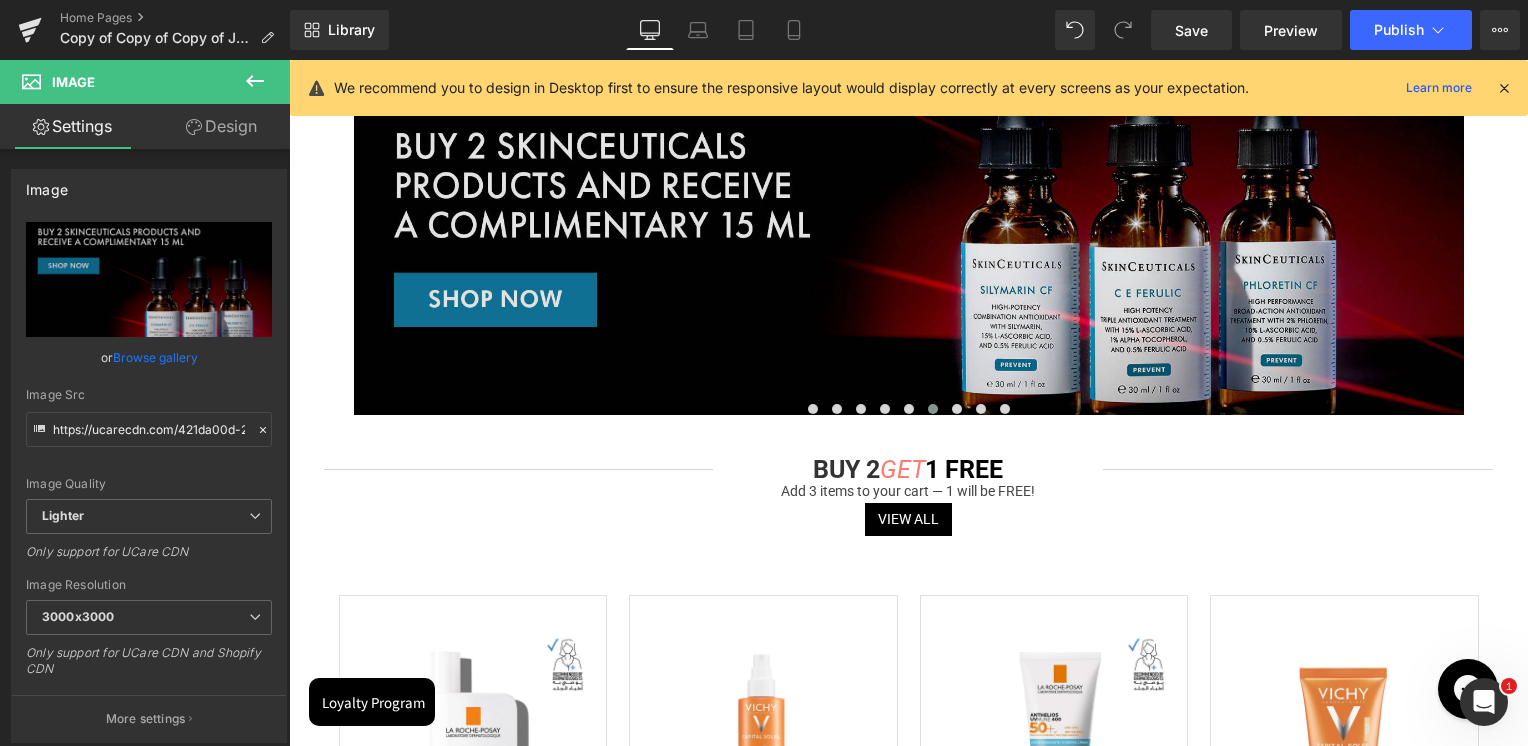 scroll, scrollTop: 1800, scrollLeft: 0, axis: vertical 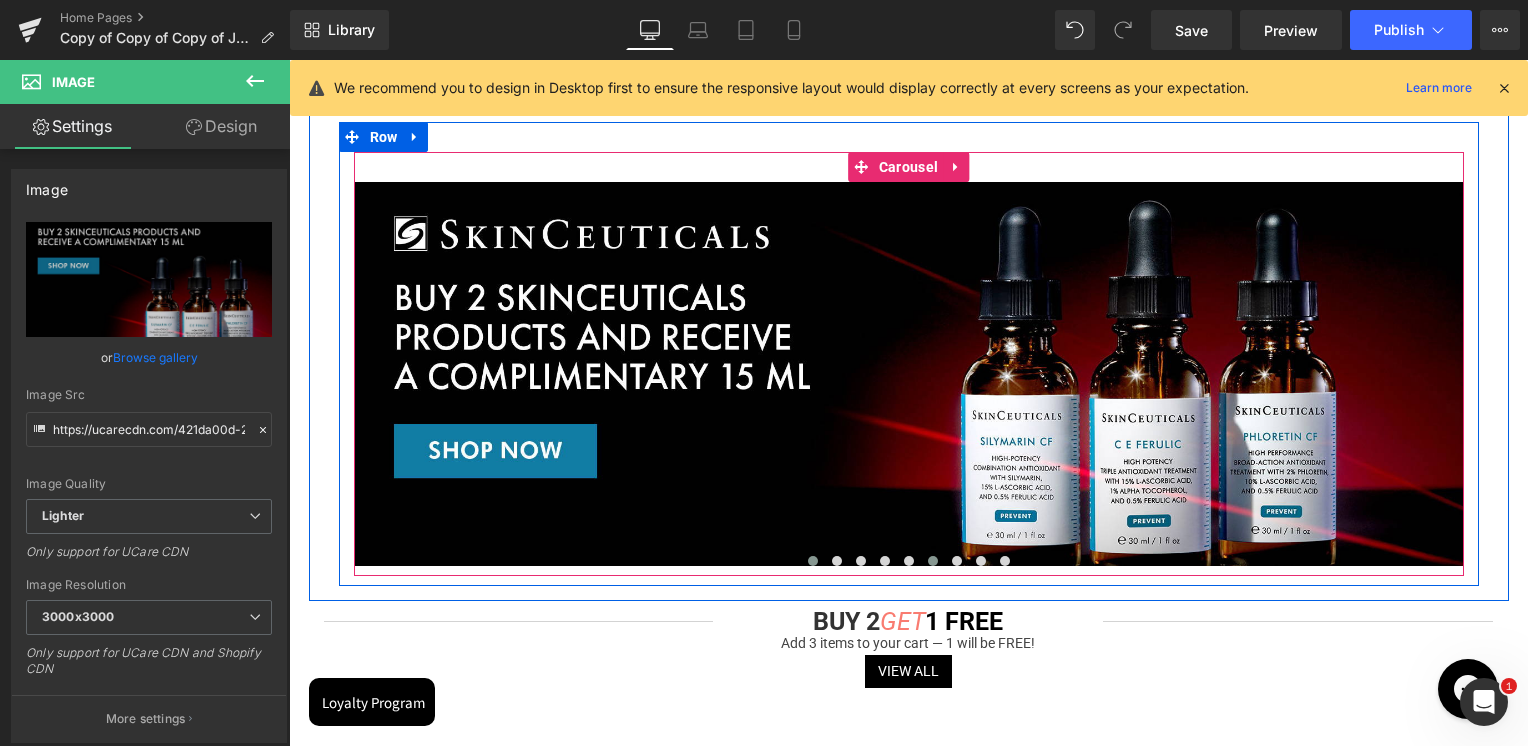 click at bounding box center [813, 561] 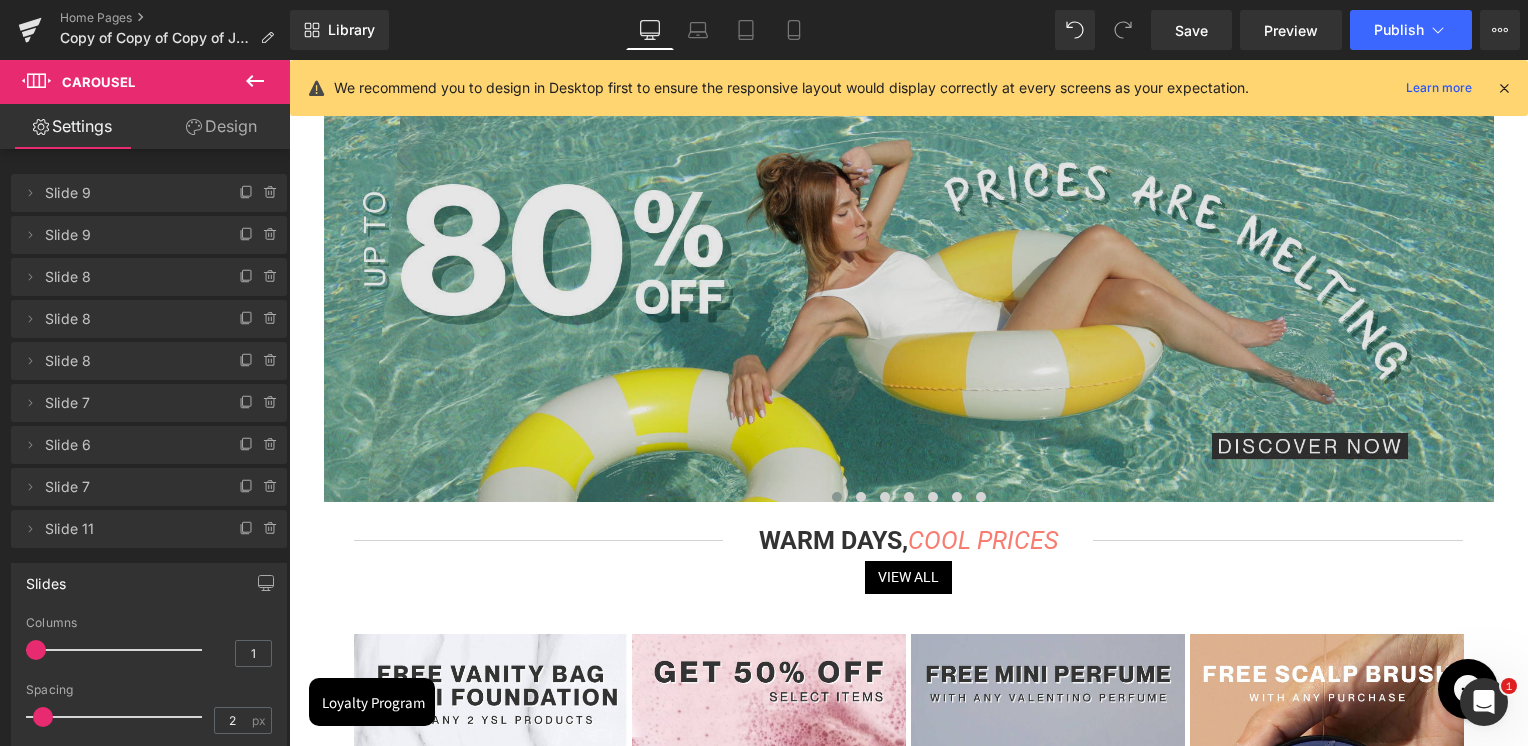 scroll, scrollTop: 100, scrollLeft: 0, axis: vertical 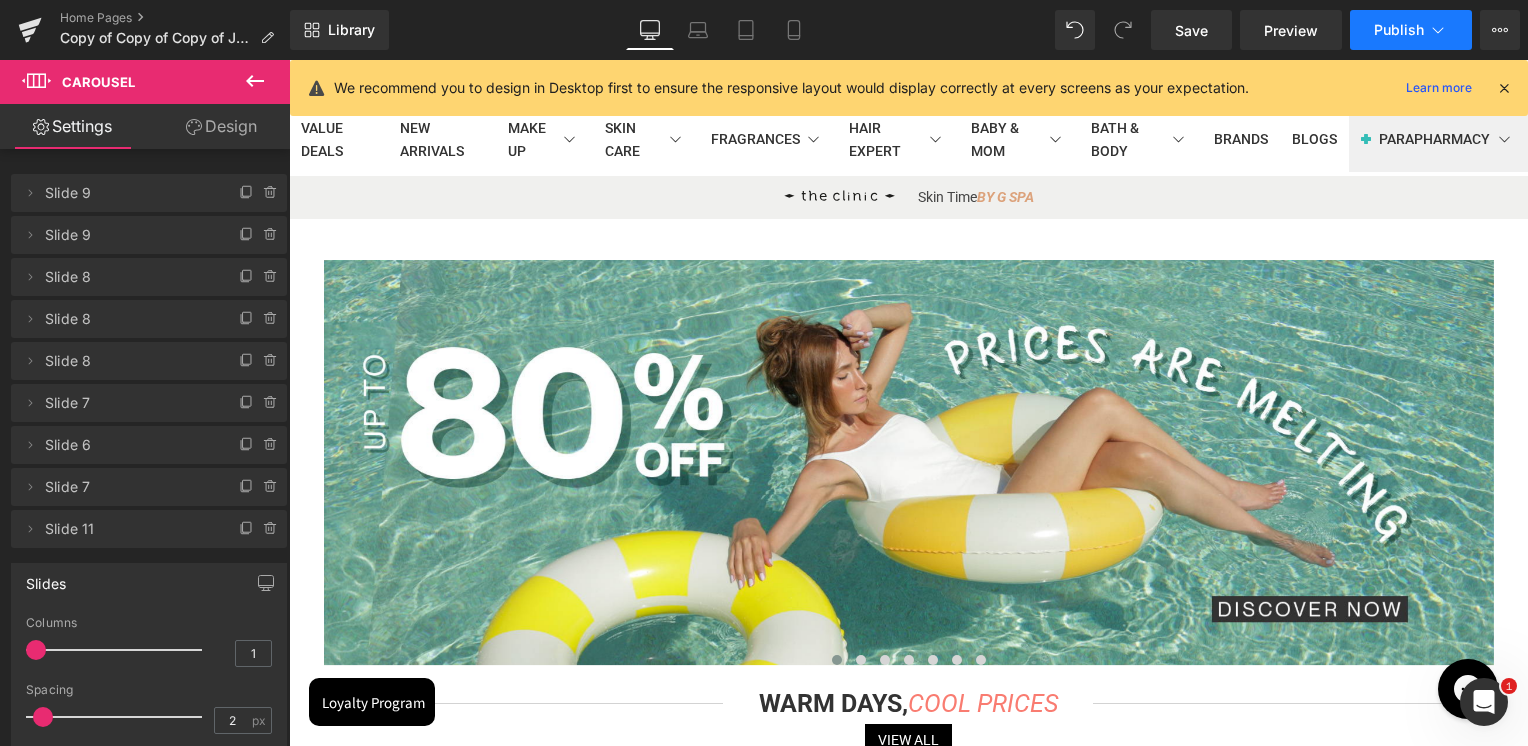 click on "Publish" at bounding box center [1399, 30] 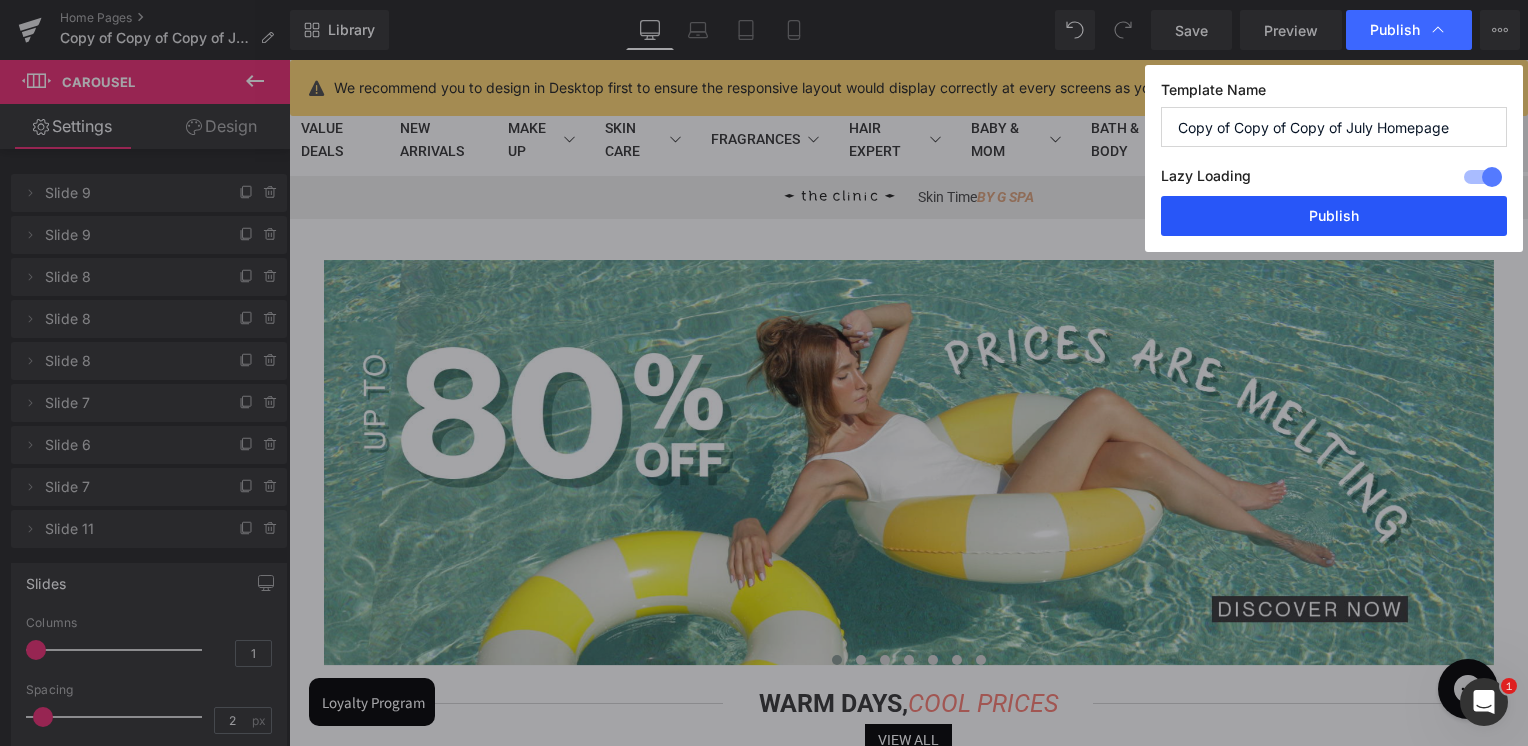 click on "Publish" at bounding box center (1334, 216) 